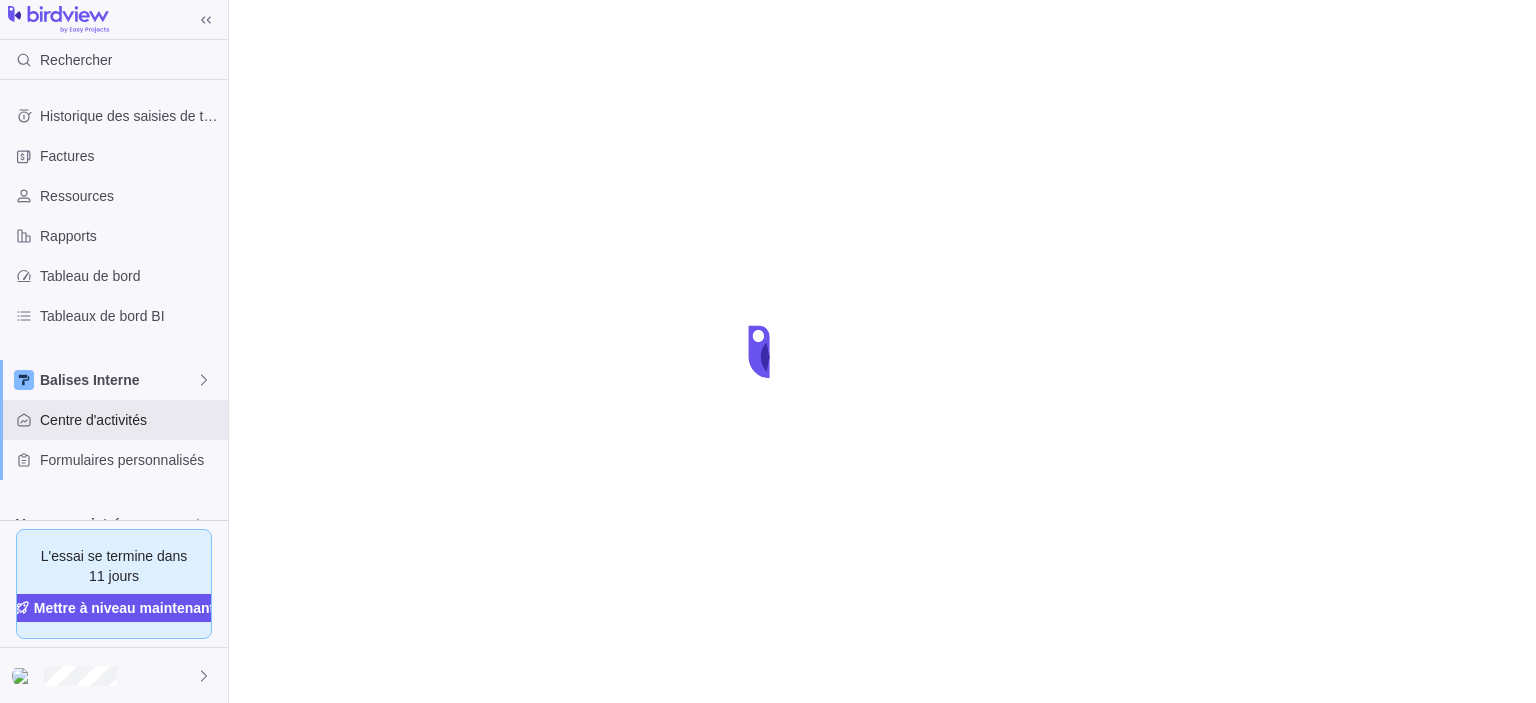 scroll, scrollTop: 0, scrollLeft: 0, axis: both 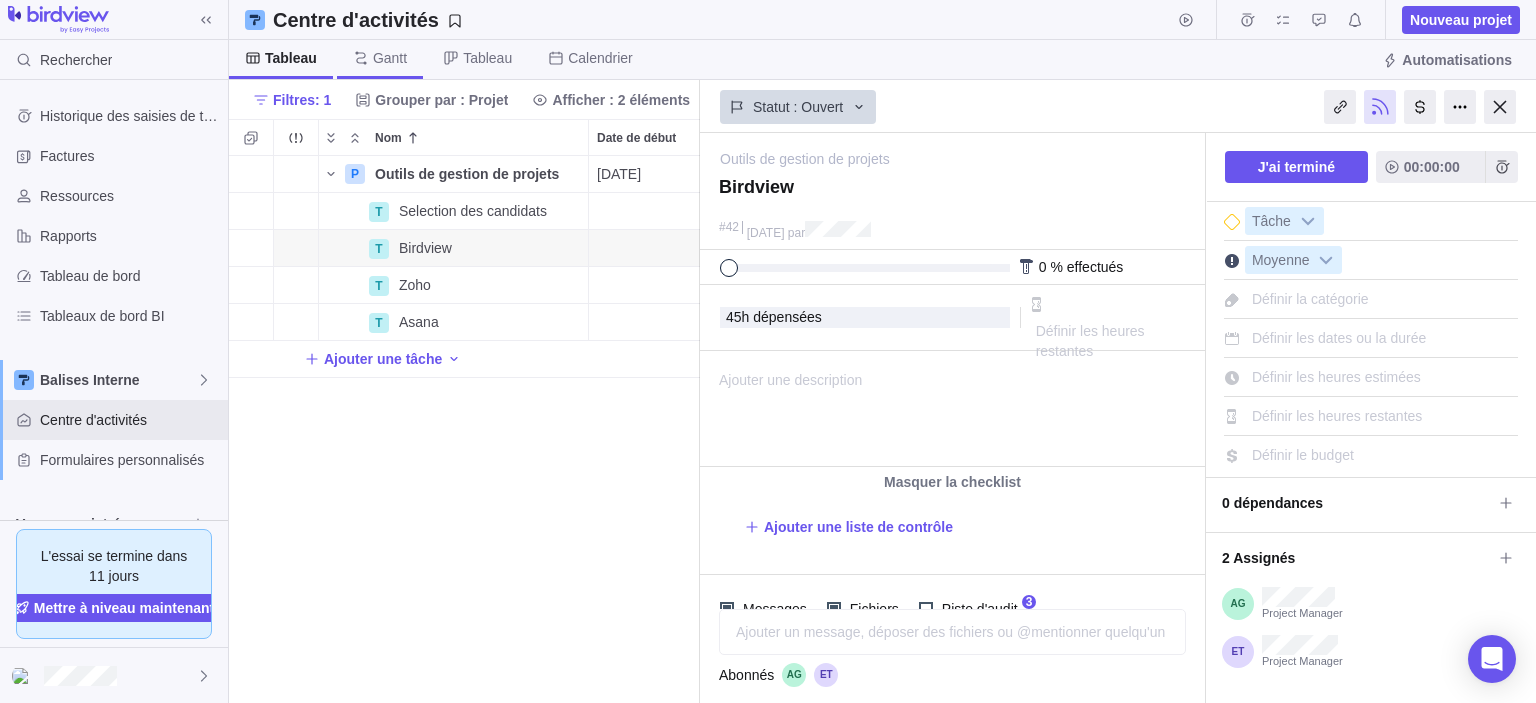 click on "Gantt" at bounding box center [390, 58] 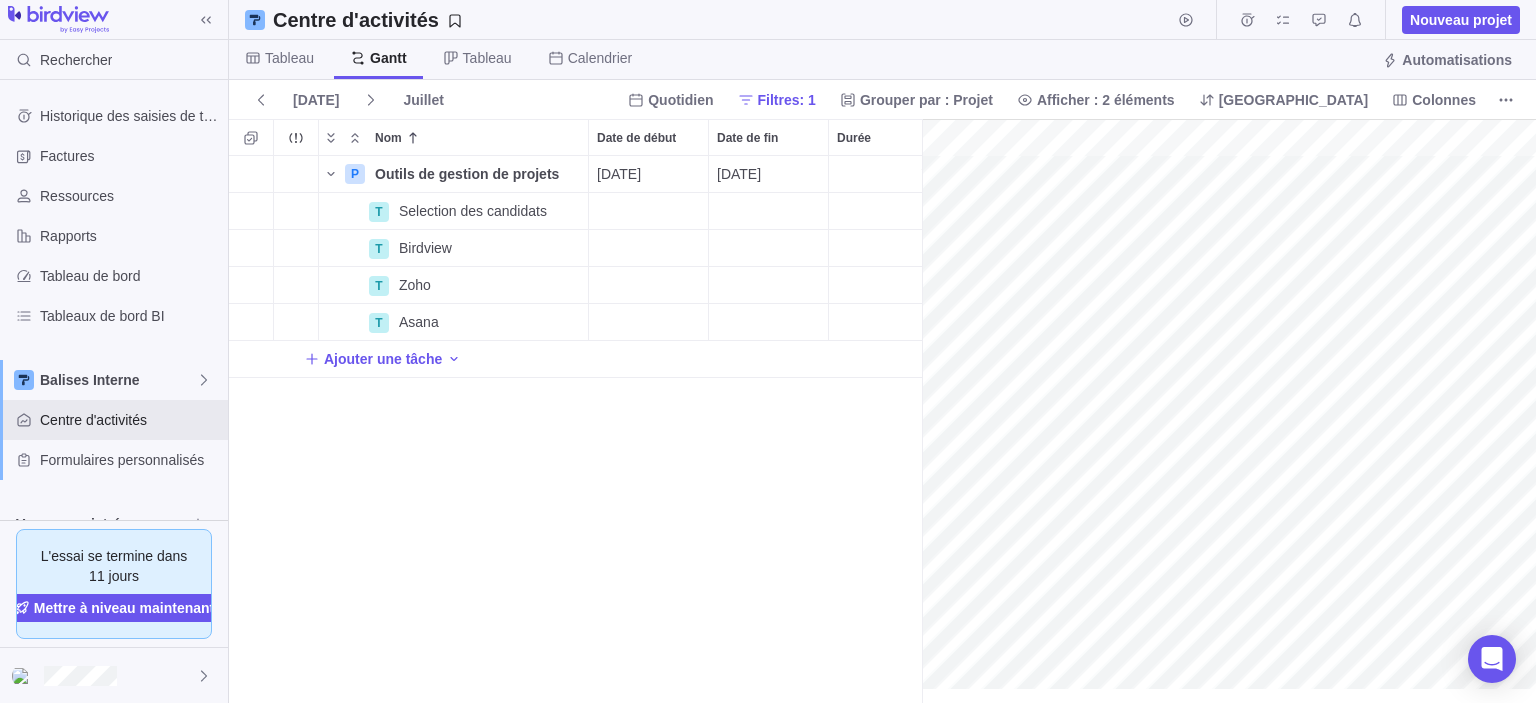 scroll, scrollTop: 16, scrollLeft: 16, axis: both 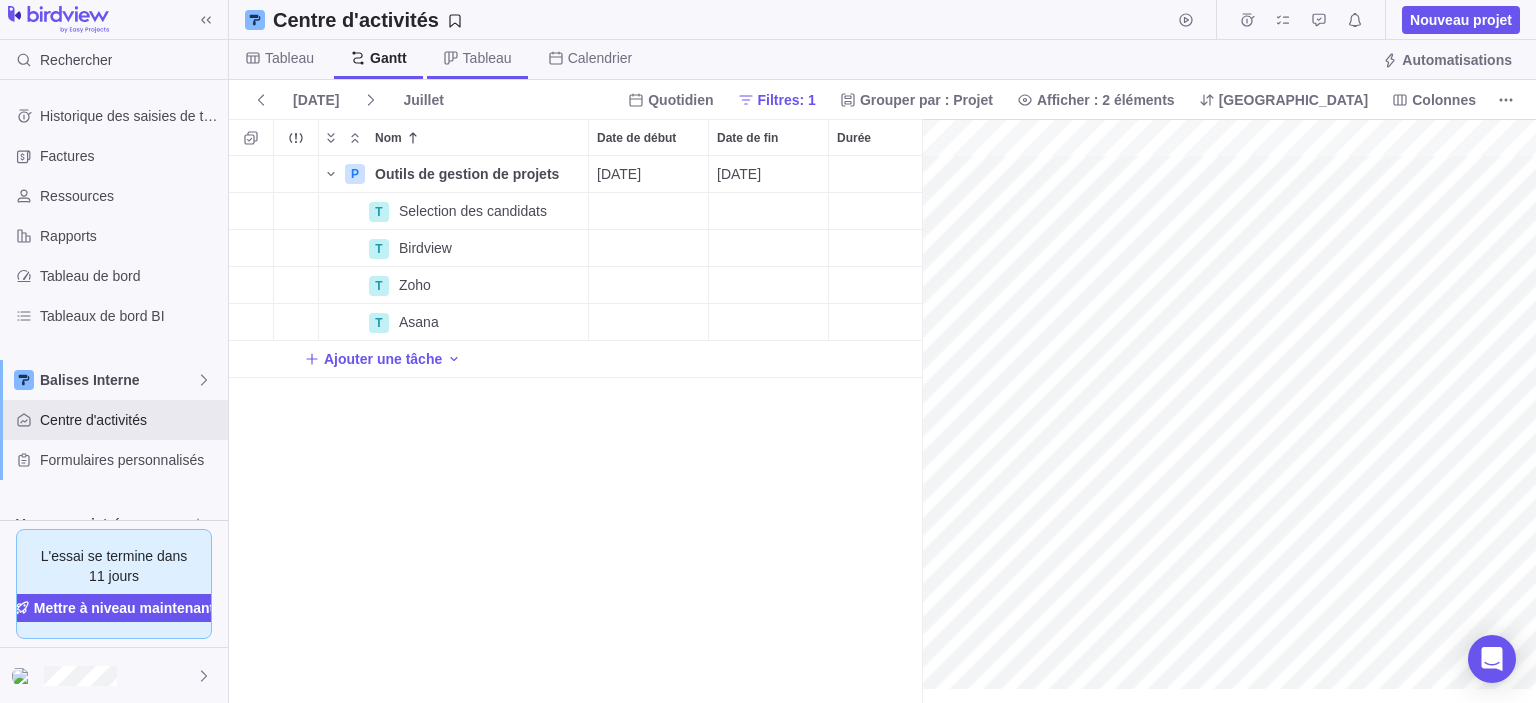 click on "Tableau" at bounding box center (487, 58) 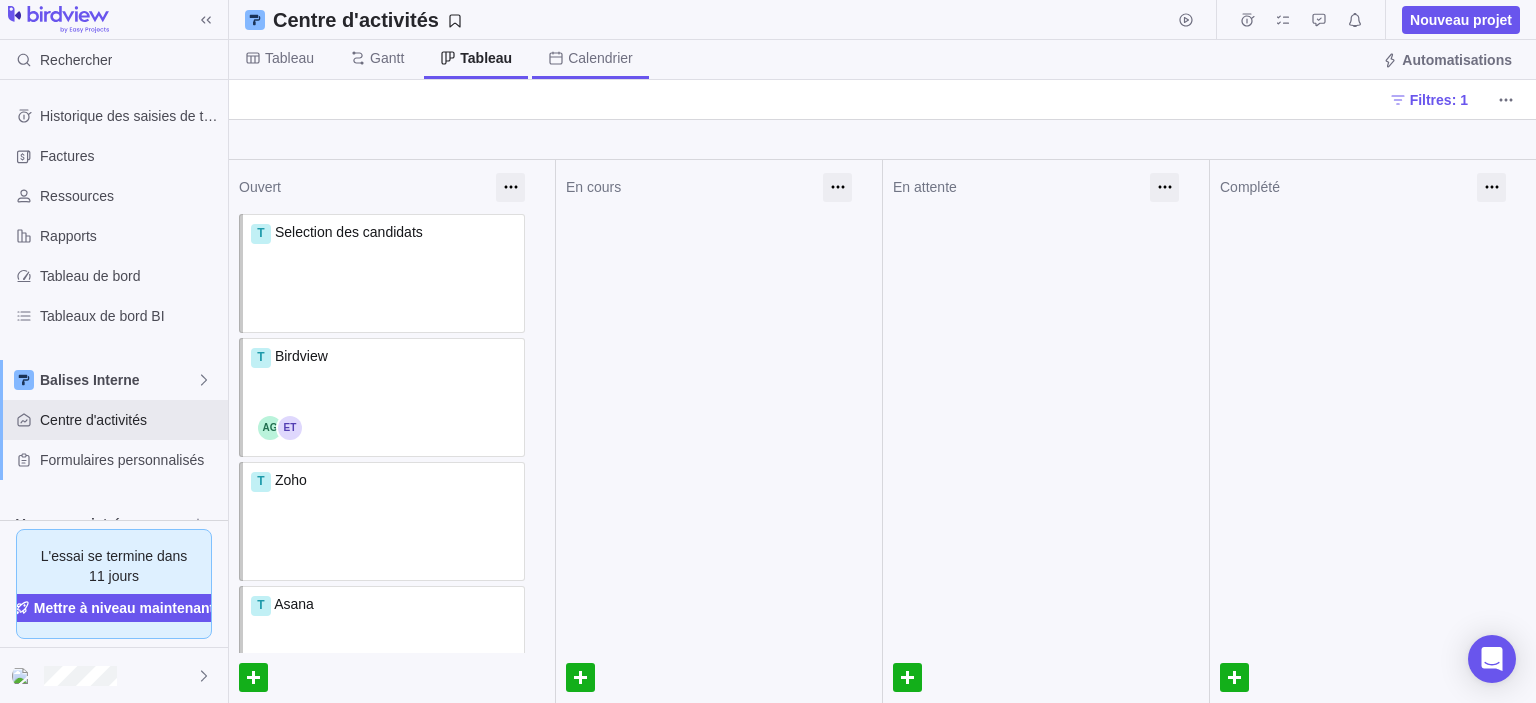 click on "Calendrier" at bounding box center (600, 58) 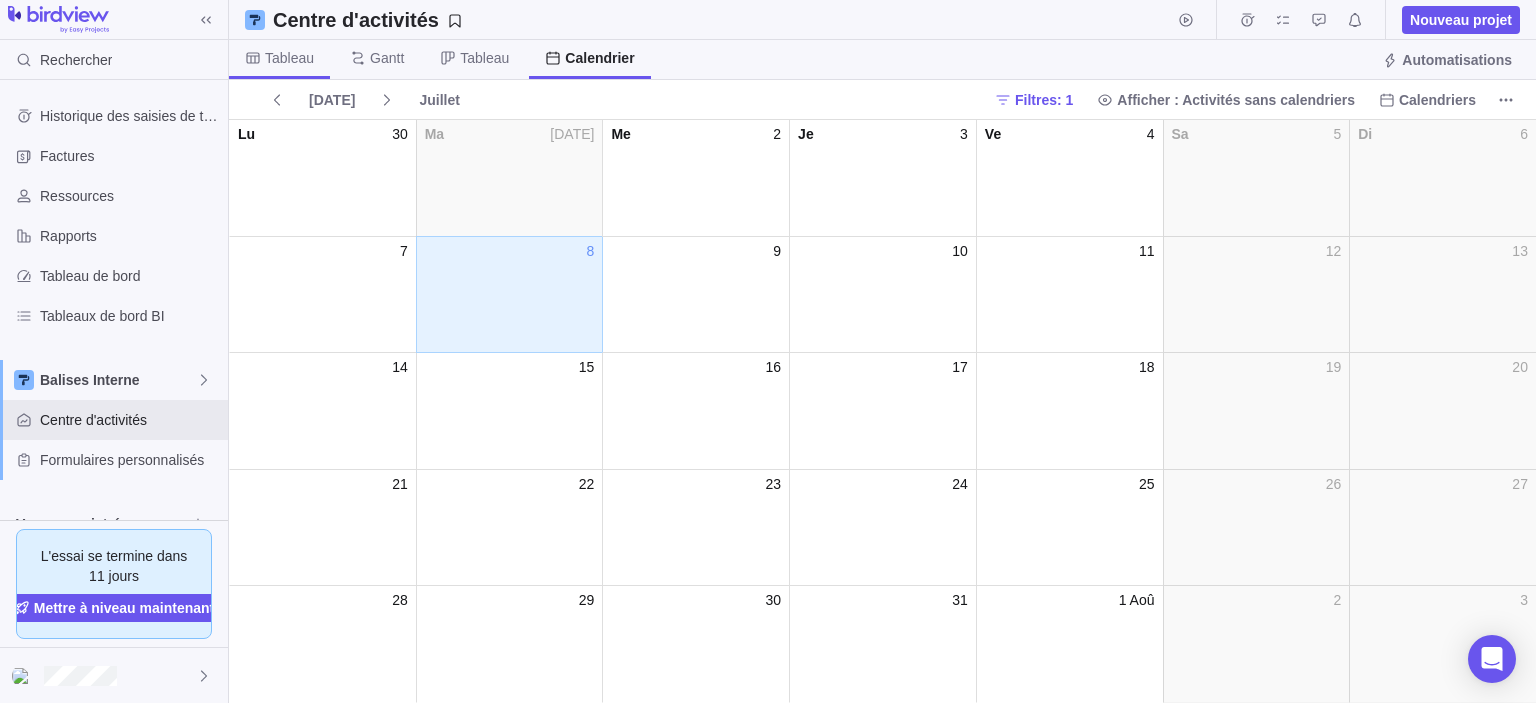 click 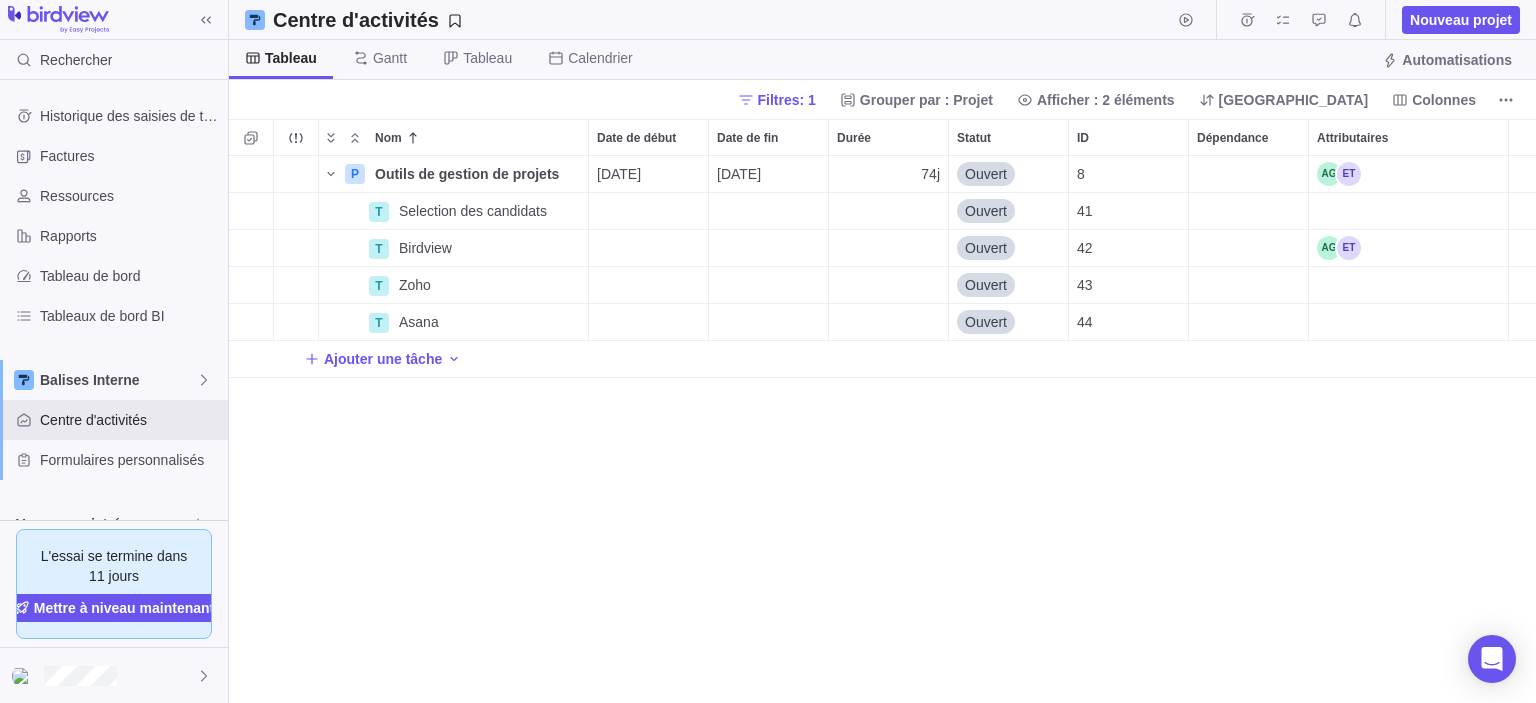 scroll, scrollTop: 16, scrollLeft: 16, axis: both 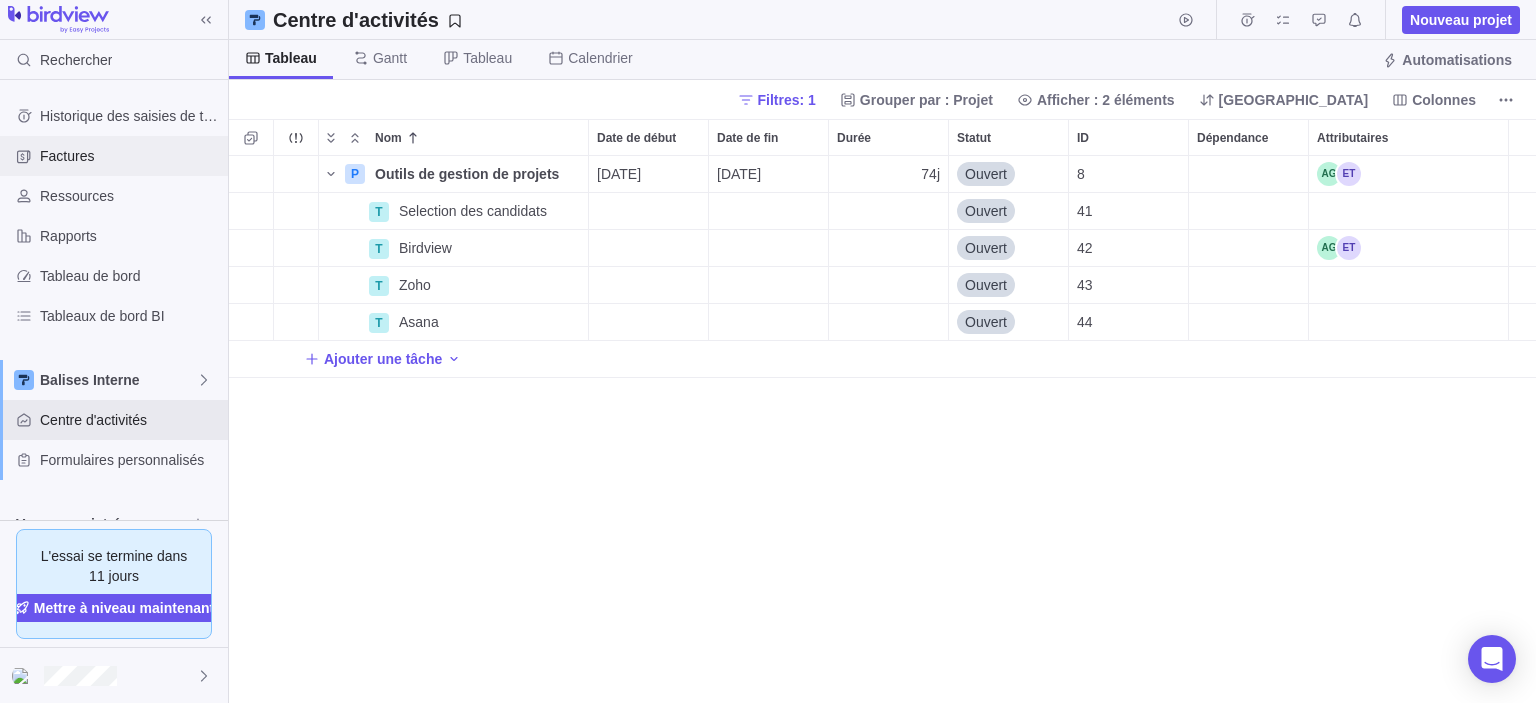 click on "Factures" at bounding box center (130, 156) 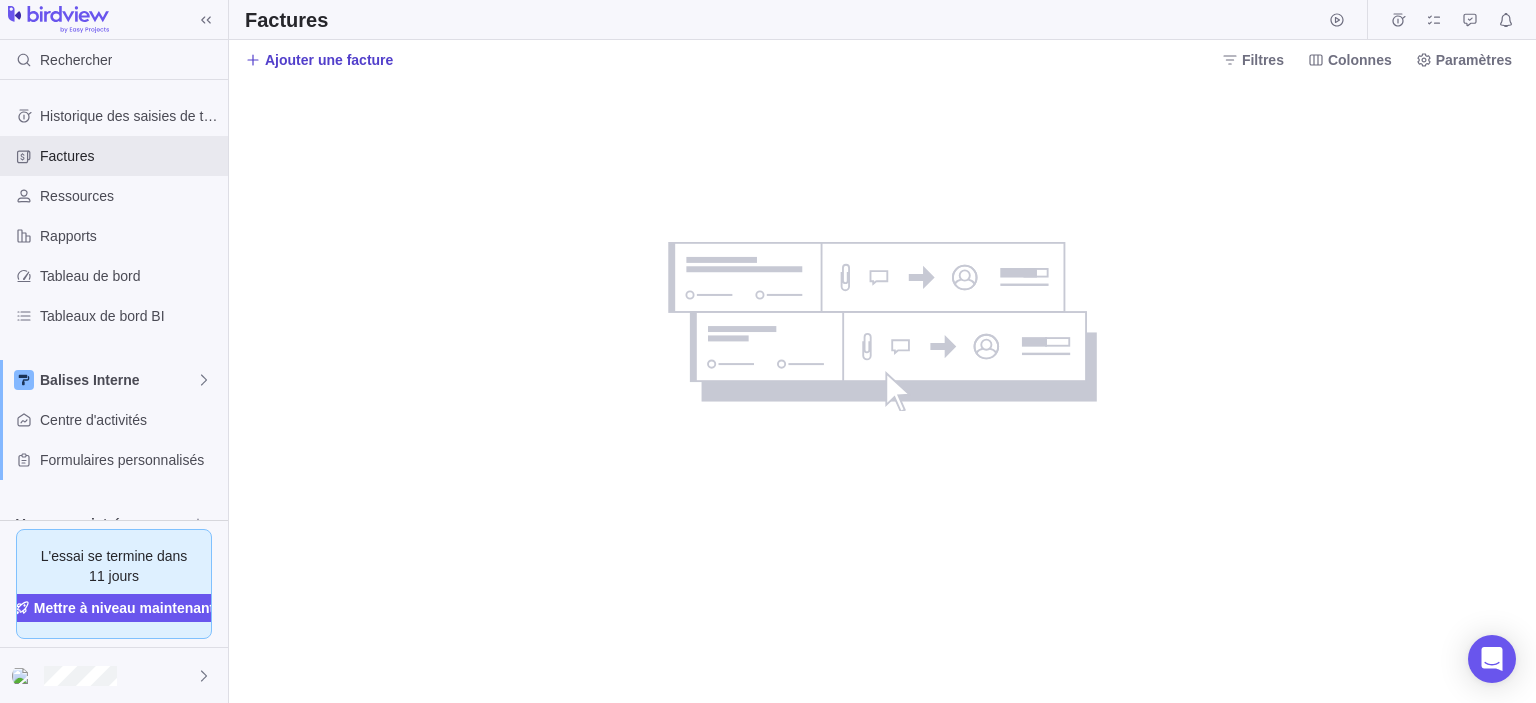 click on "Ajouter une facture" at bounding box center [329, 60] 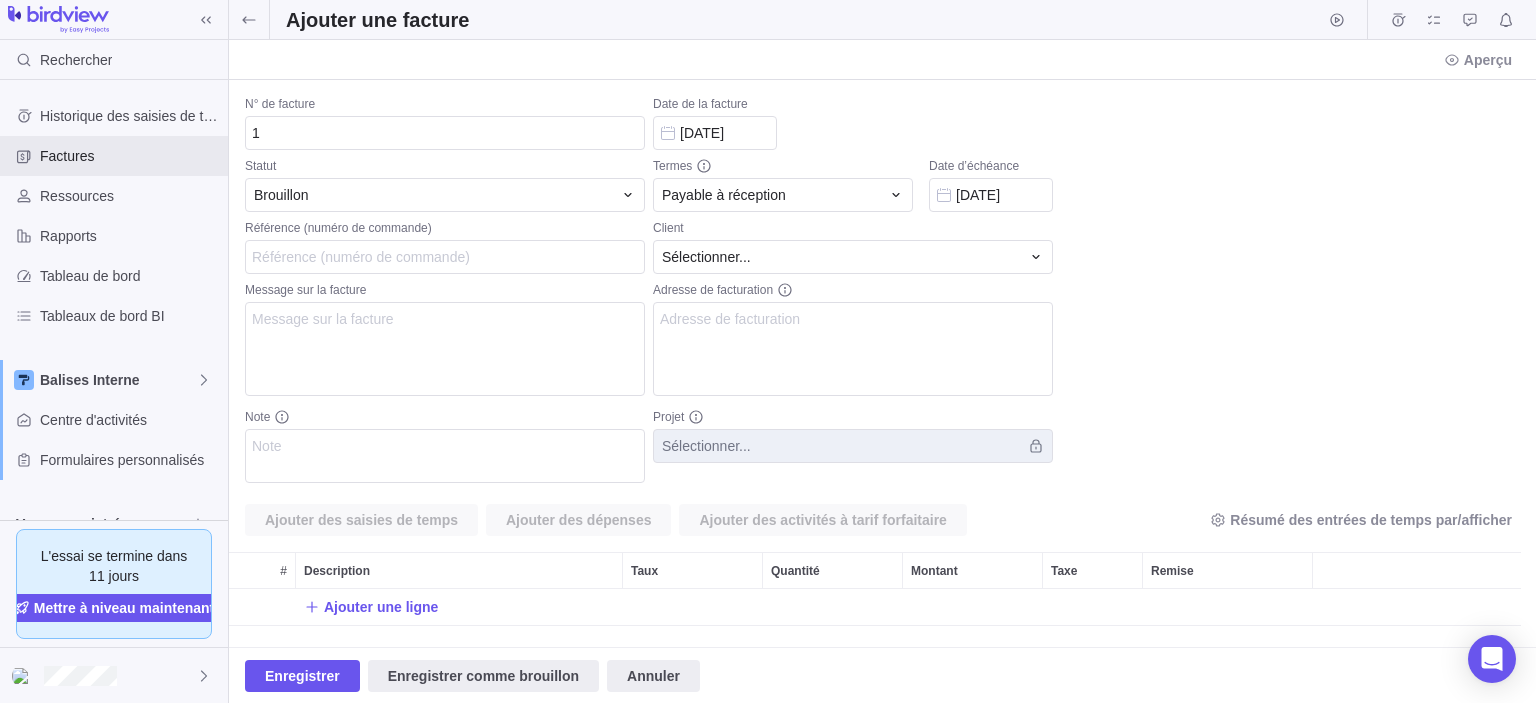 scroll, scrollTop: 16, scrollLeft: 16, axis: both 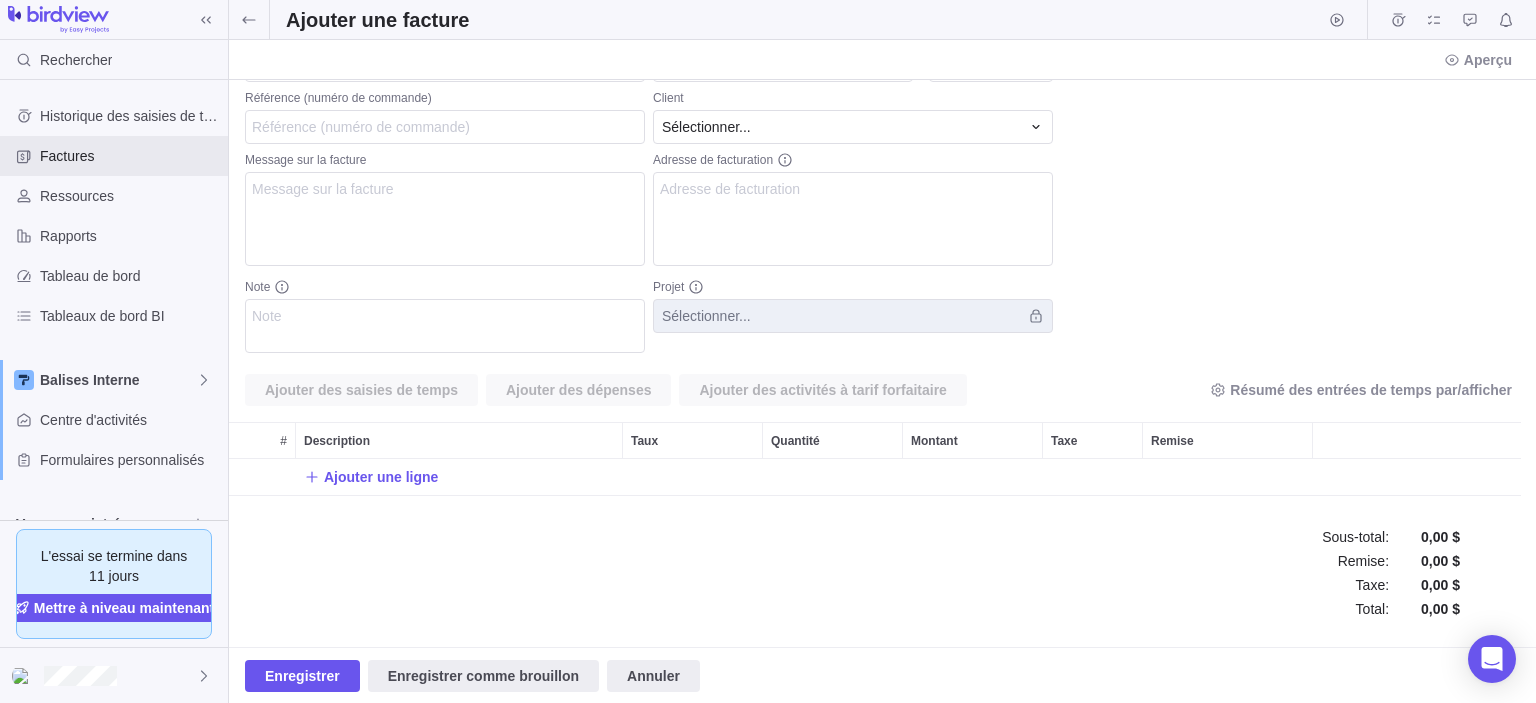 click on "Taxe" at bounding box center (1064, 441) 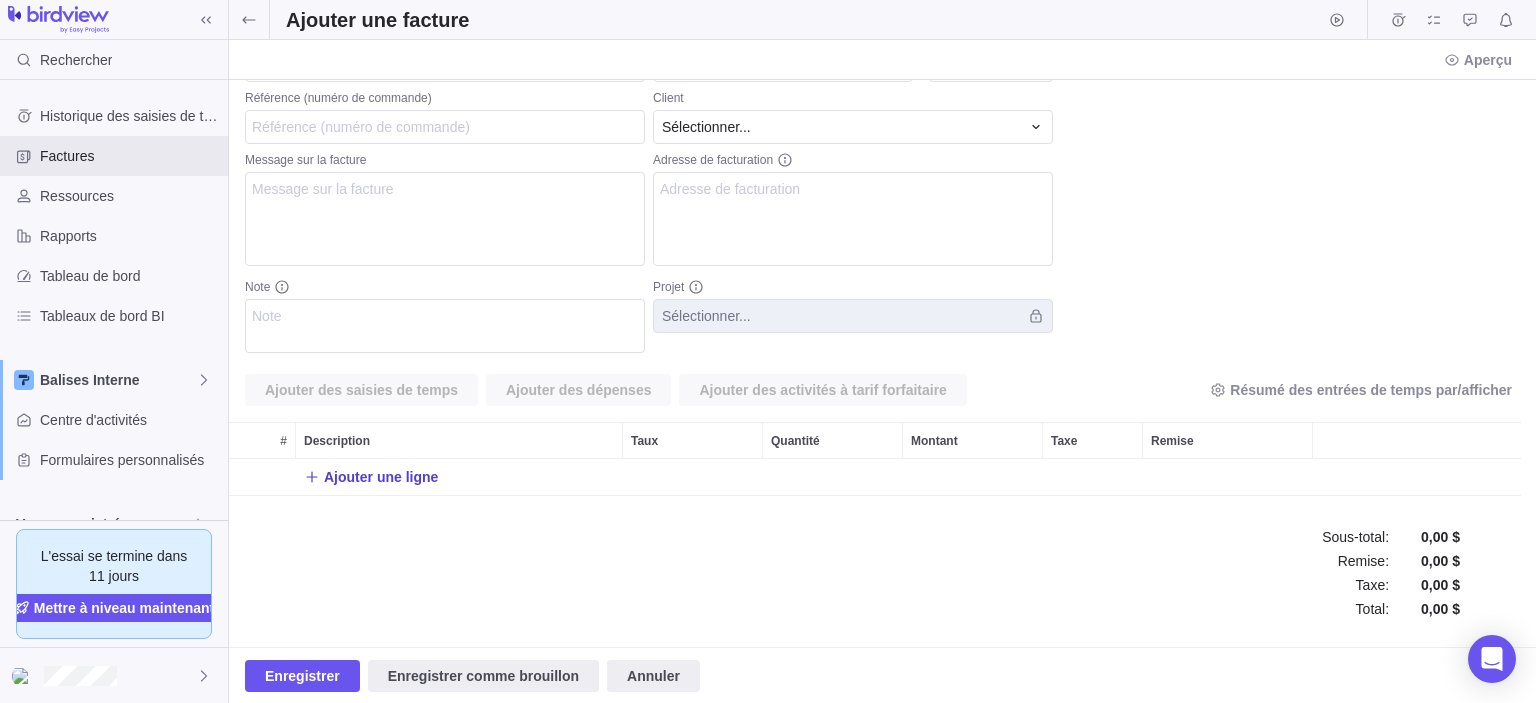 click on "Ajouter une ligne" at bounding box center (381, 477) 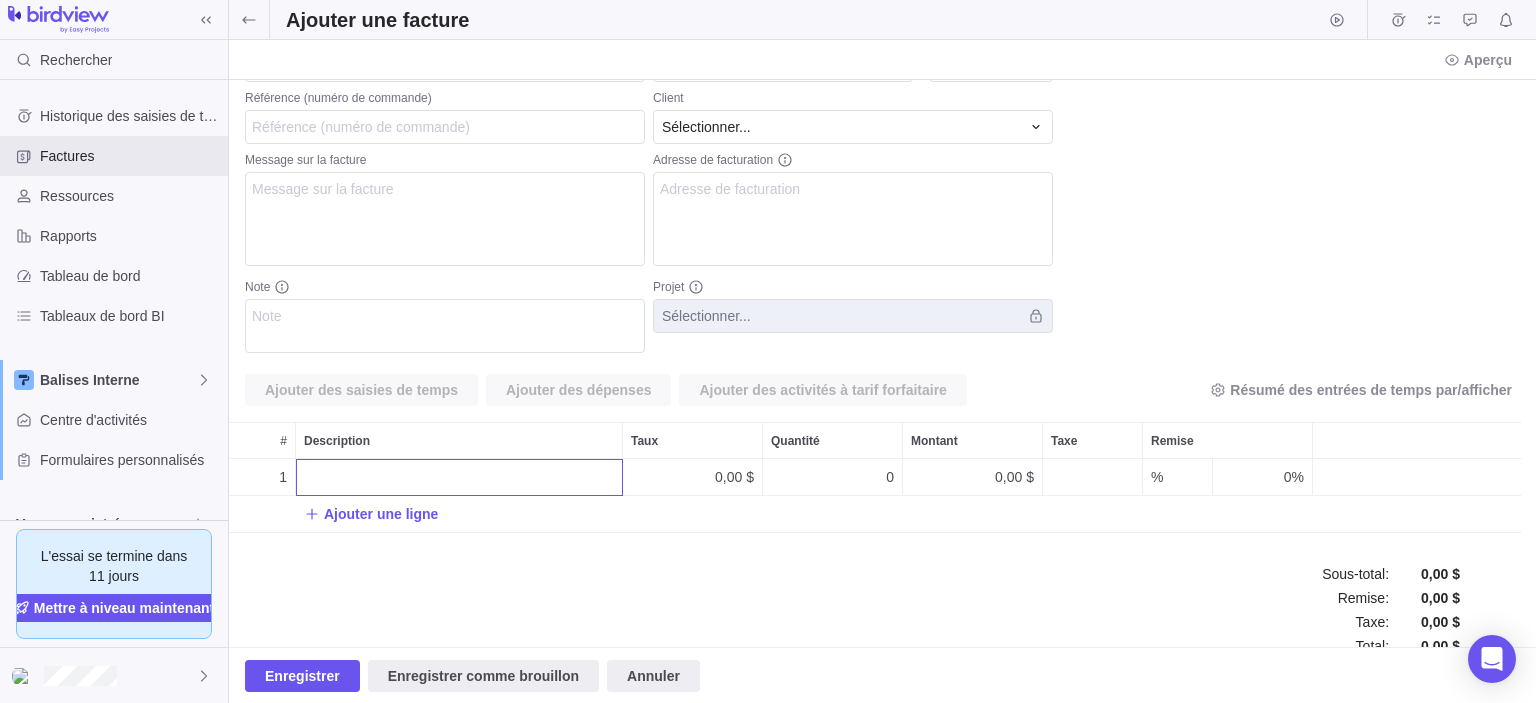 click on "1 0,00 $ 0 0,00 $ % 0% Ajouter une ligne" at bounding box center (875, 503) 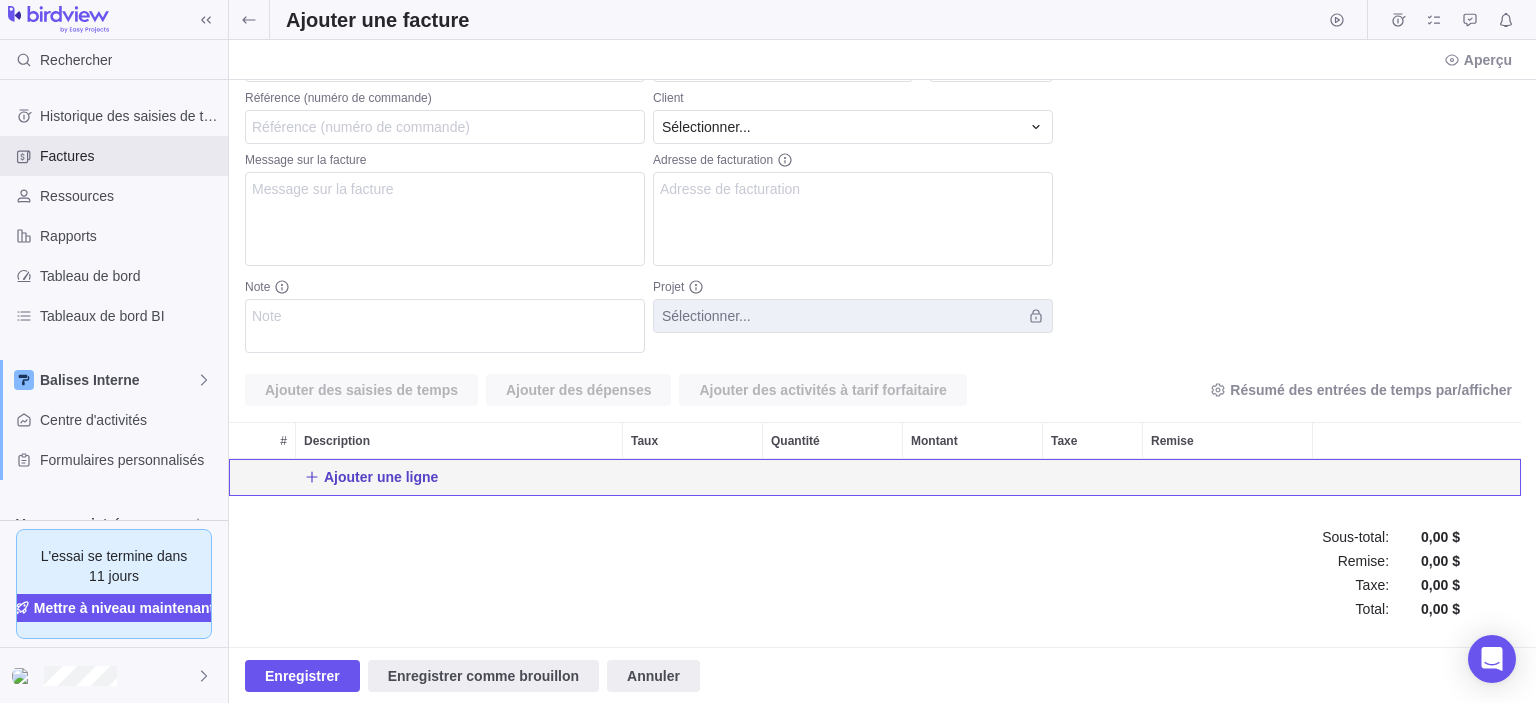 click on "Ajouter une ligne" at bounding box center [381, 477] 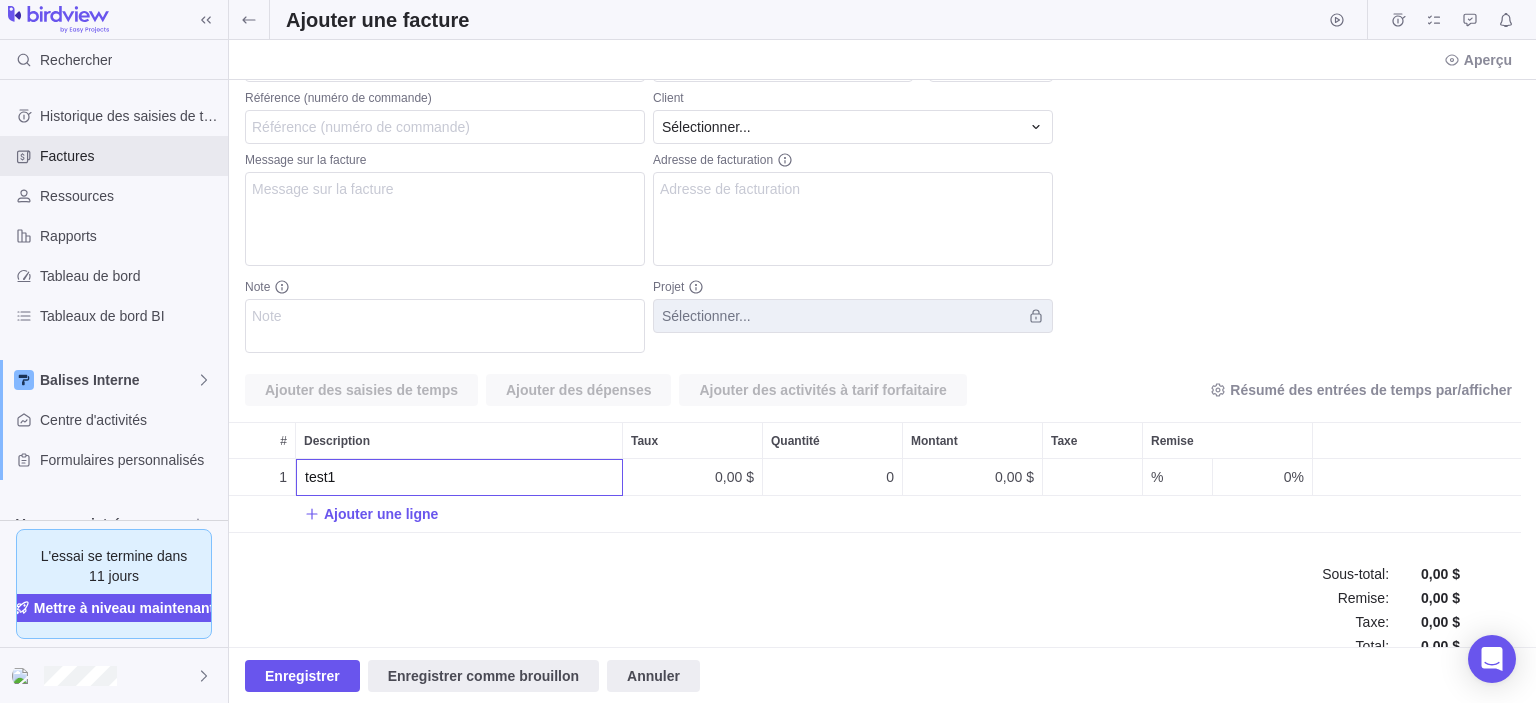 type on "test1" 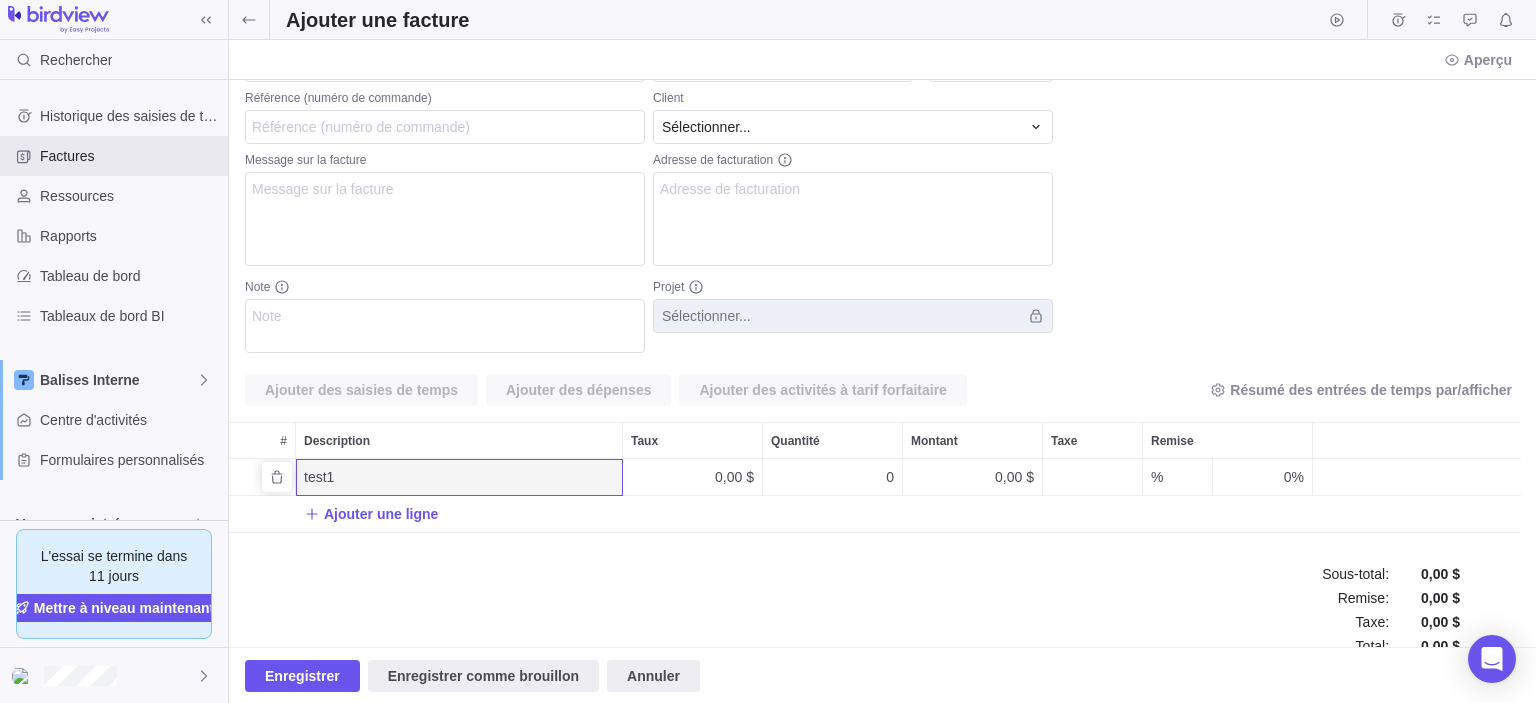 click on "0,00 $" at bounding box center (734, 477) 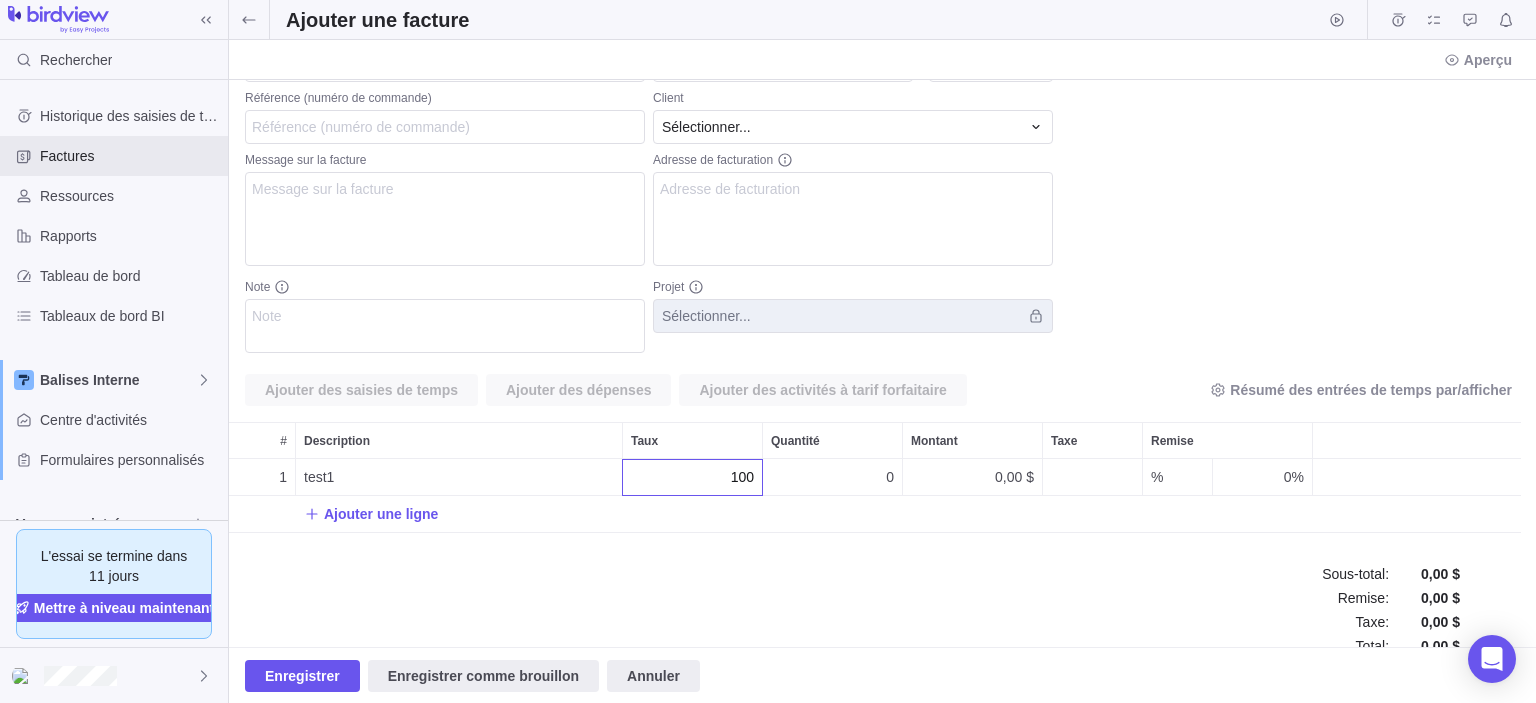type on "100" 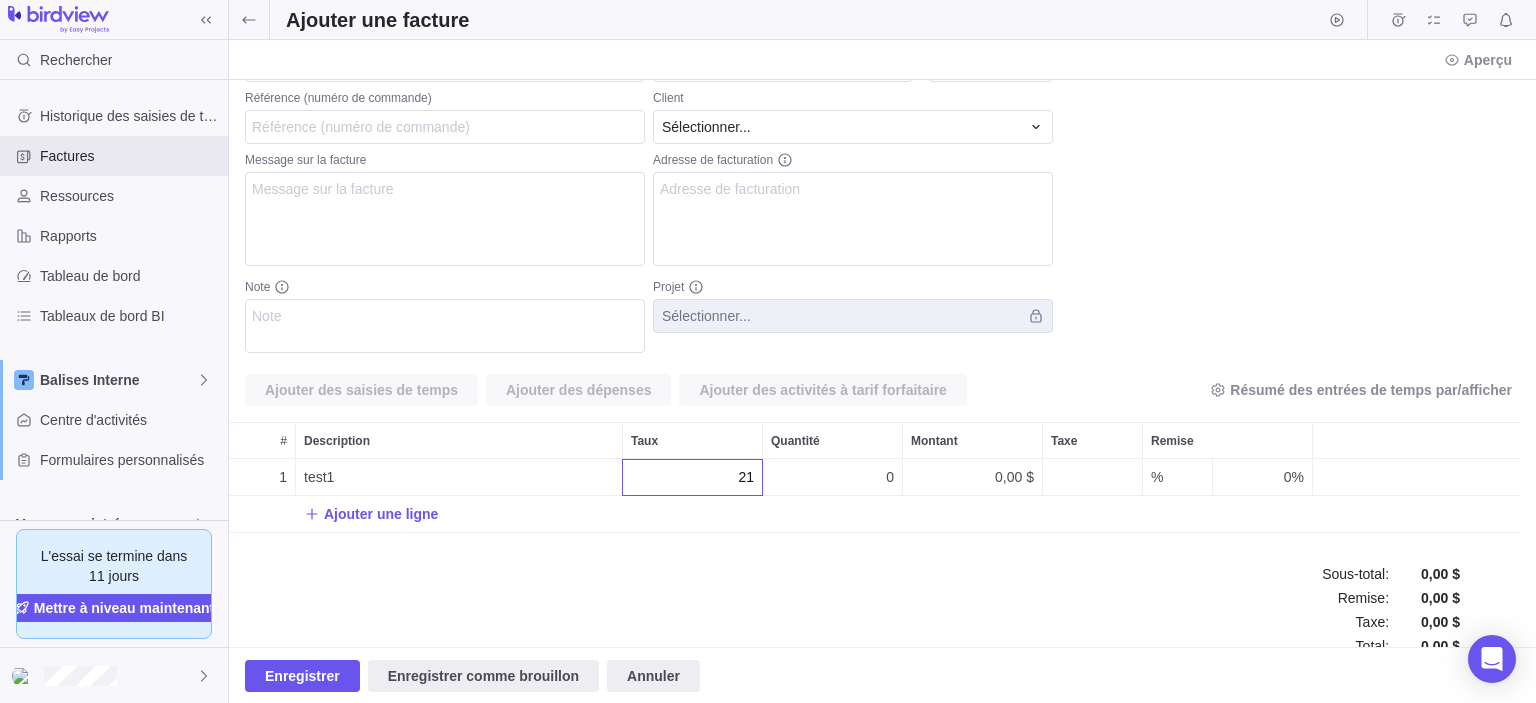 type on "2" 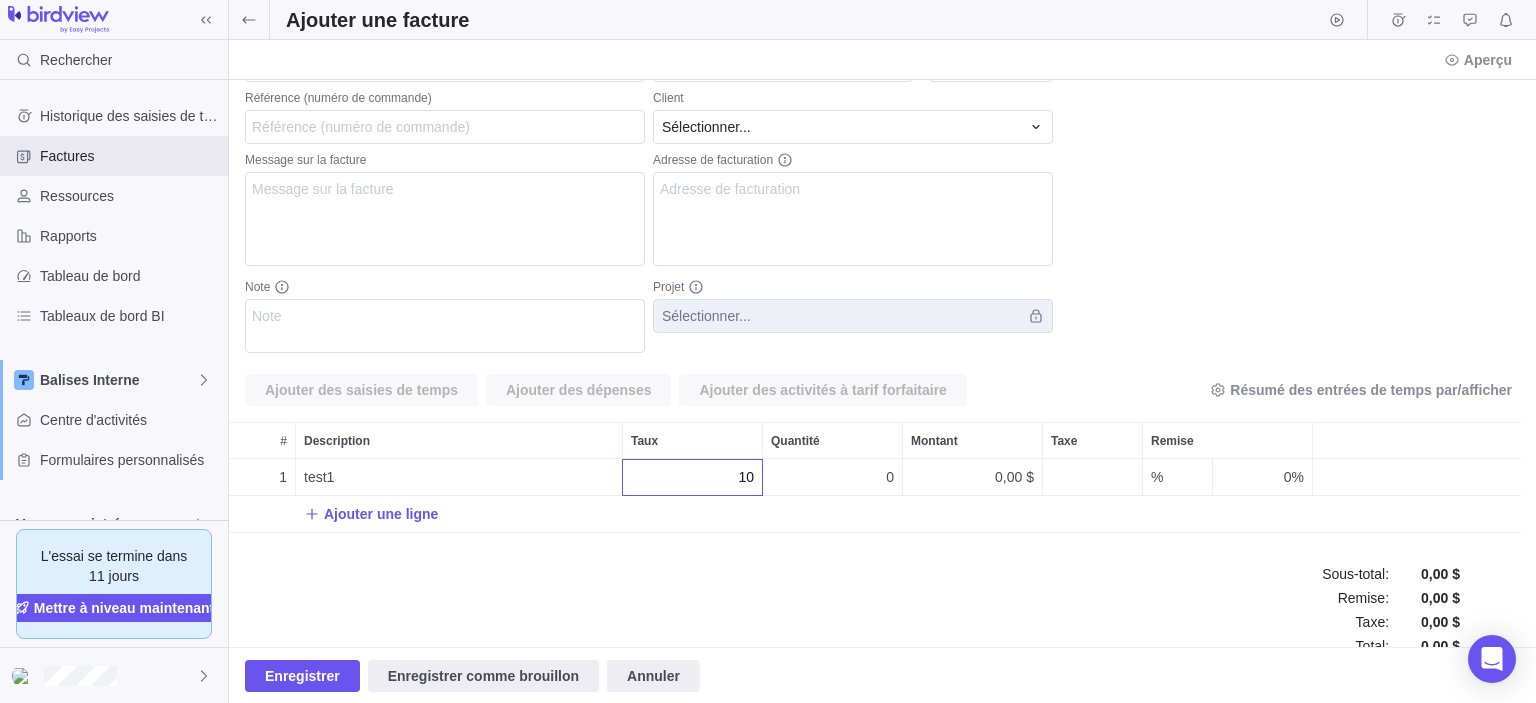 type on "100" 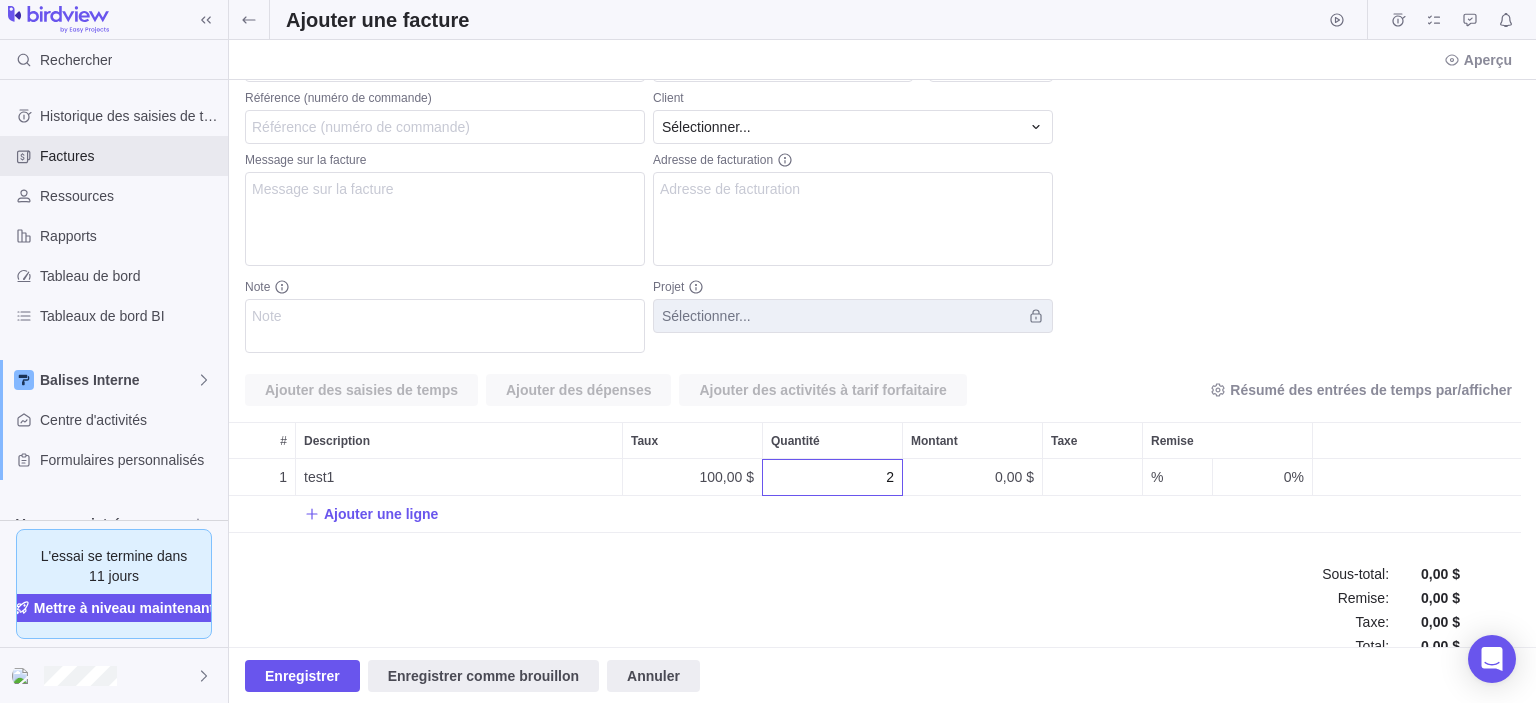 type on "21" 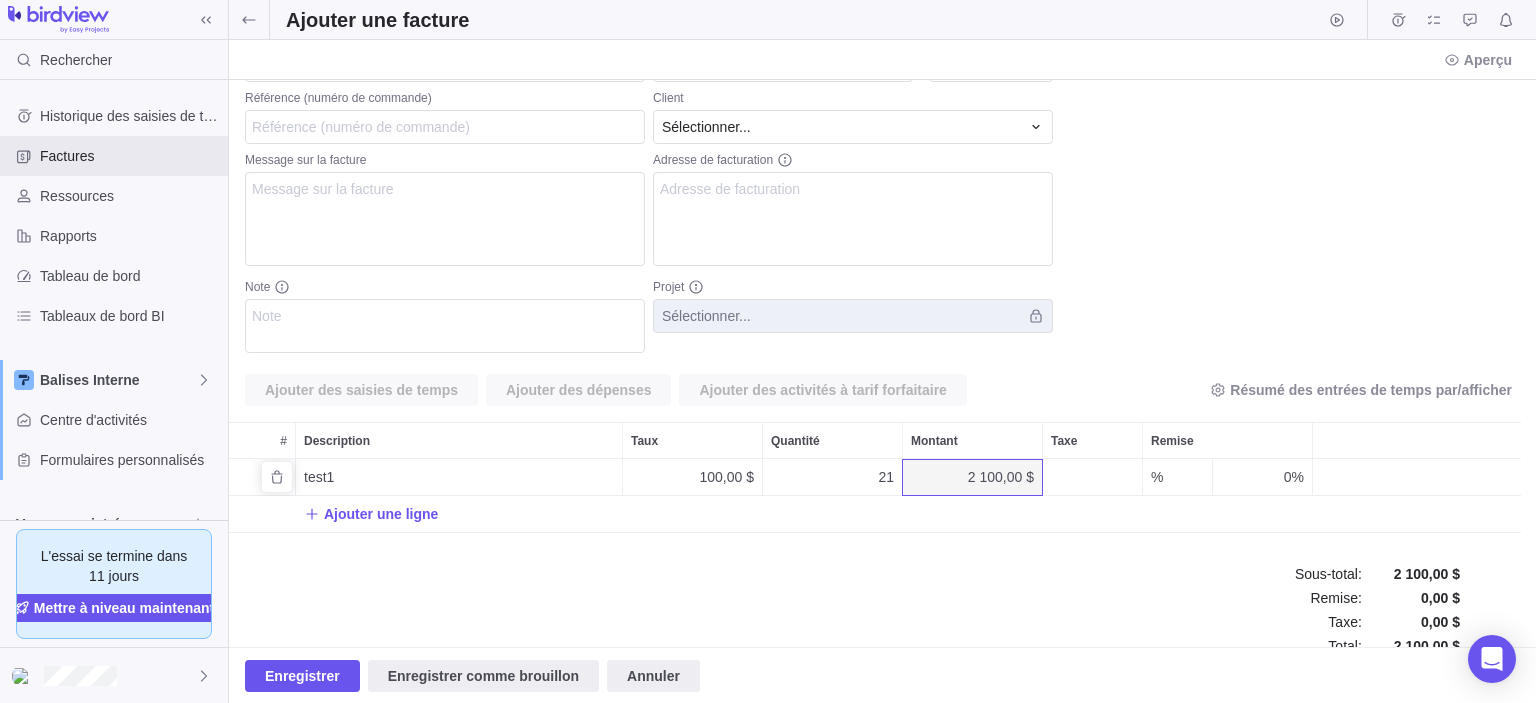 click at bounding box center [1092, 477] 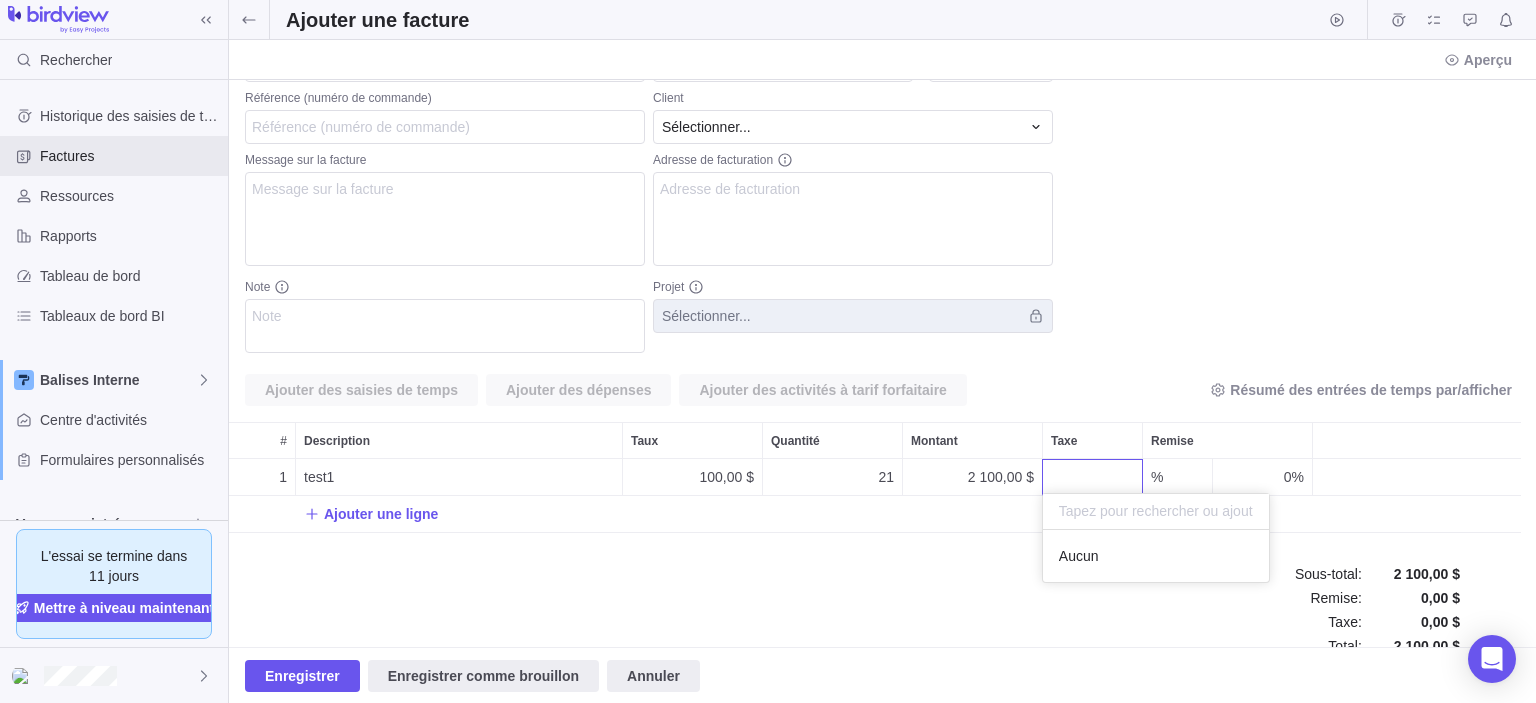 click at bounding box center (1156, 512) 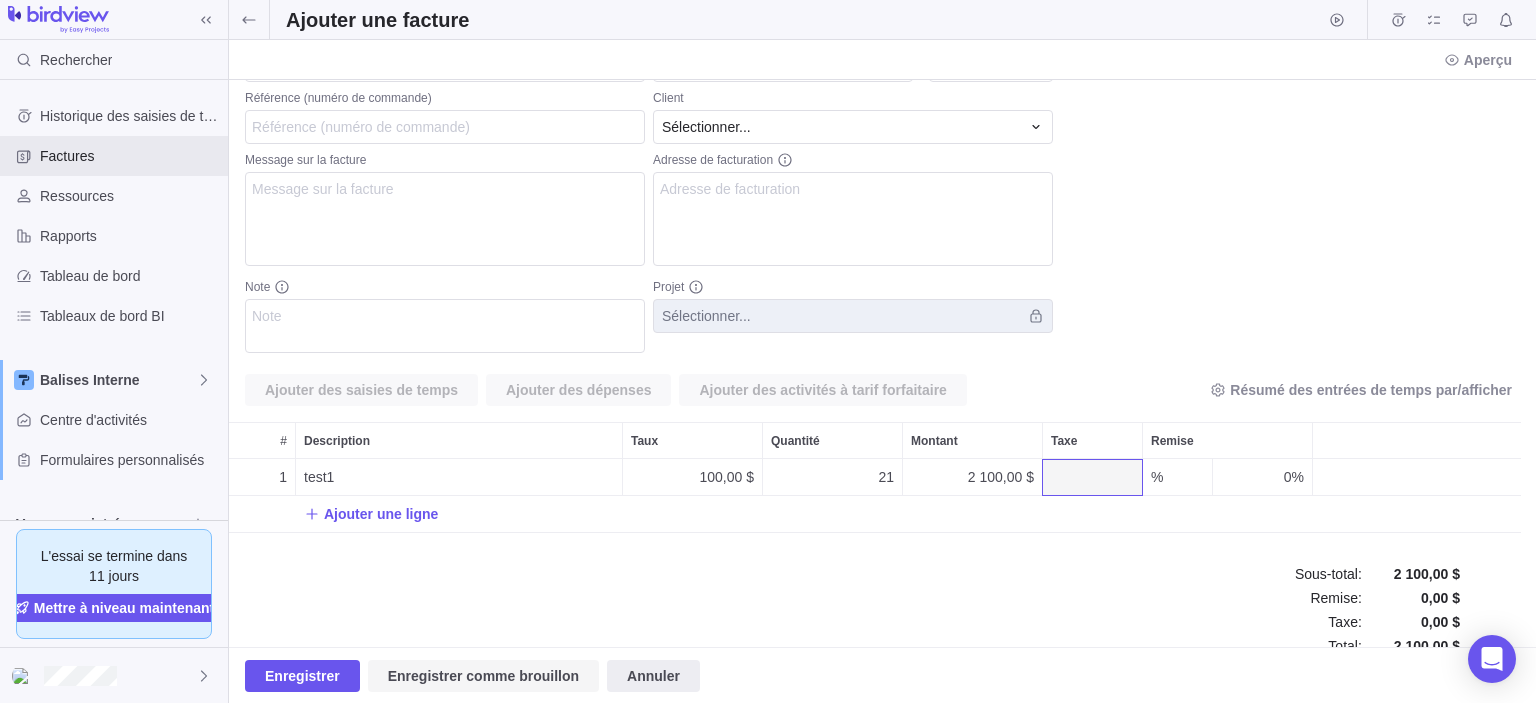click on "Enregistrer comme brouillon" at bounding box center [483, 676] 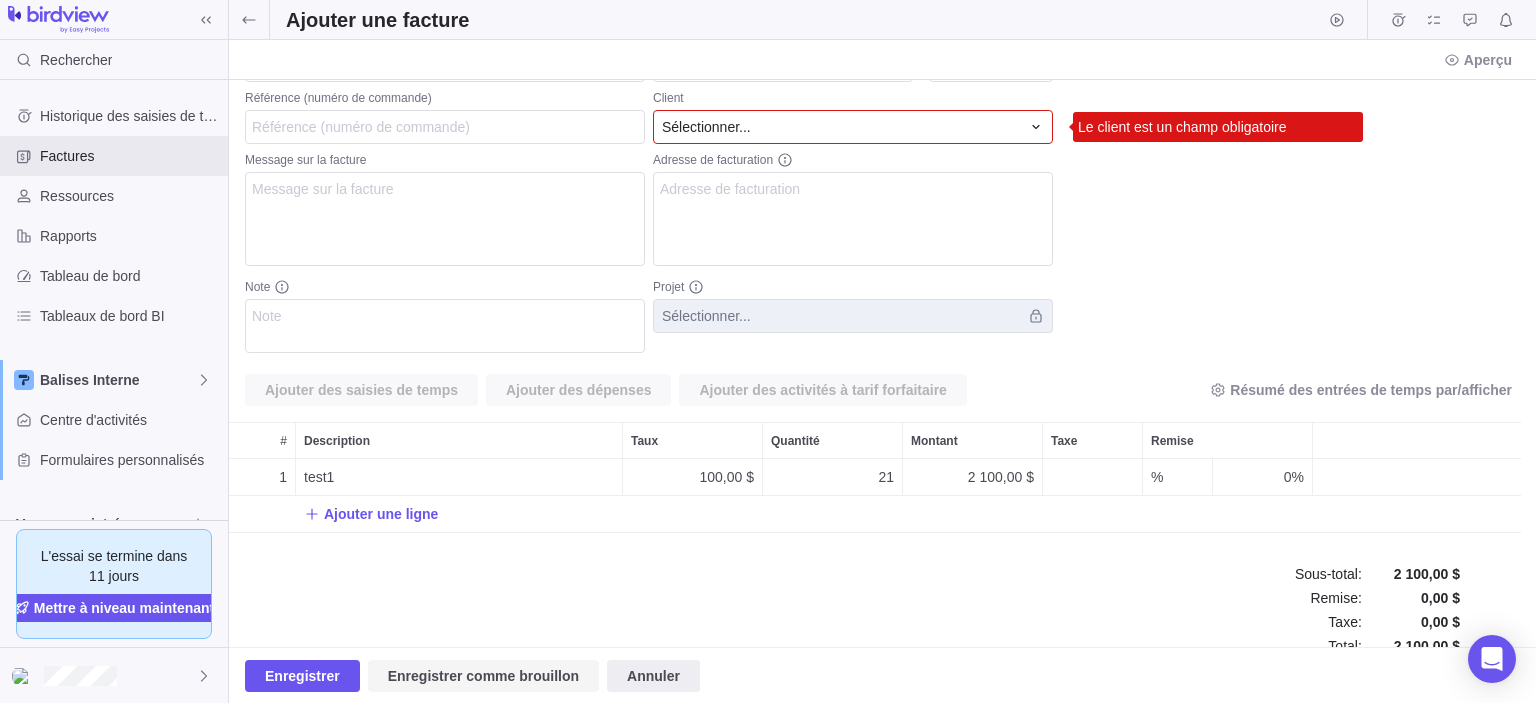 scroll, scrollTop: 0, scrollLeft: 0, axis: both 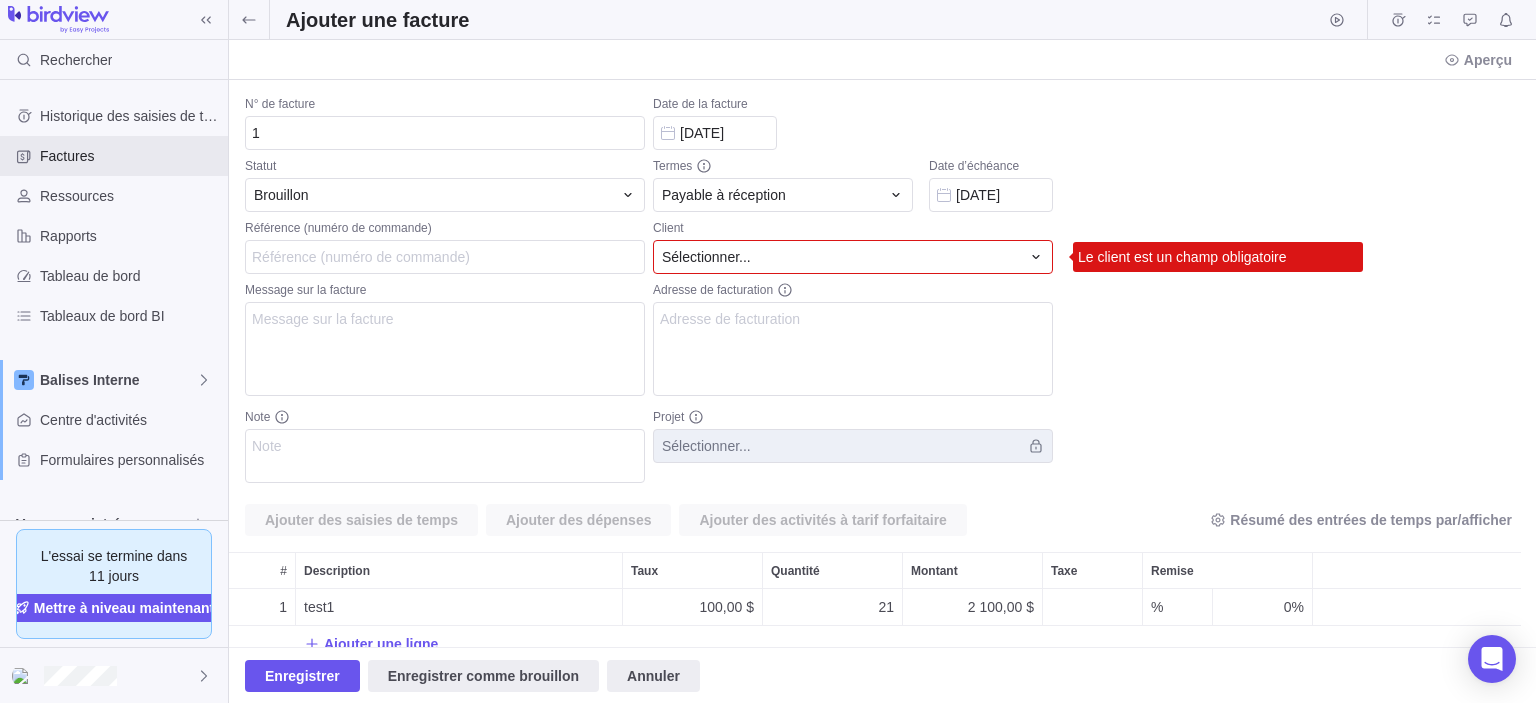 click on "Sélectionner..." at bounding box center [841, 257] 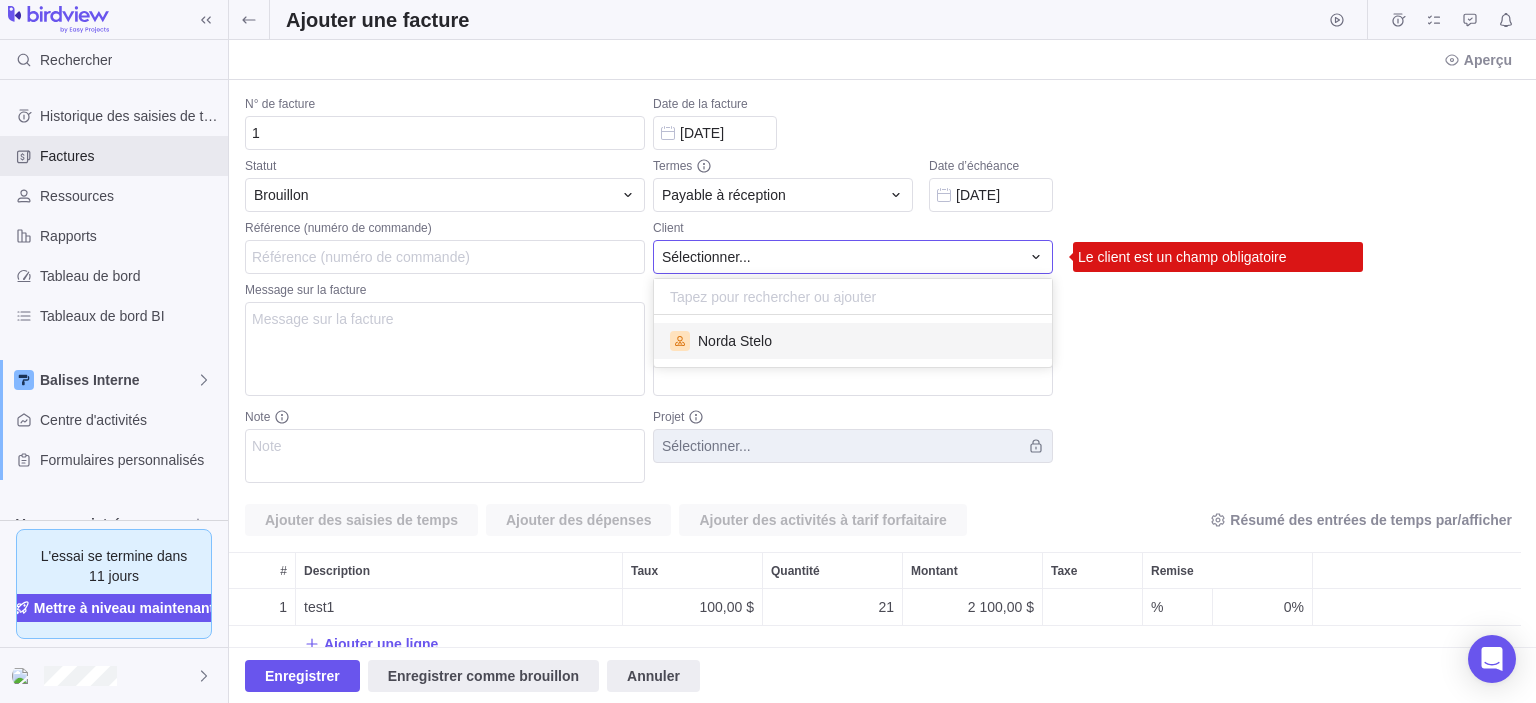 click on "Norda Stelo" at bounding box center (735, 341) 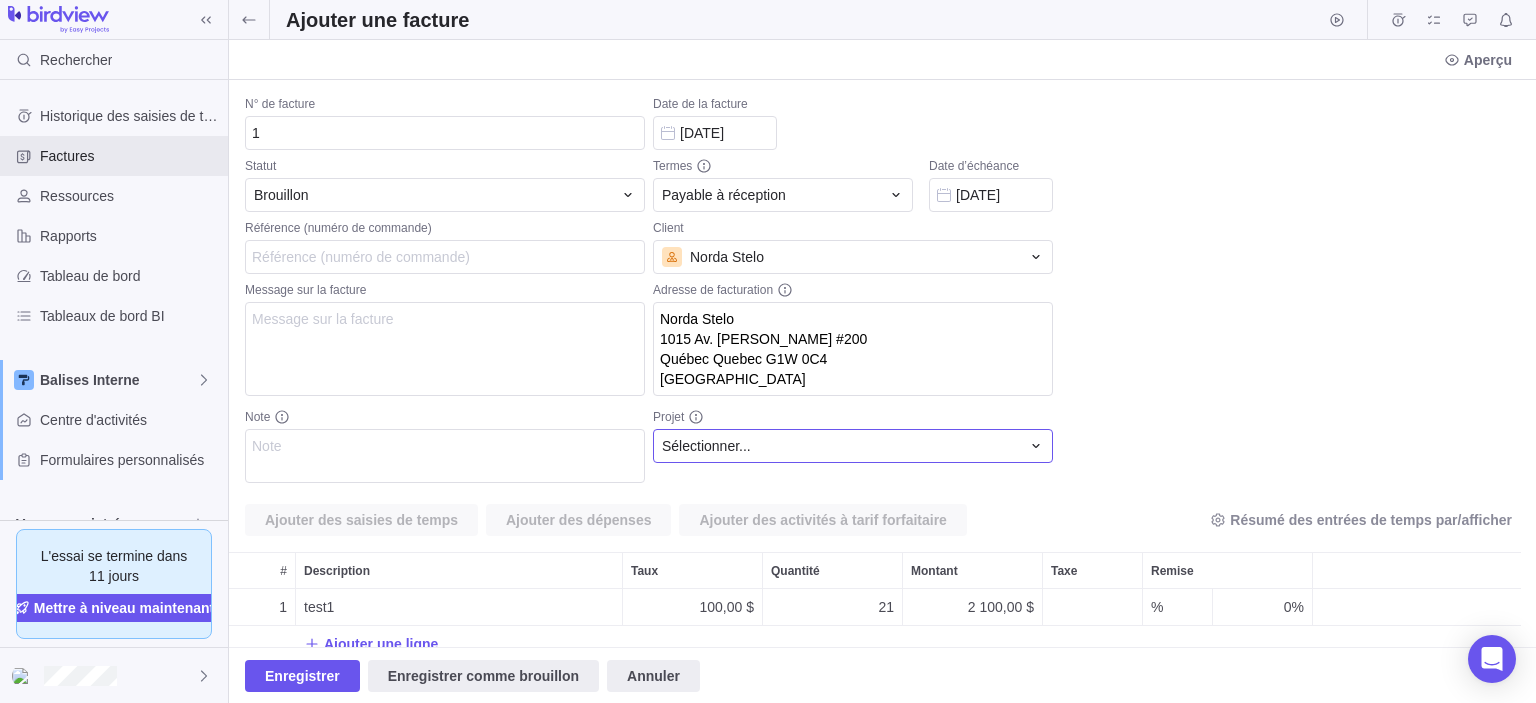 click on "Sélectionner..." at bounding box center [853, 446] 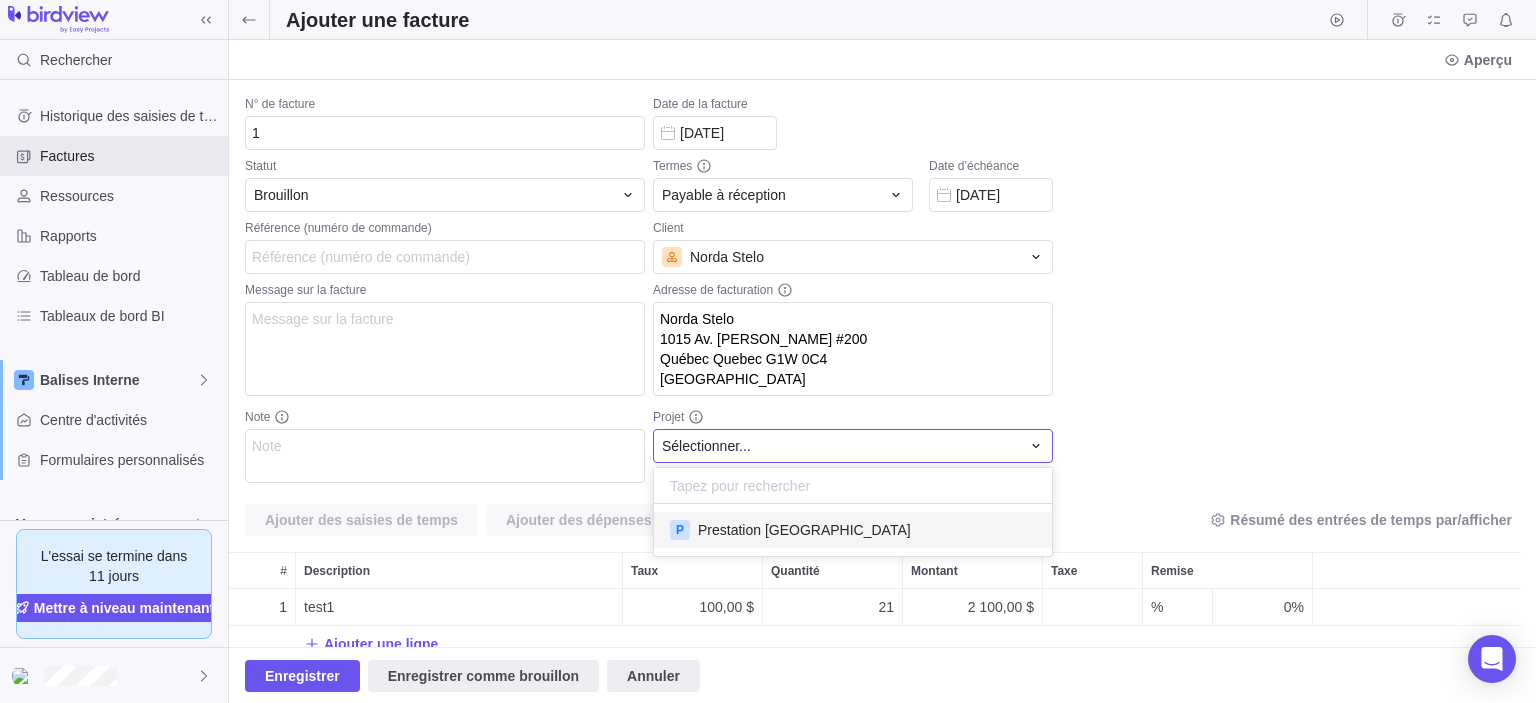 click on "Prestation [GEOGRAPHIC_DATA]" at bounding box center [804, 530] 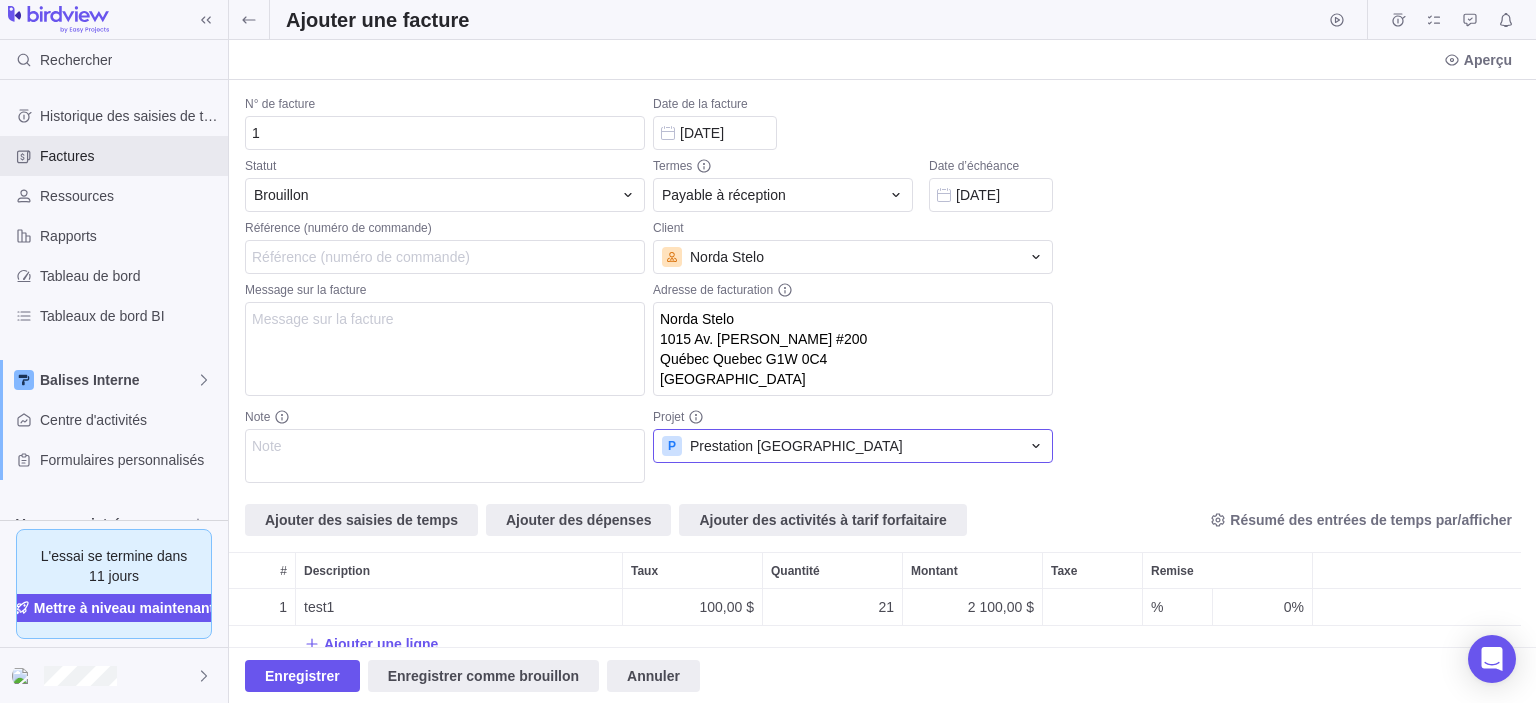 scroll, scrollTop: 167, scrollLeft: 0, axis: vertical 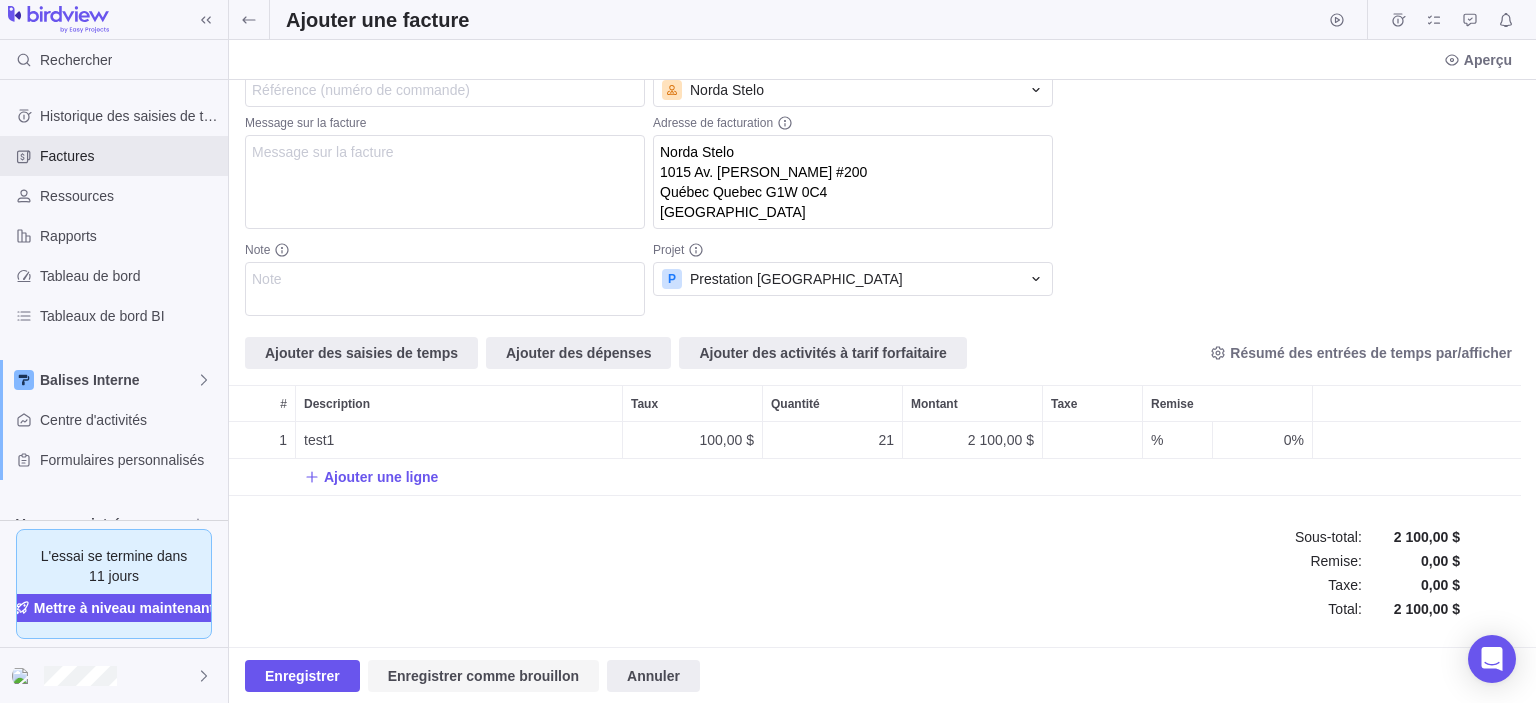 click on "Enregistrer comme brouillon" at bounding box center (483, 676) 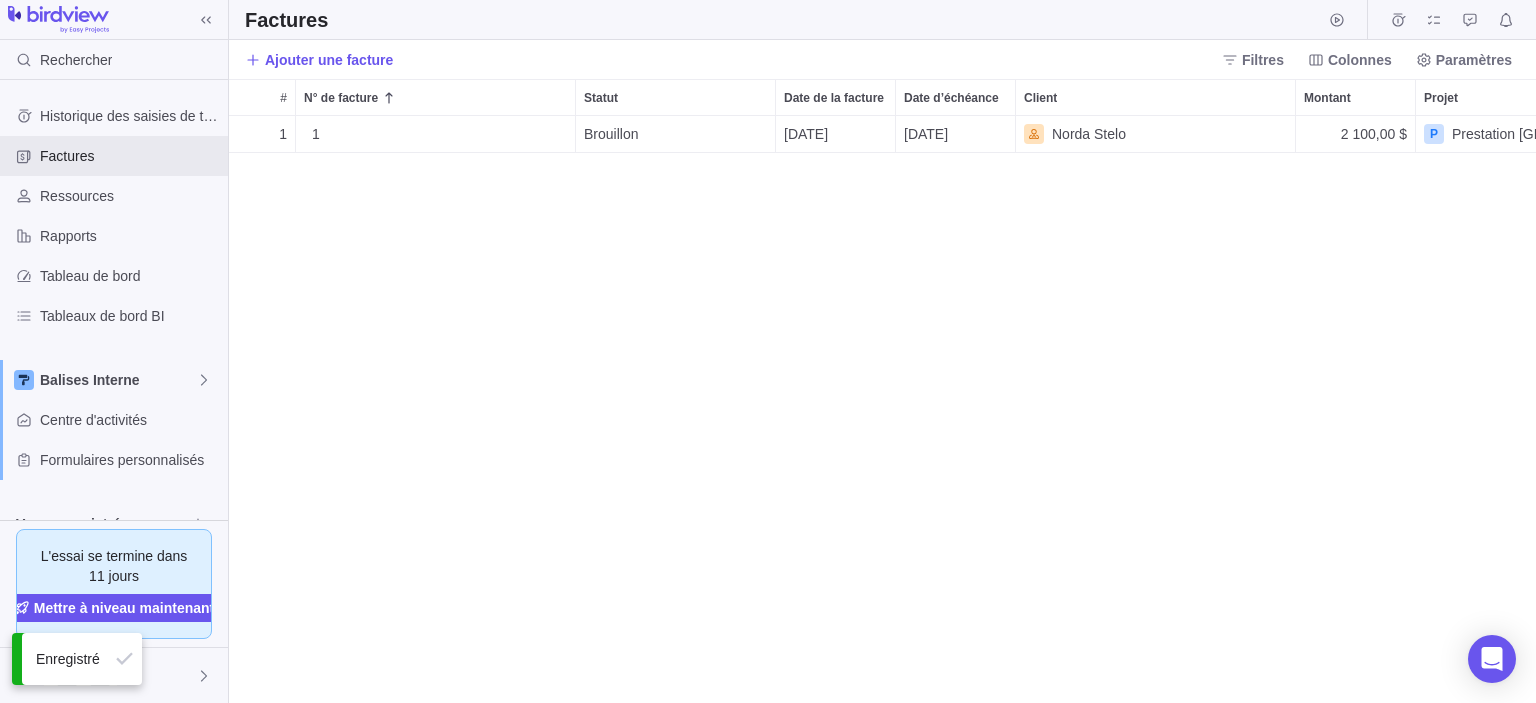 scroll, scrollTop: 16, scrollLeft: 16, axis: both 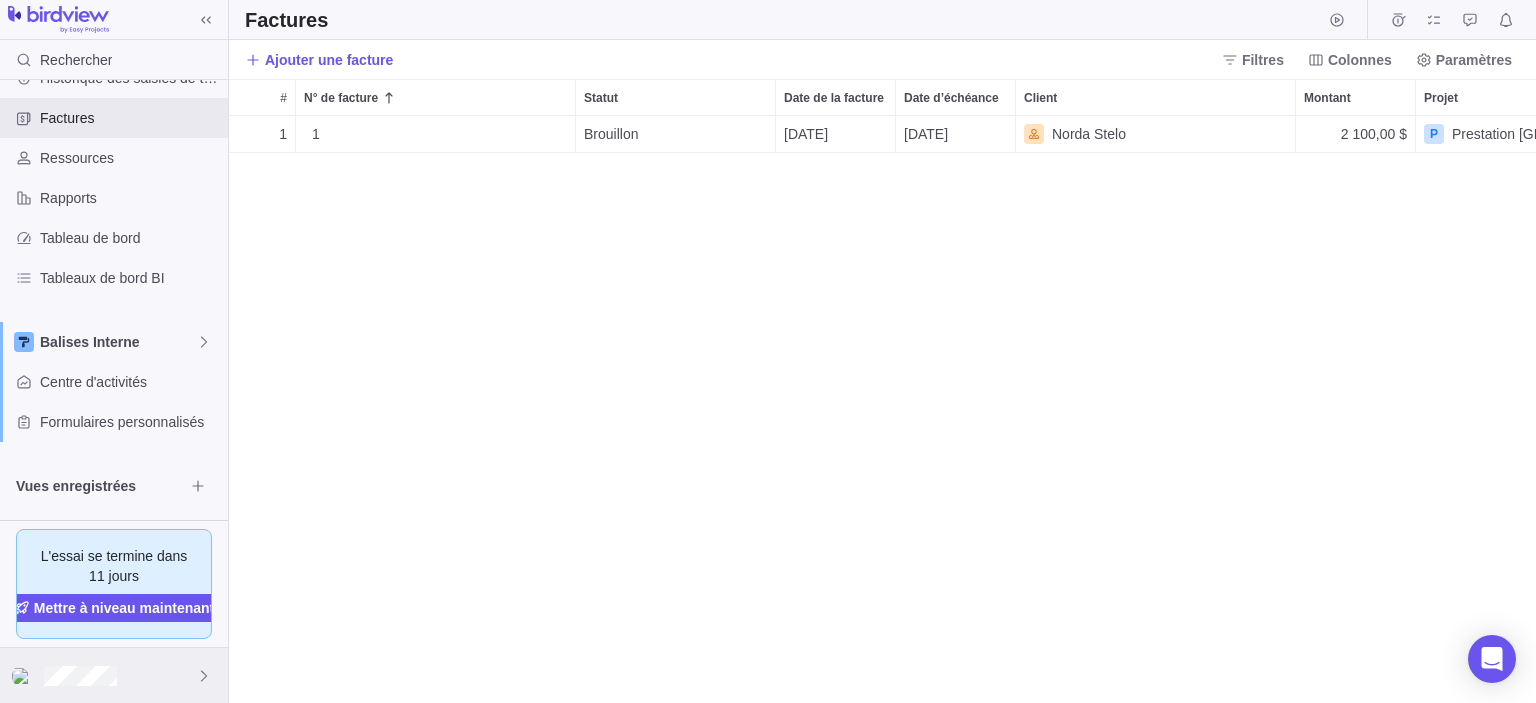click at bounding box center (114, 675) 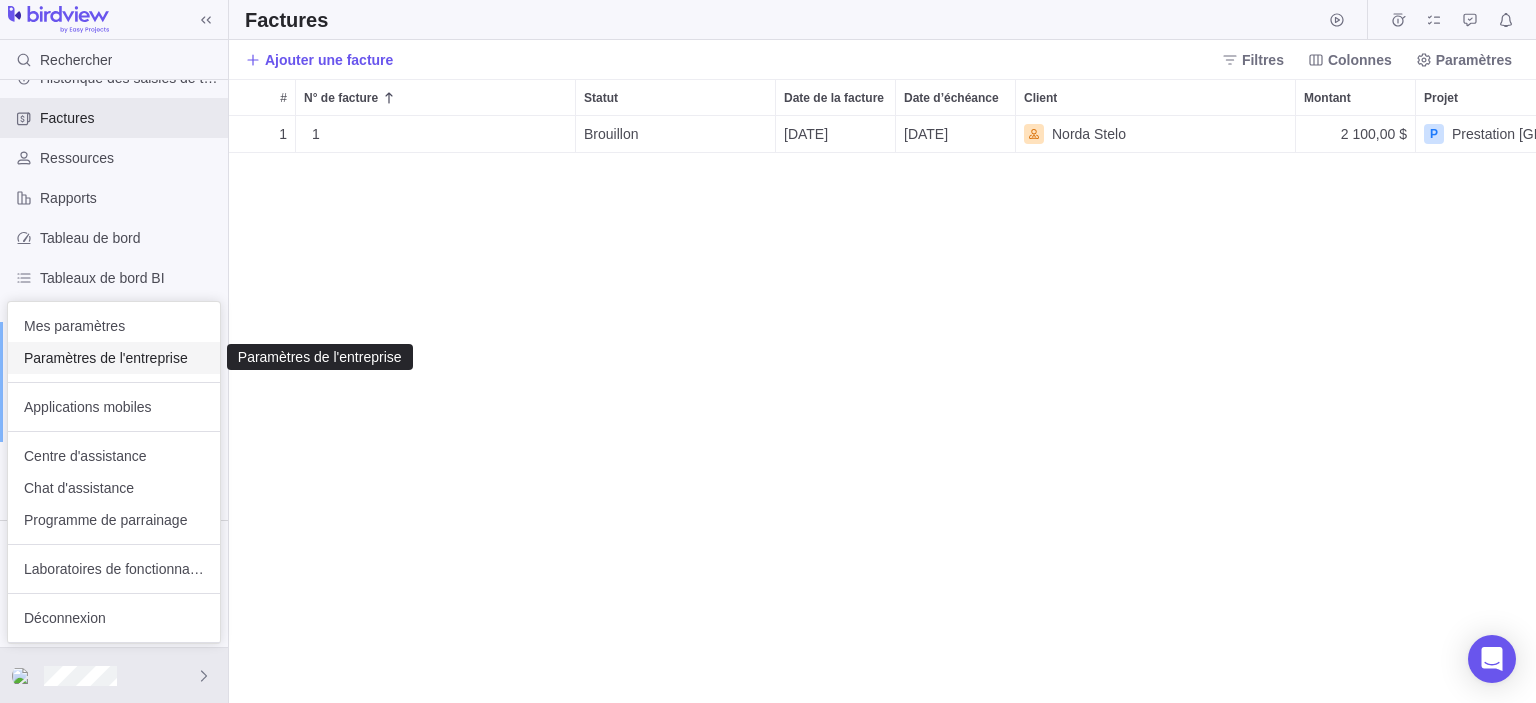 click on "Paramètres de l'entreprise" at bounding box center [114, 358] 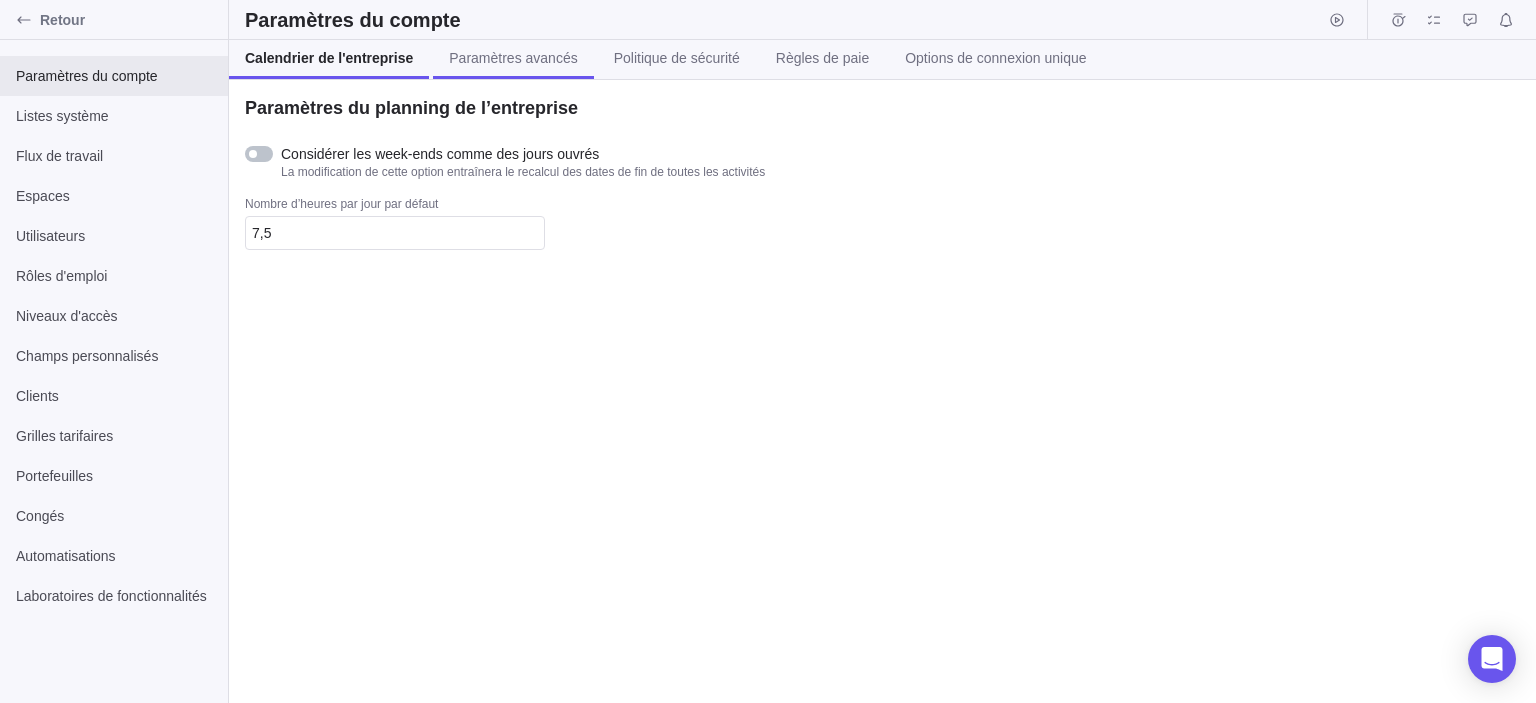 click on "Paramètres avancés" at bounding box center [513, 58] 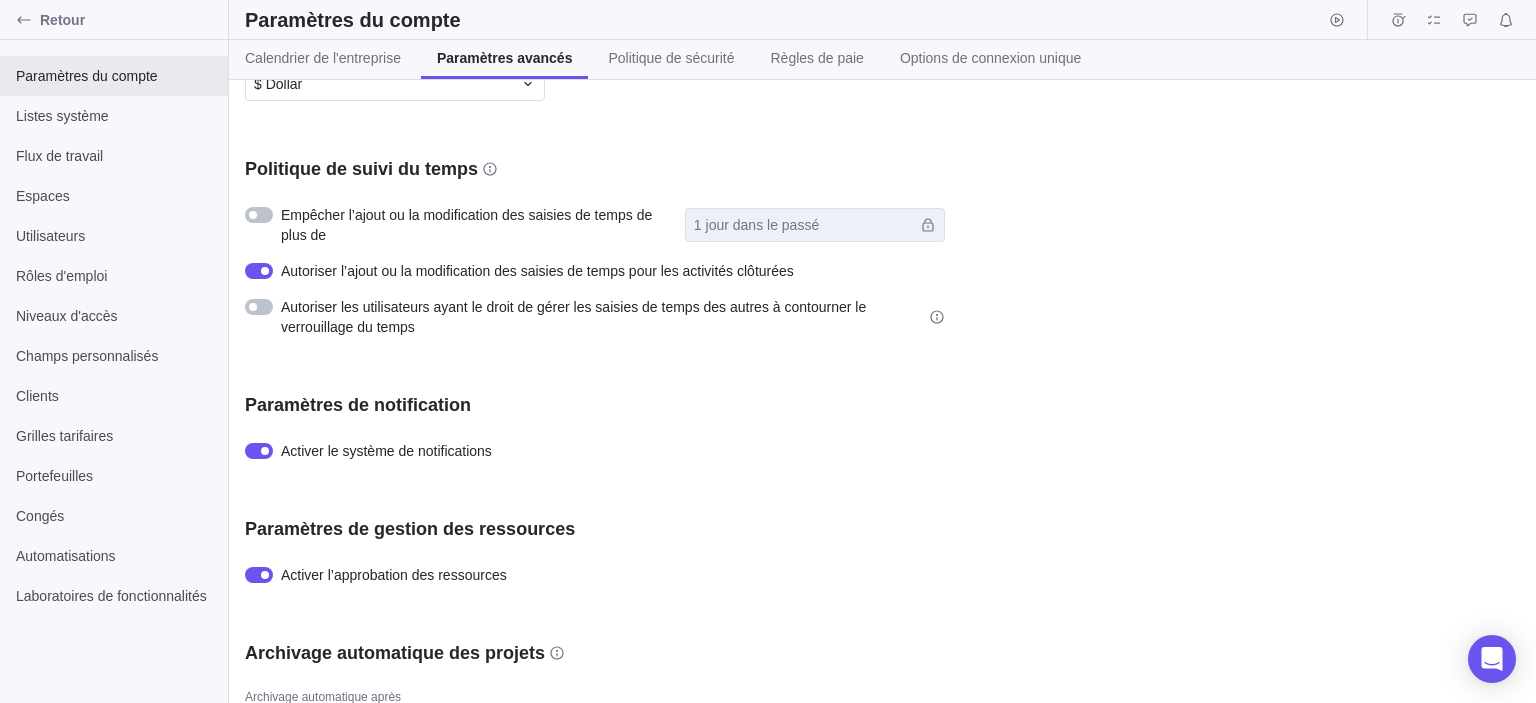 scroll, scrollTop: 932, scrollLeft: 0, axis: vertical 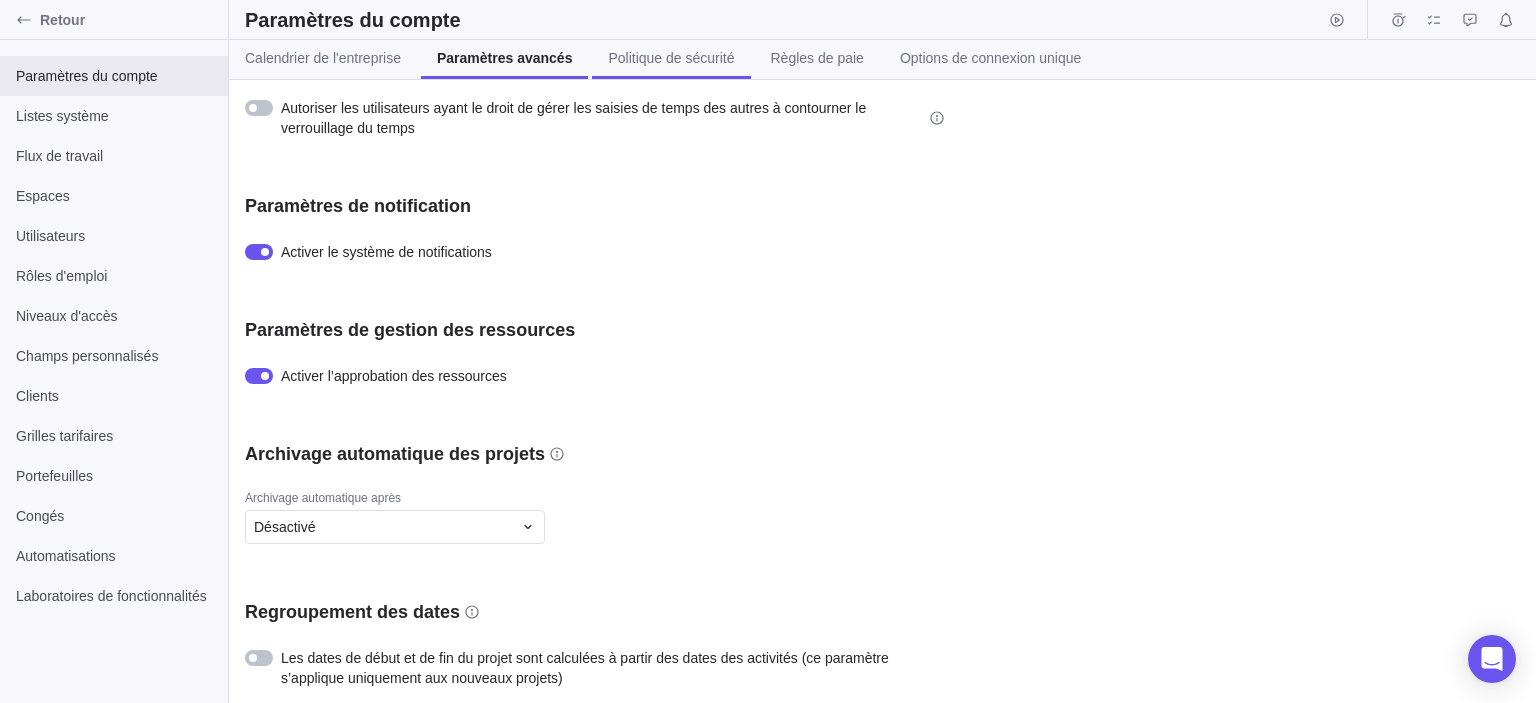 click on "Politique de sécurité" at bounding box center (671, 59) 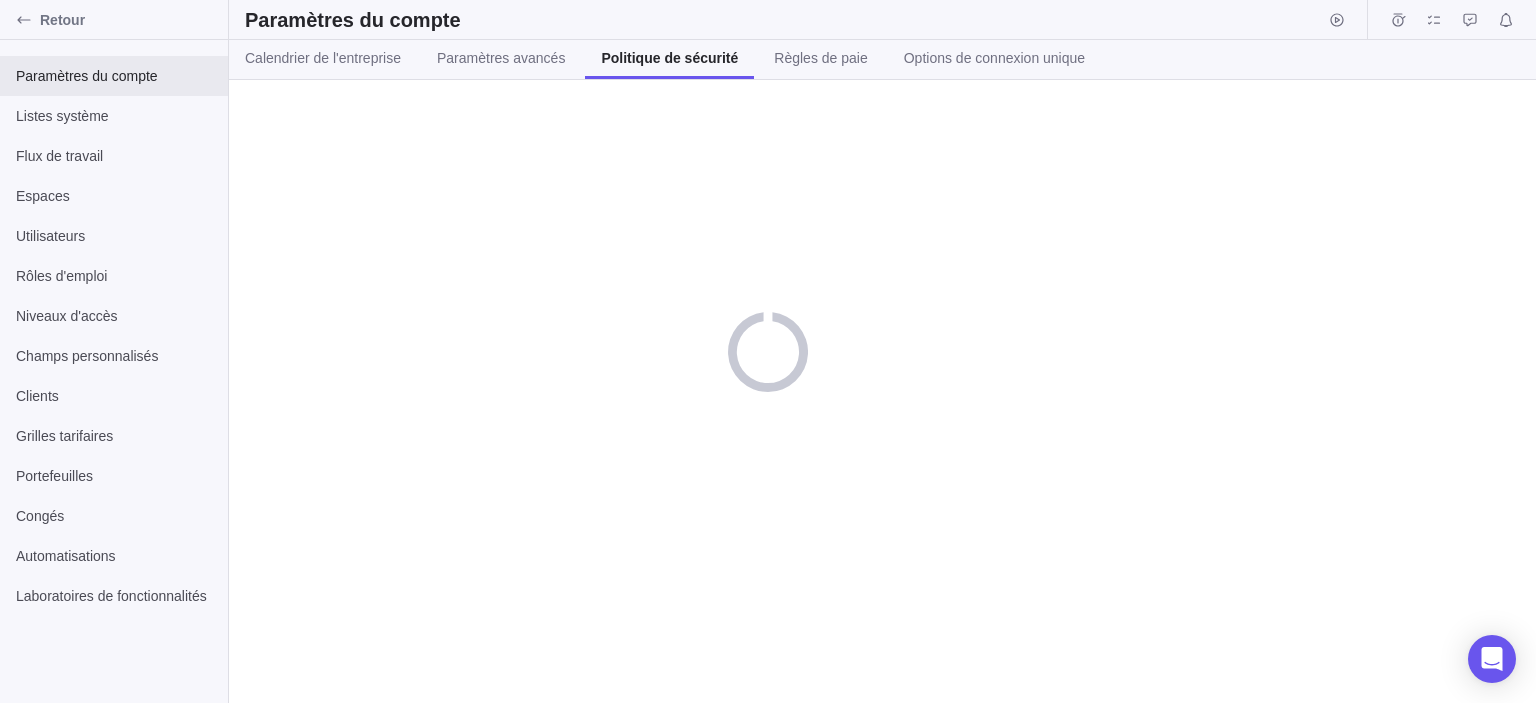 scroll, scrollTop: 0, scrollLeft: 0, axis: both 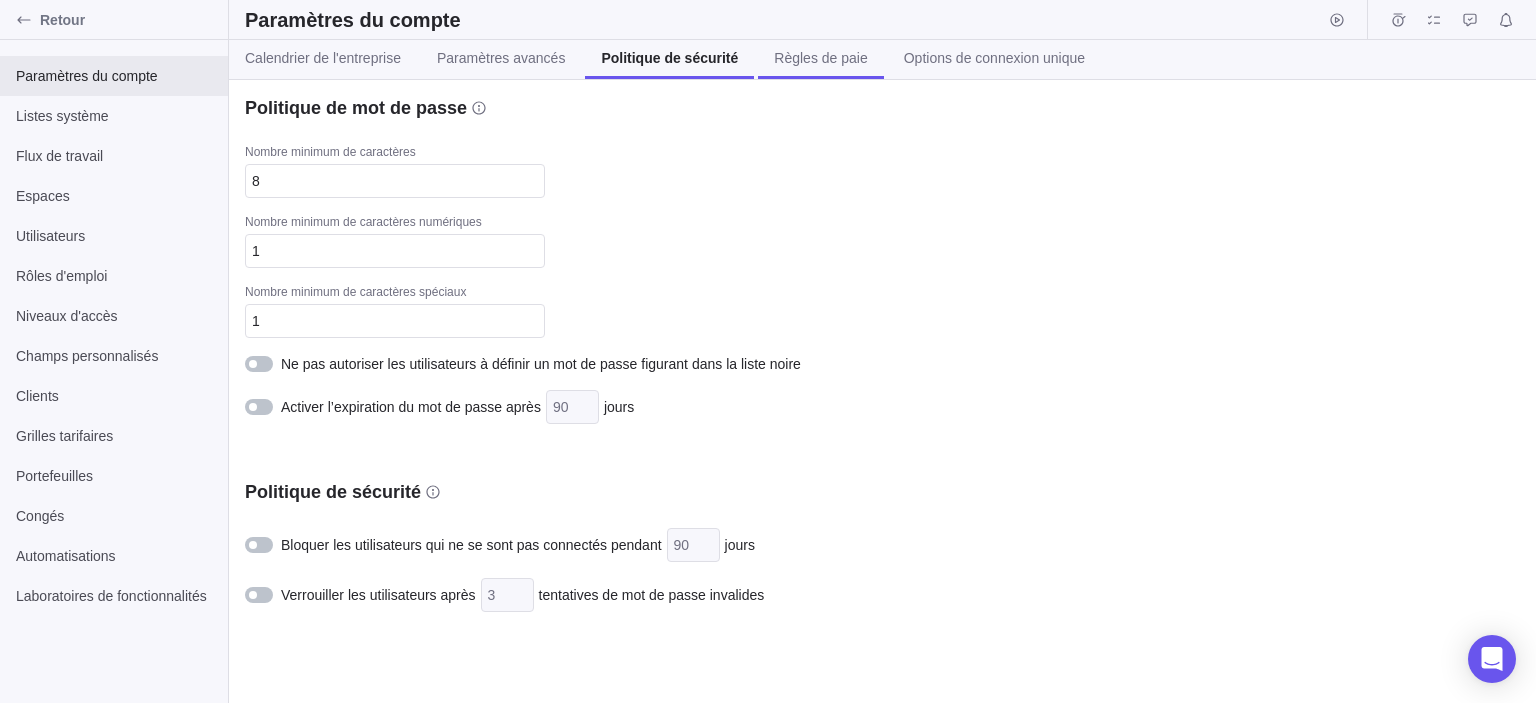 click on "Règles de paie" at bounding box center [820, 58] 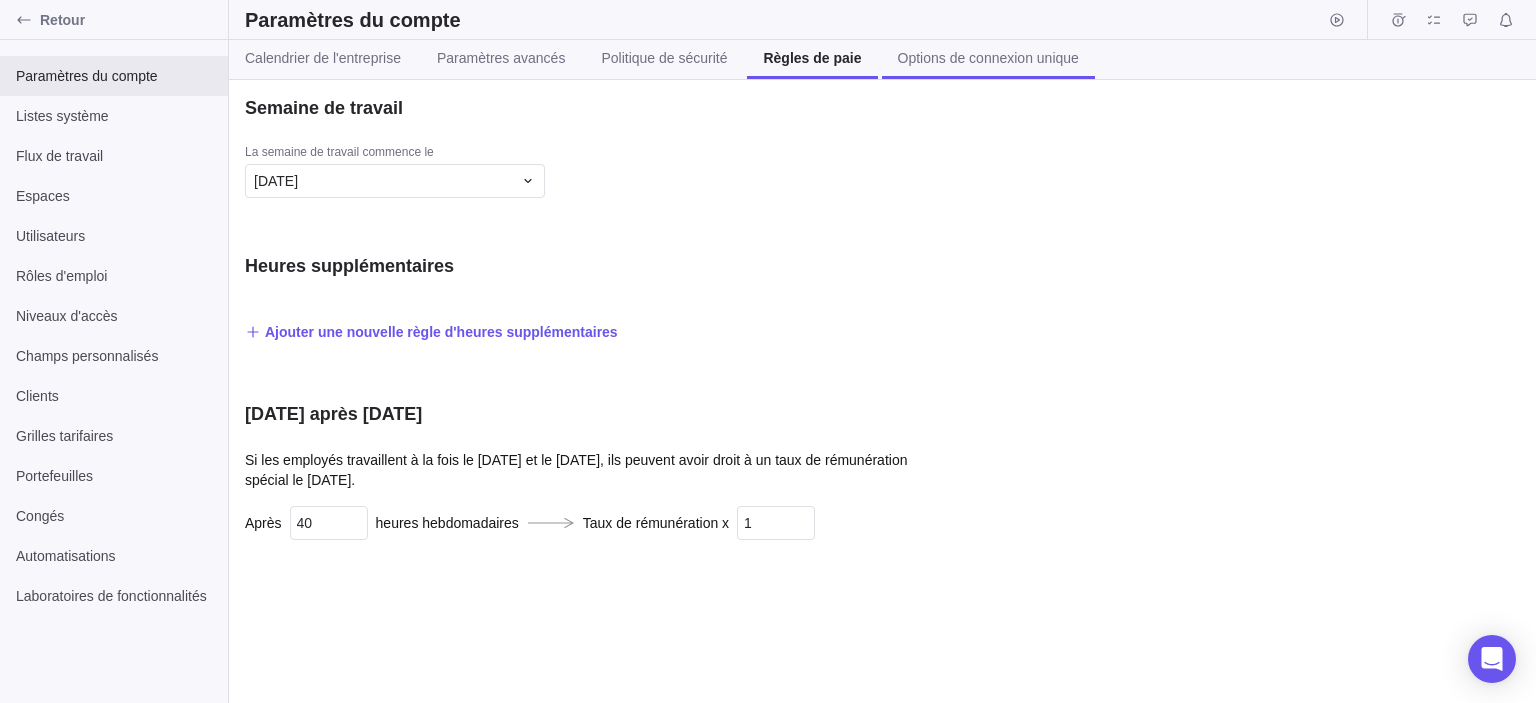 click on "Options de connexion unique" at bounding box center [988, 58] 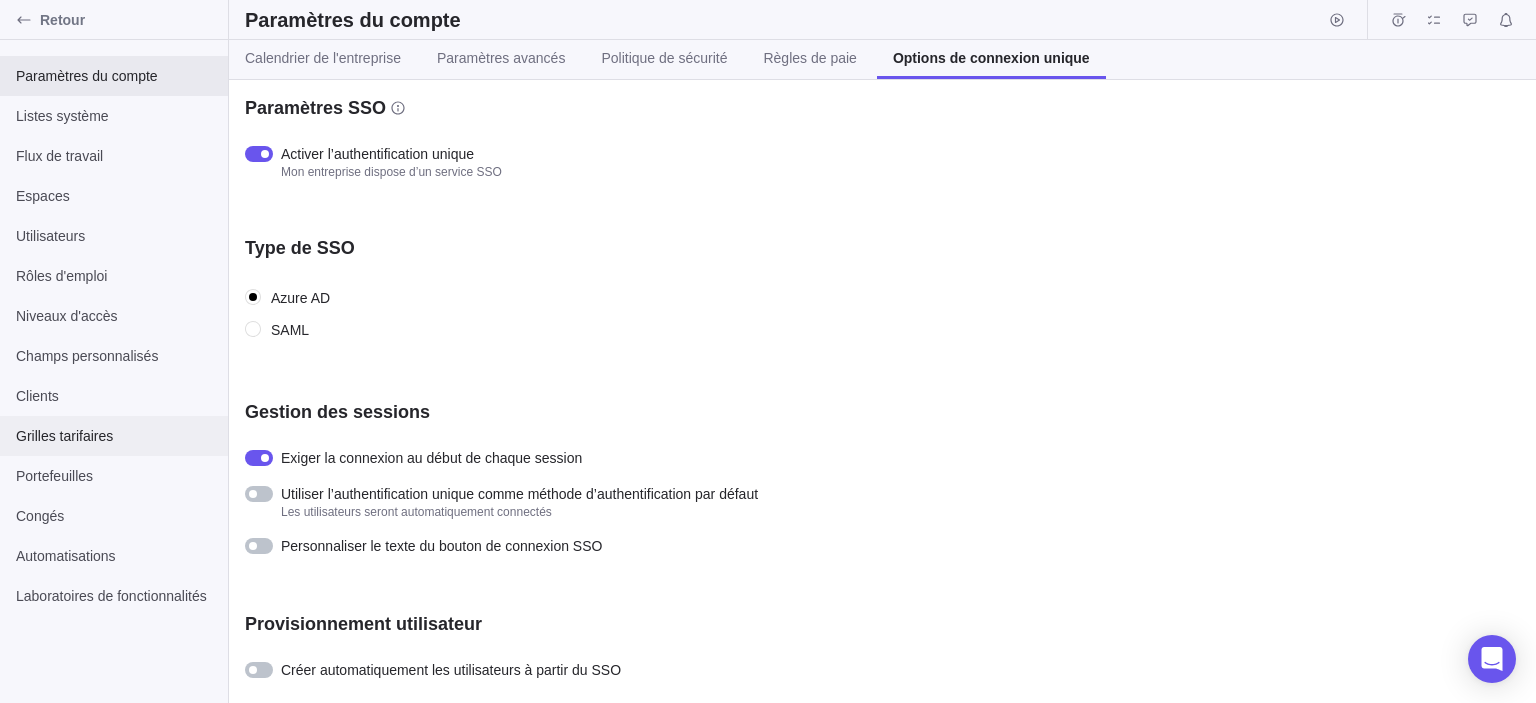 click on "Grilles tarifaires" at bounding box center (114, 436) 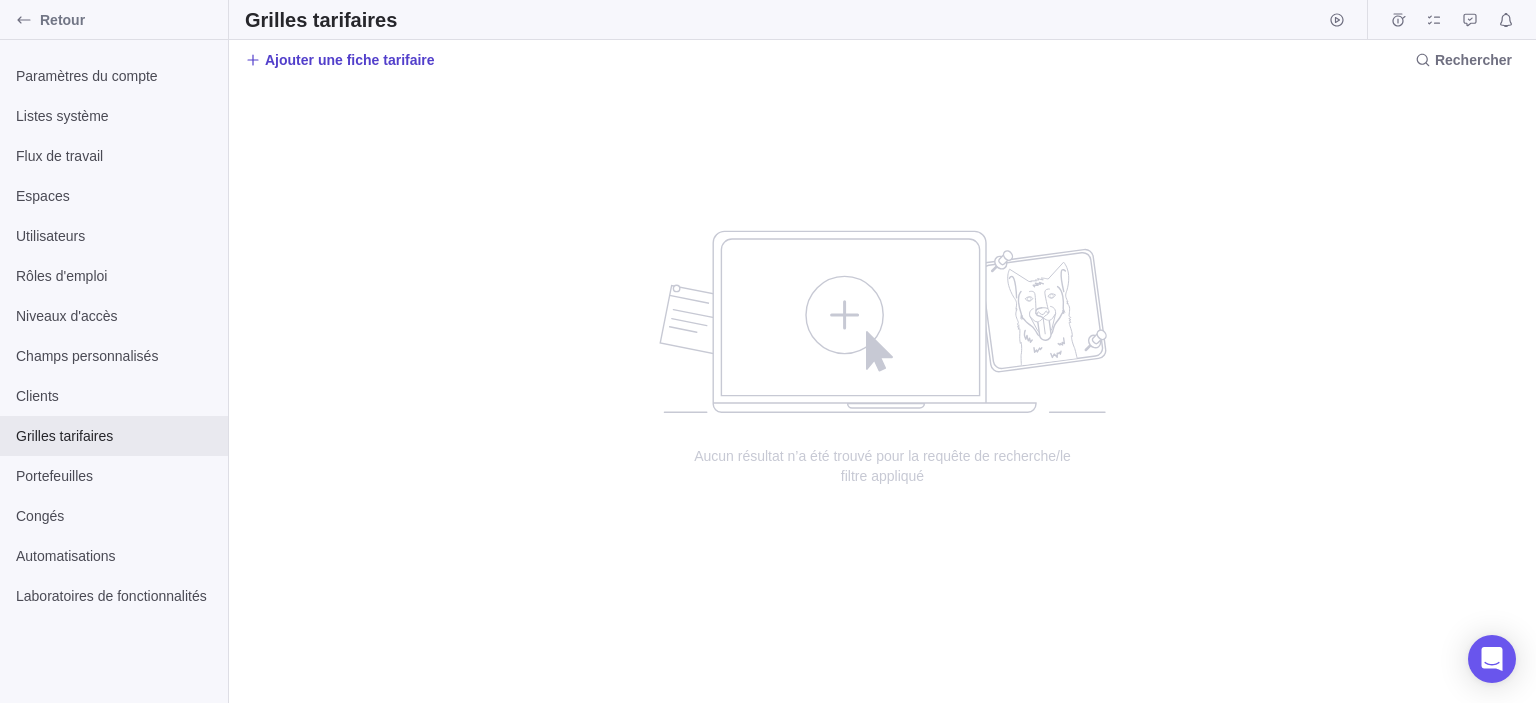 click on "Ajouter une fiche tarifaire" at bounding box center (350, 60) 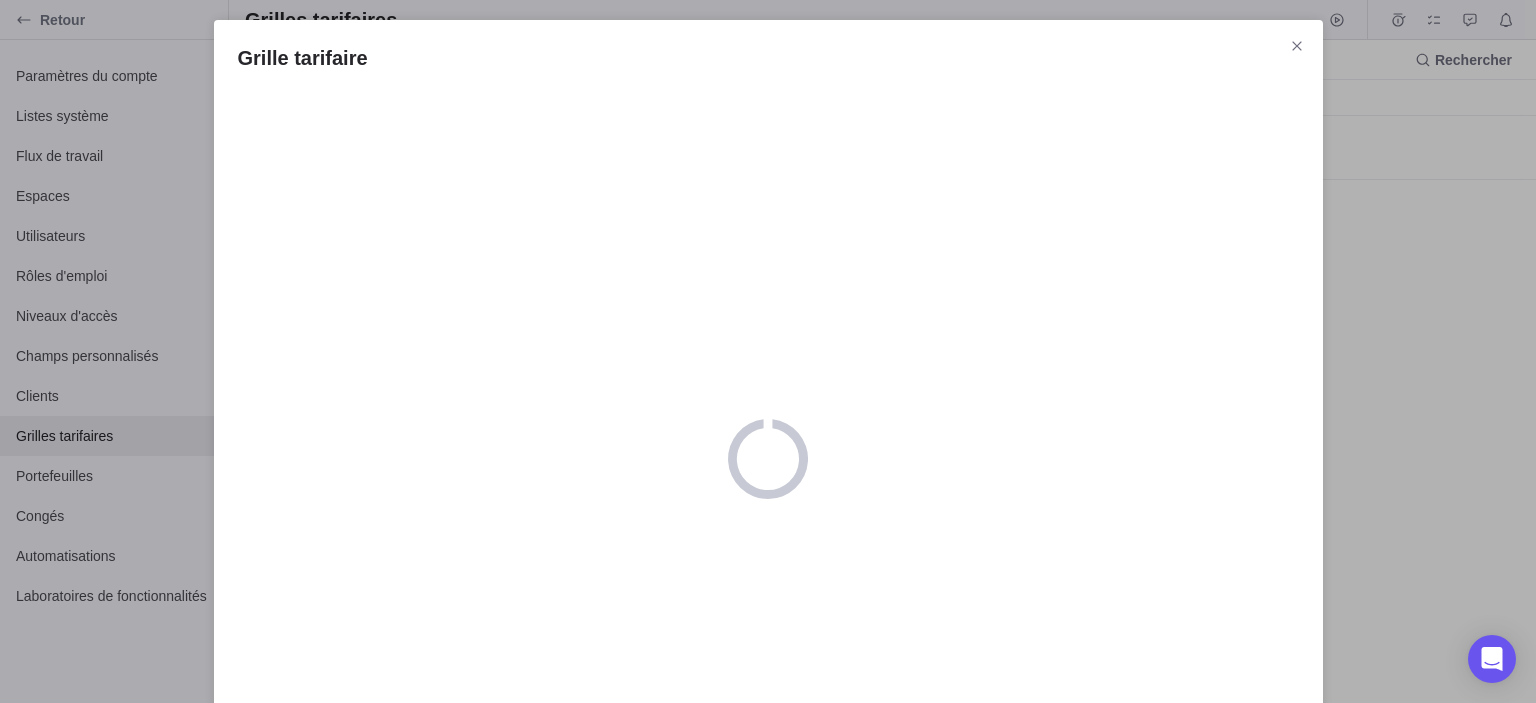 scroll, scrollTop: 125, scrollLeft: 0, axis: vertical 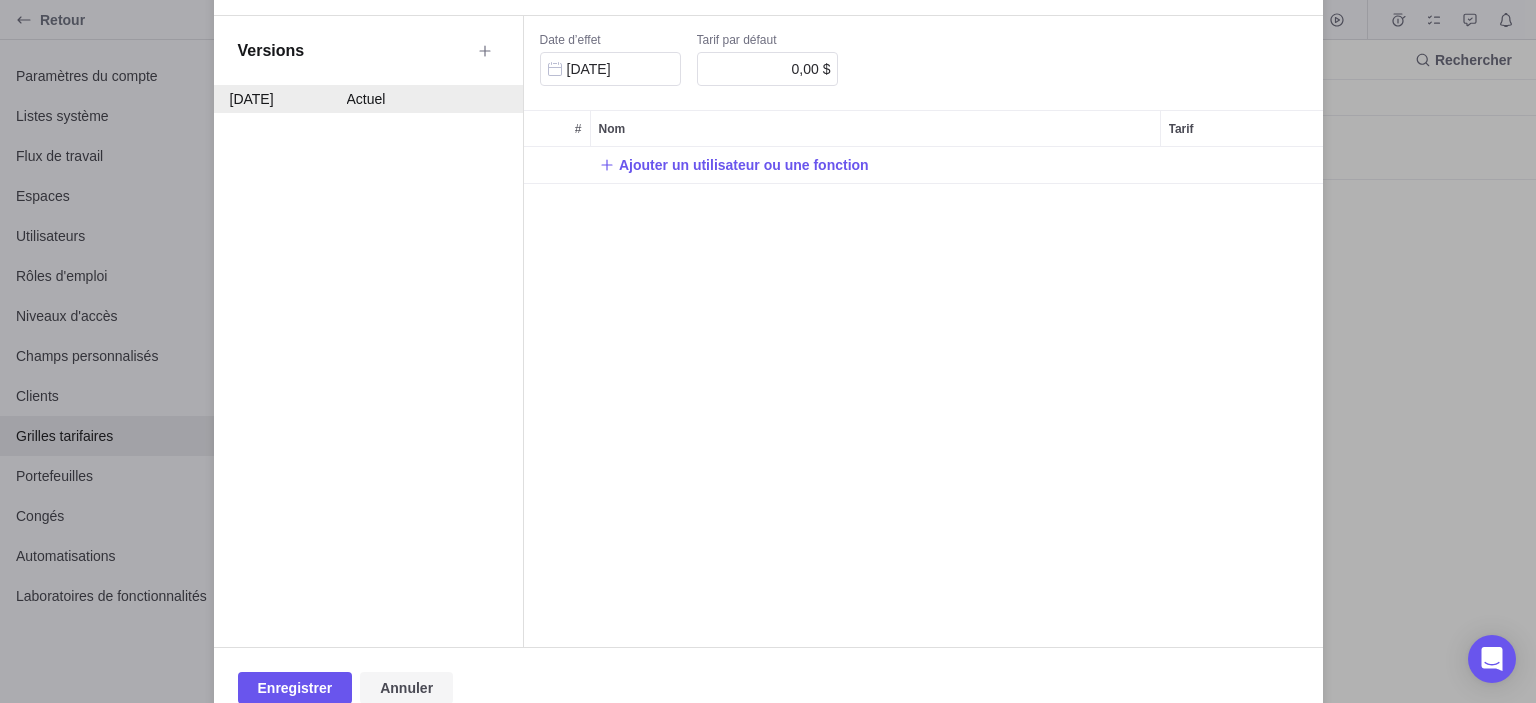 click on "Annuler" at bounding box center [406, 688] 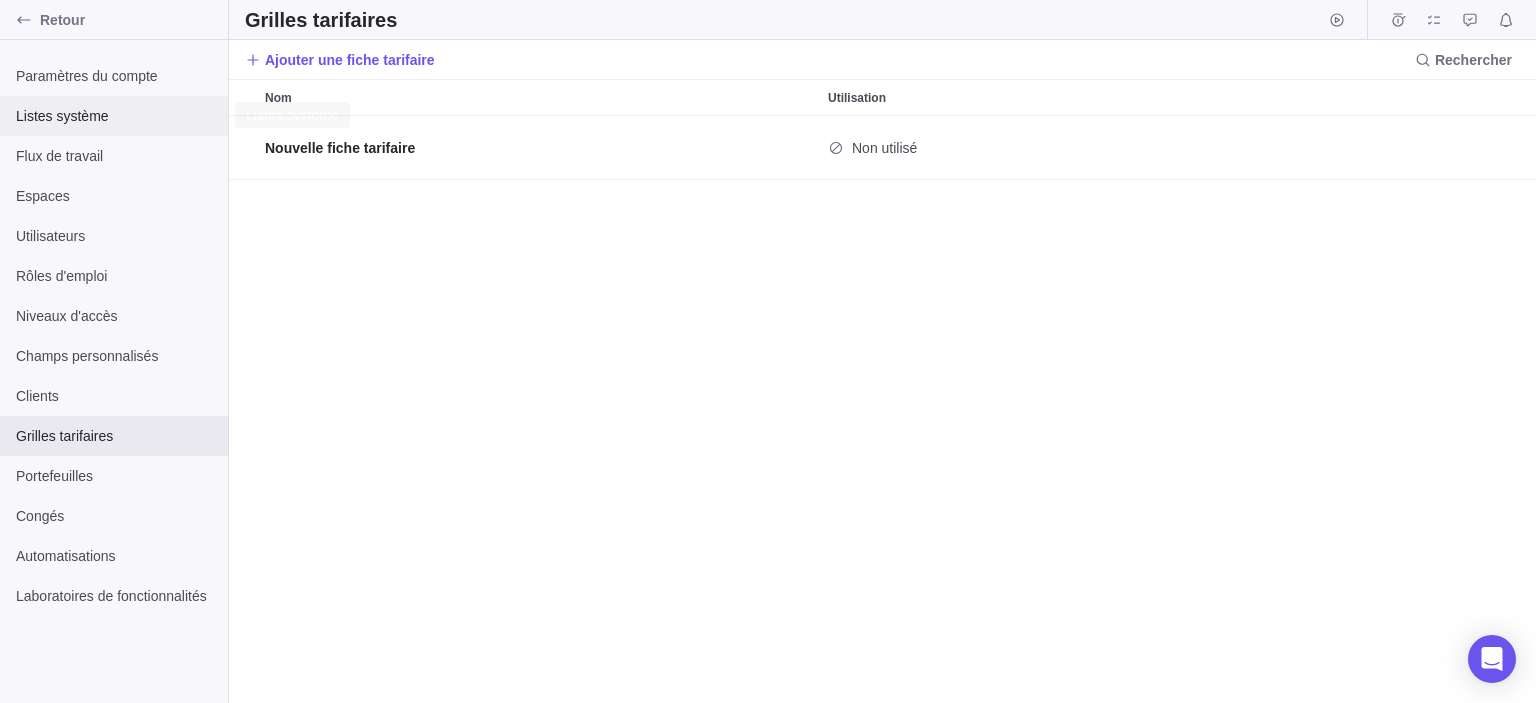 click on "Listes système" at bounding box center [114, 116] 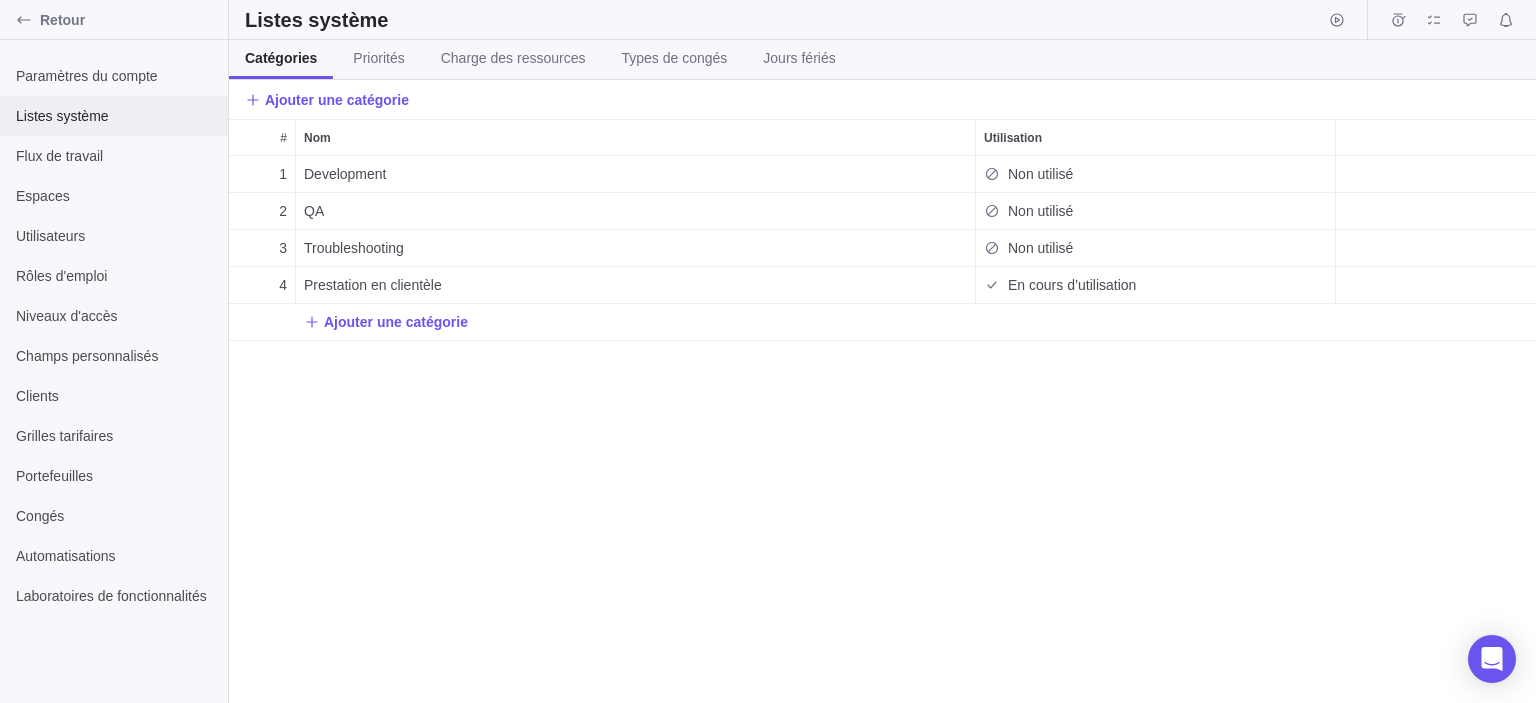 scroll, scrollTop: 16, scrollLeft: 16, axis: both 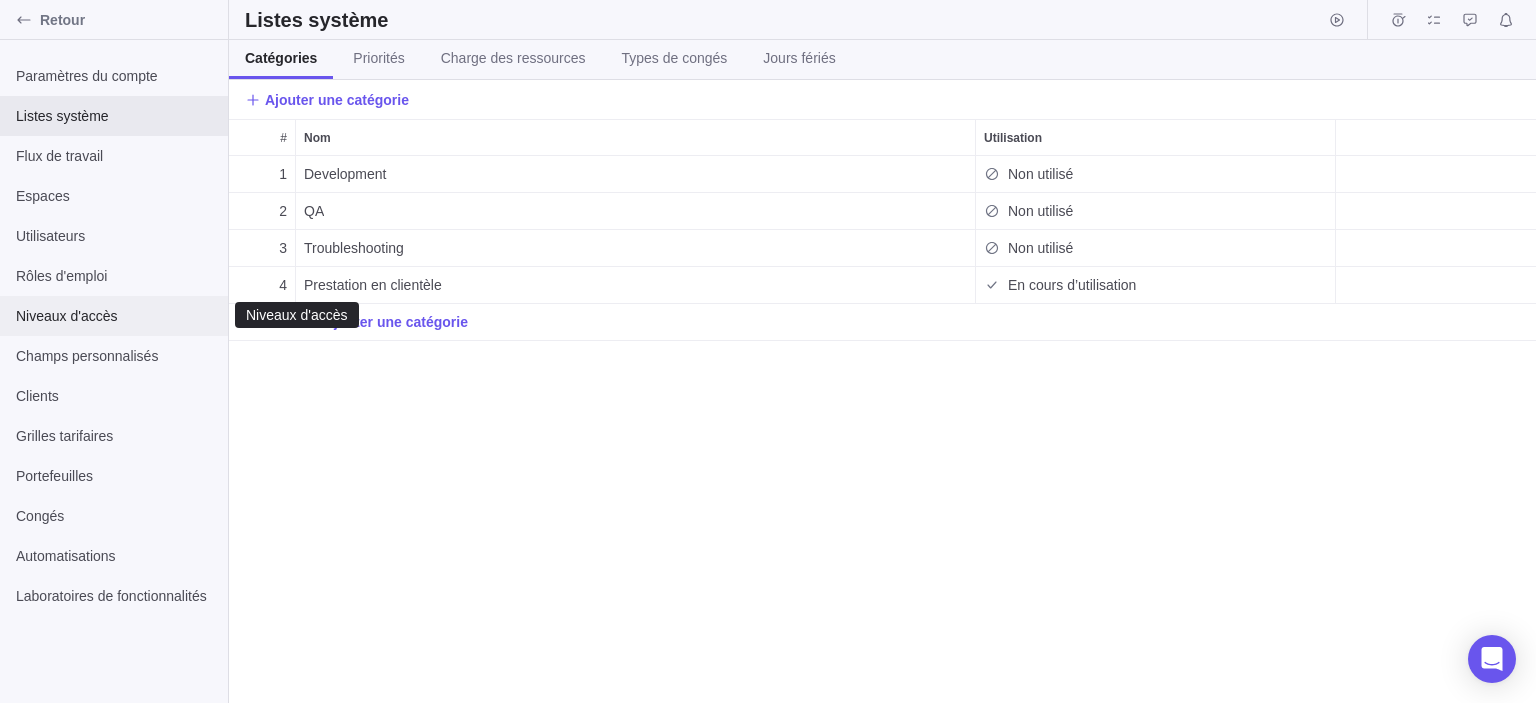 click on "Niveaux d'accès" at bounding box center [114, 316] 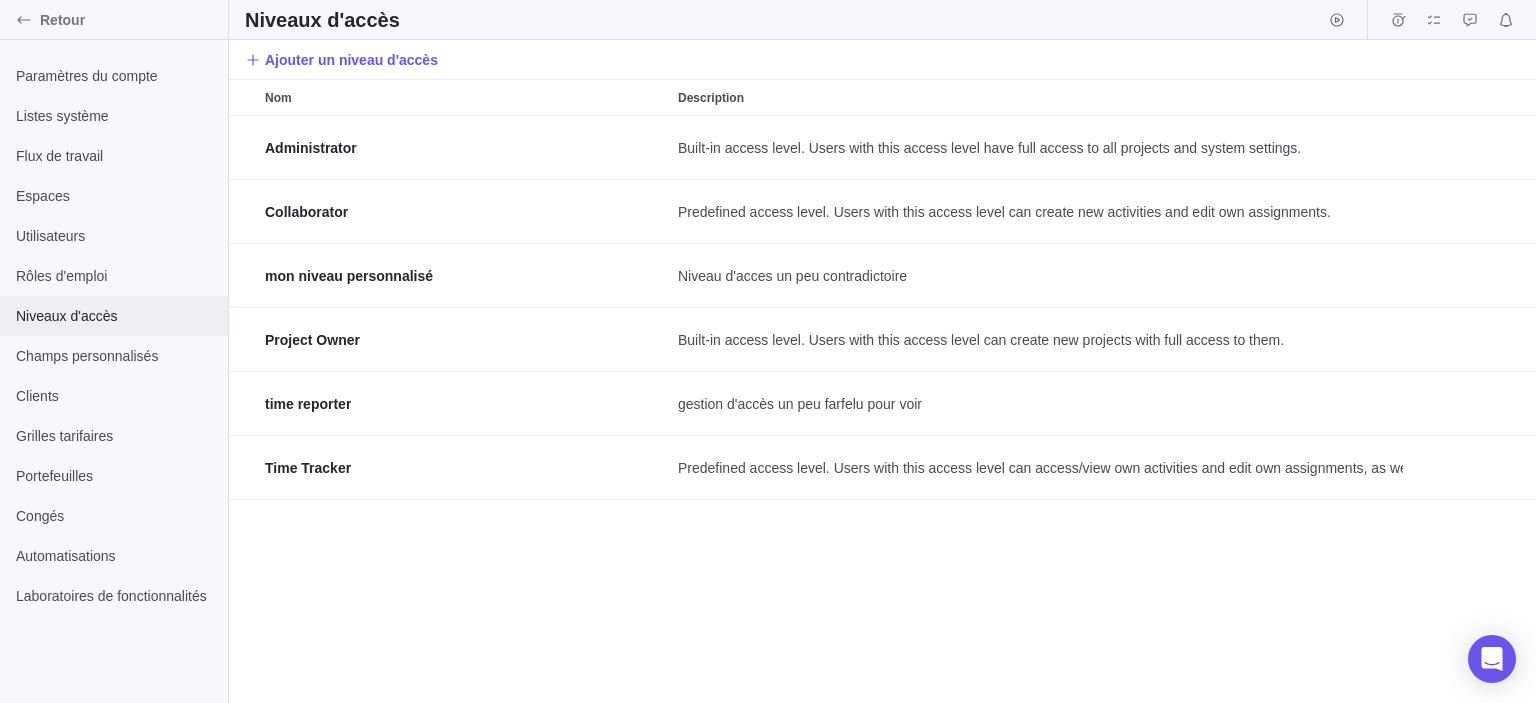scroll, scrollTop: 16, scrollLeft: 16, axis: both 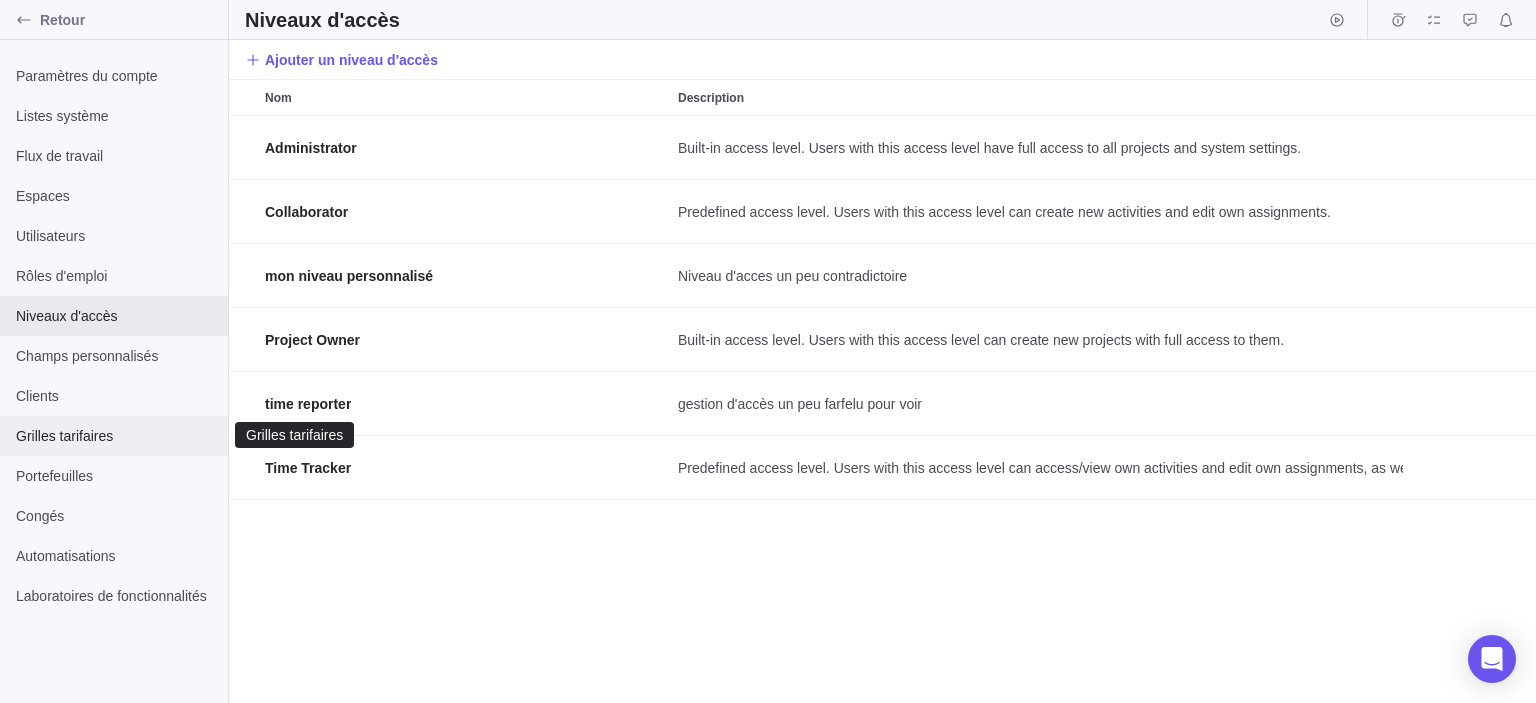 click on "Grilles tarifaires" at bounding box center (114, 436) 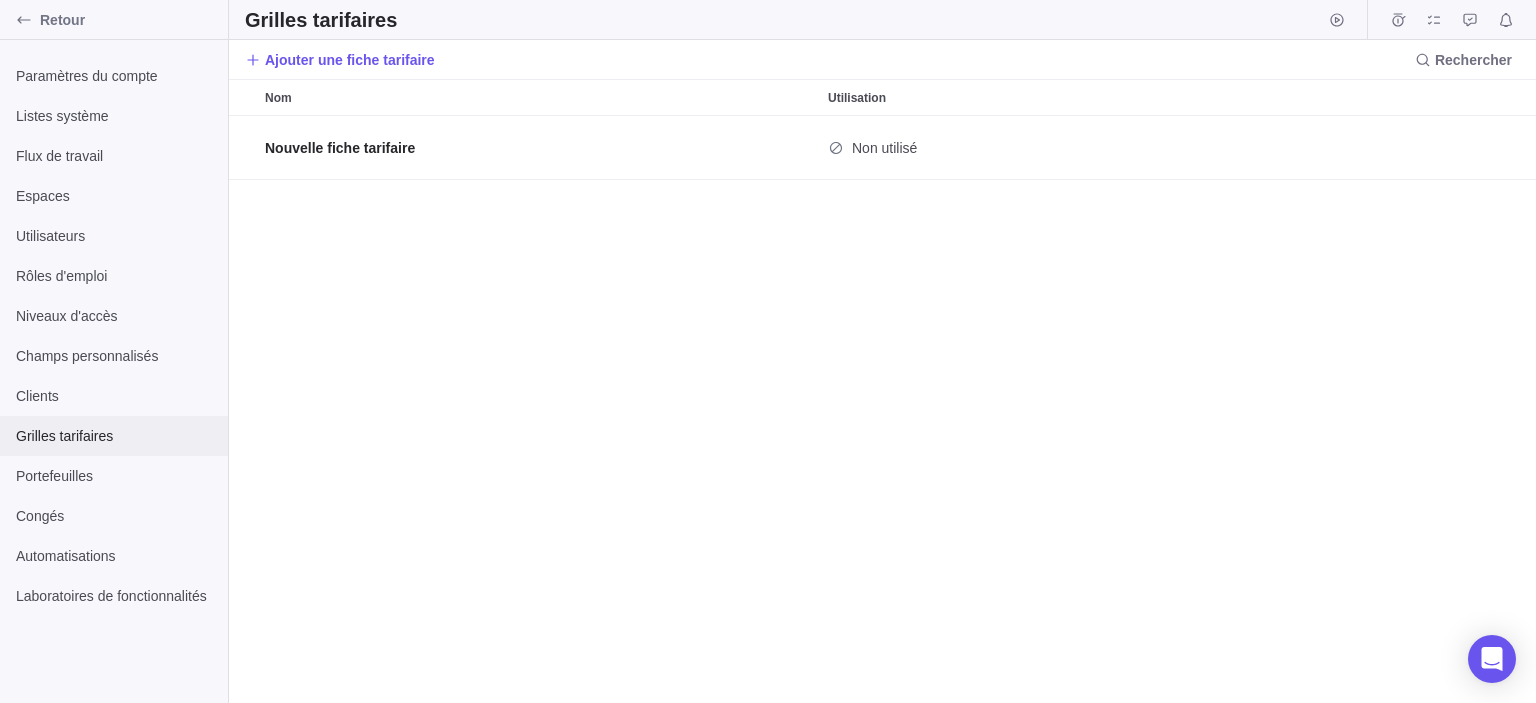 scroll, scrollTop: 16, scrollLeft: 16, axis: both 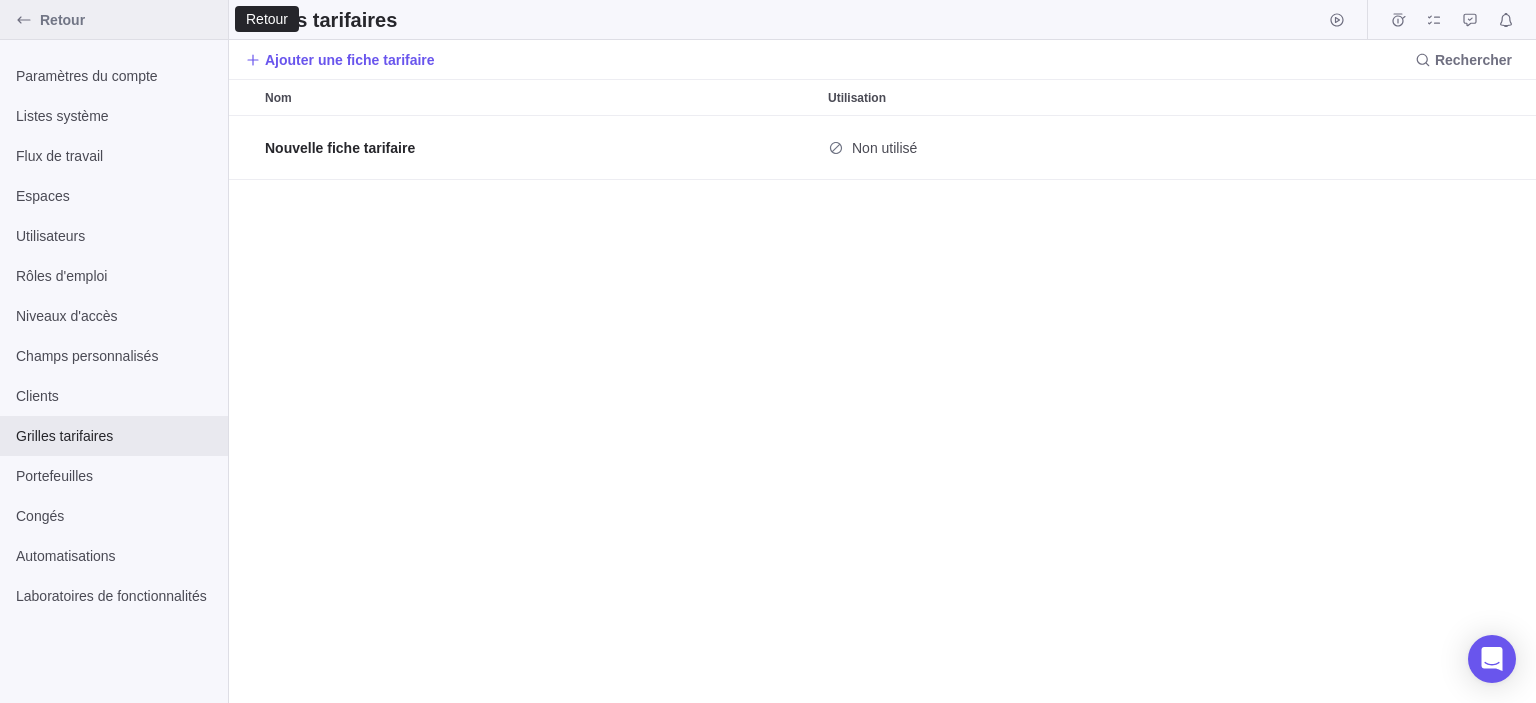 click at bounding box center (24, 20) 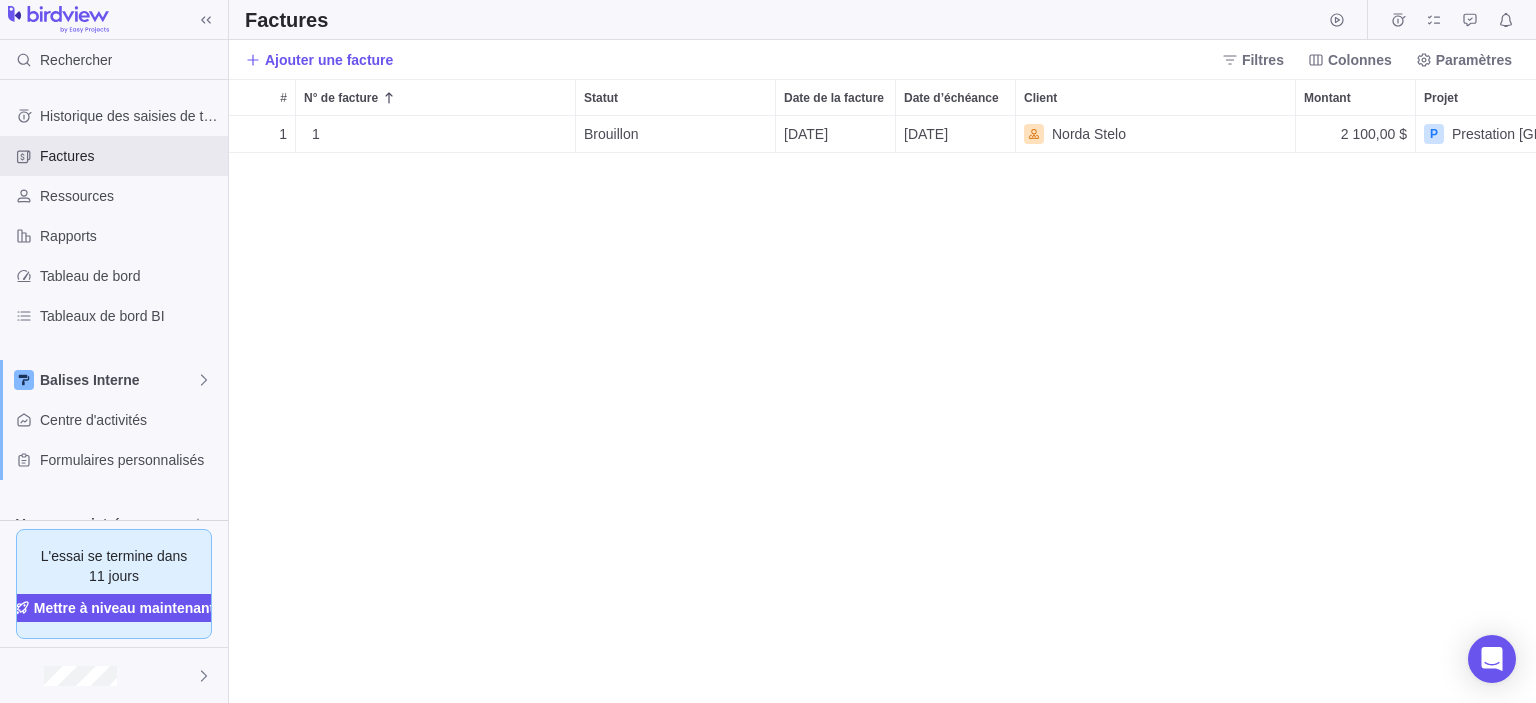 scroll, scrollTop: 16, scrollLeft: 16, axis: both 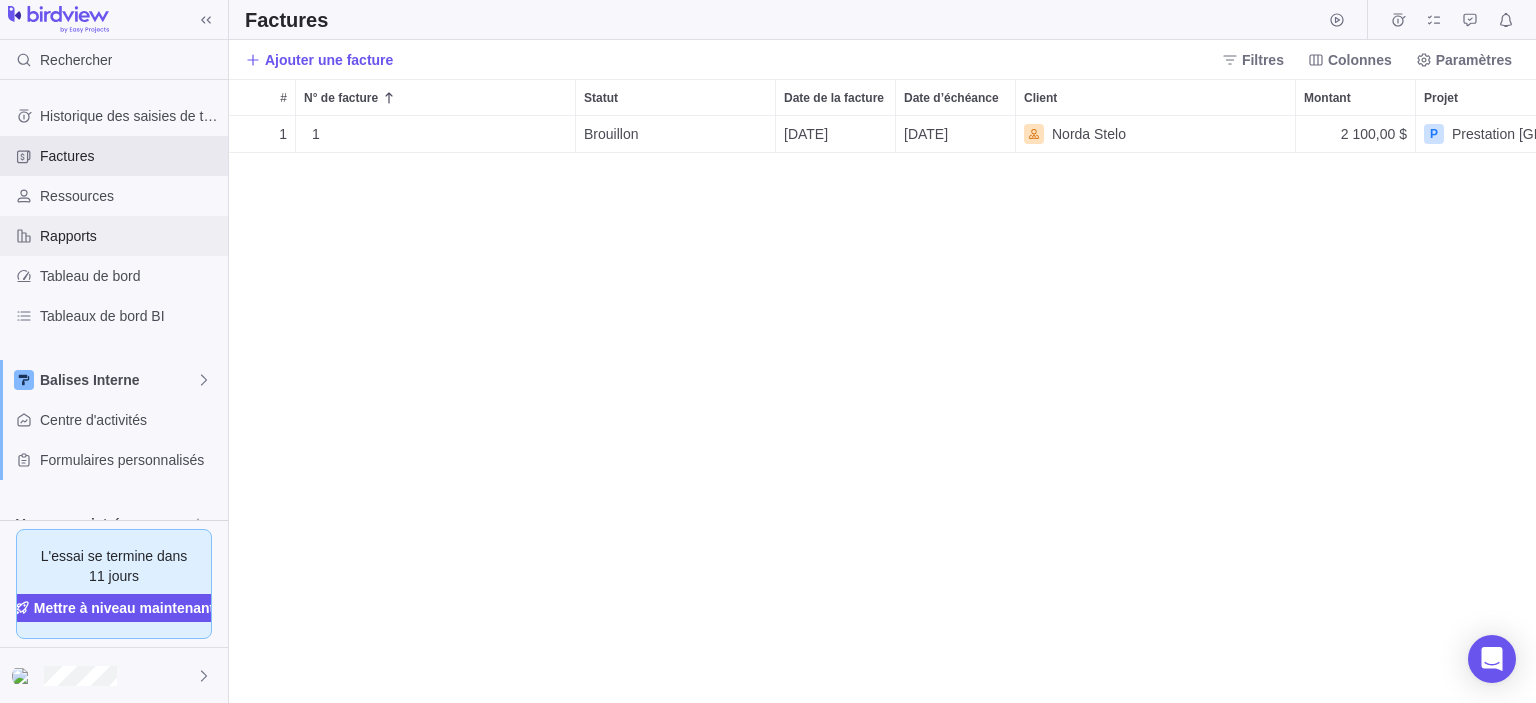 click on "Rapports" at bounding box center (130, 236) 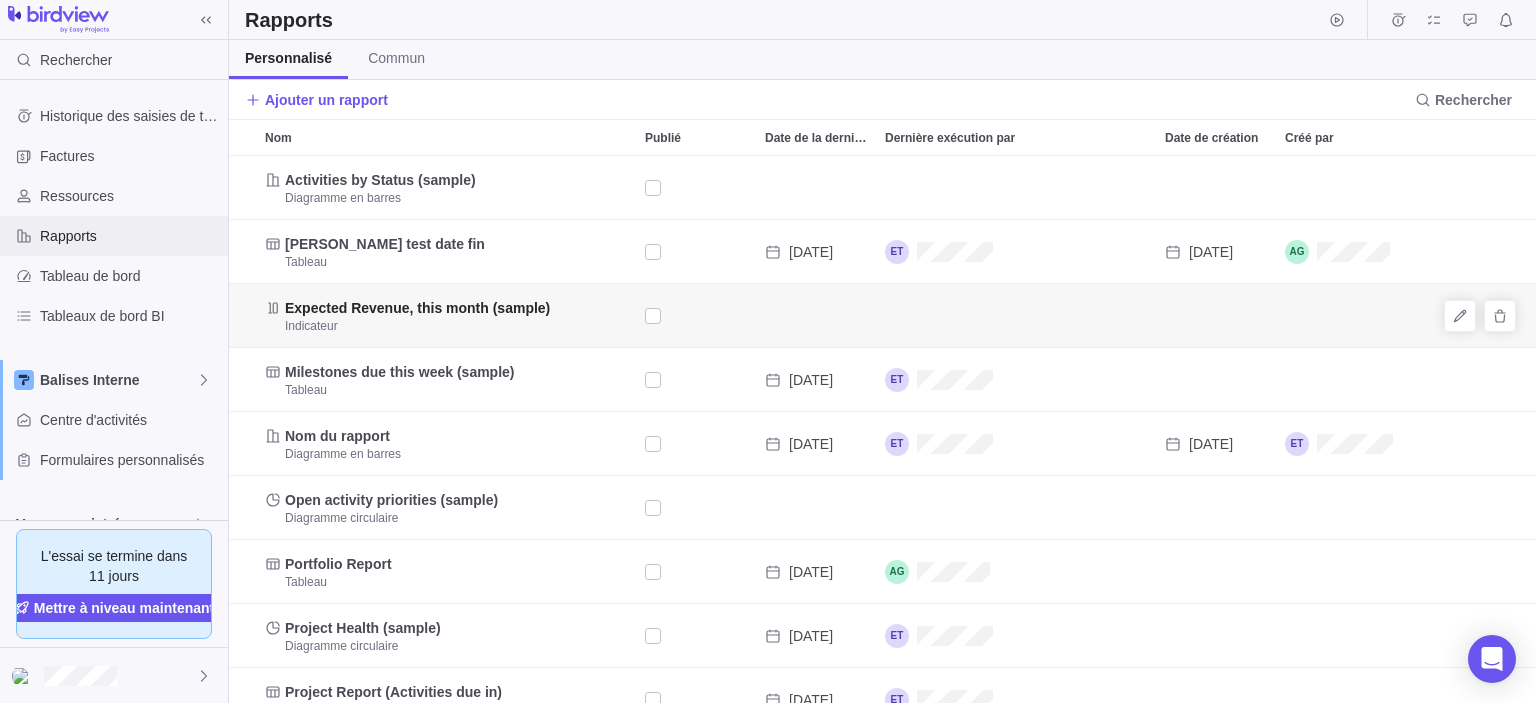 scroll, scrollTop: 16, scrollLeft: 16, axis: both 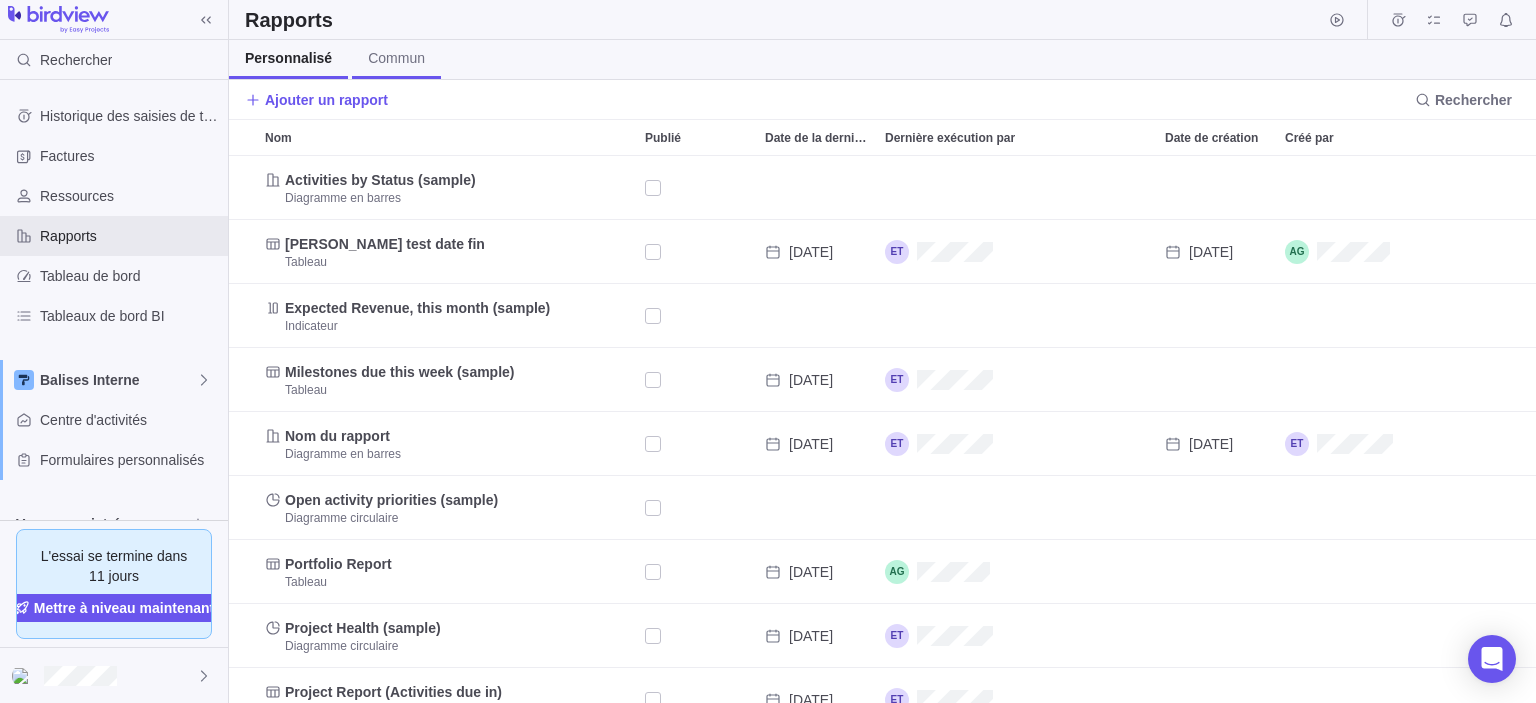 click on "Commun" at bounding box center [396, 58] 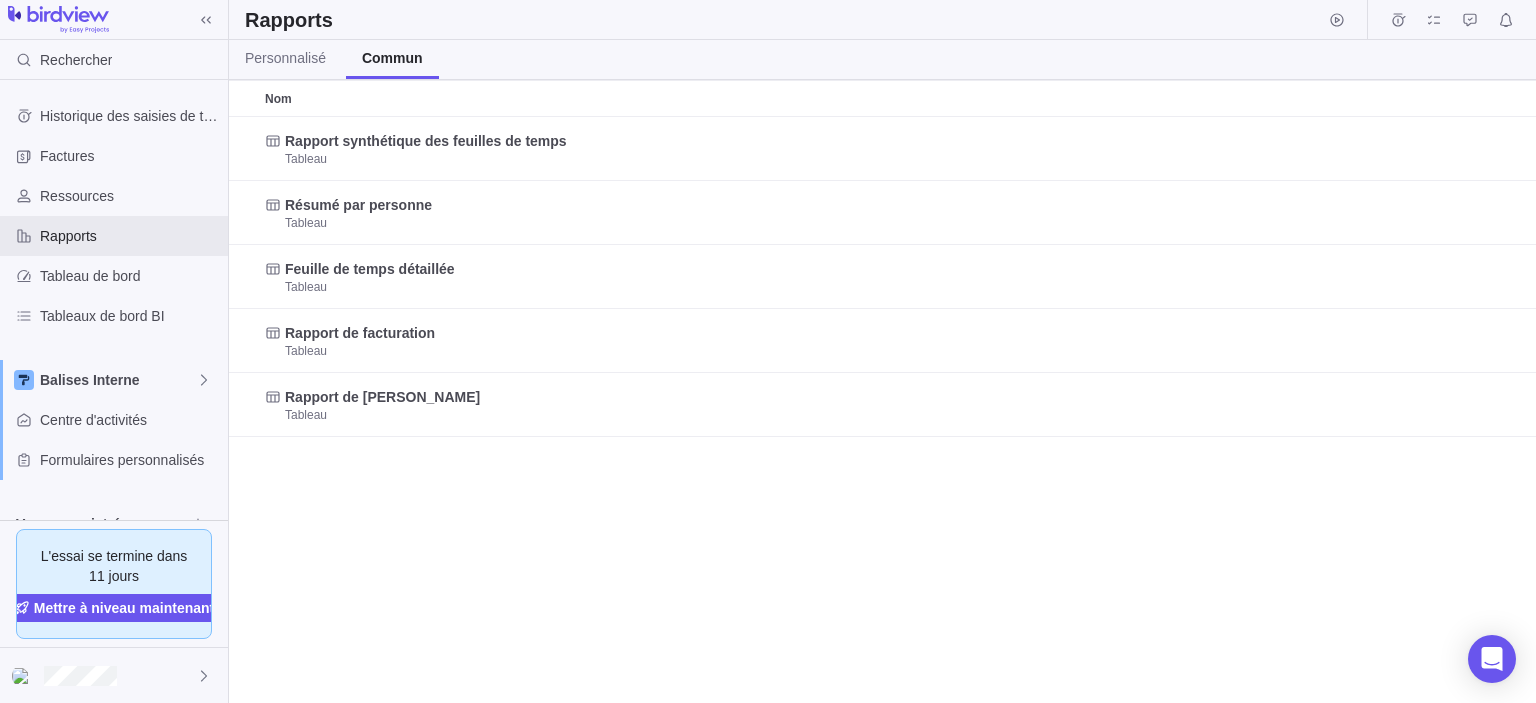 scroll, scrollTop: 16, scrollLeft: 16, axis: both 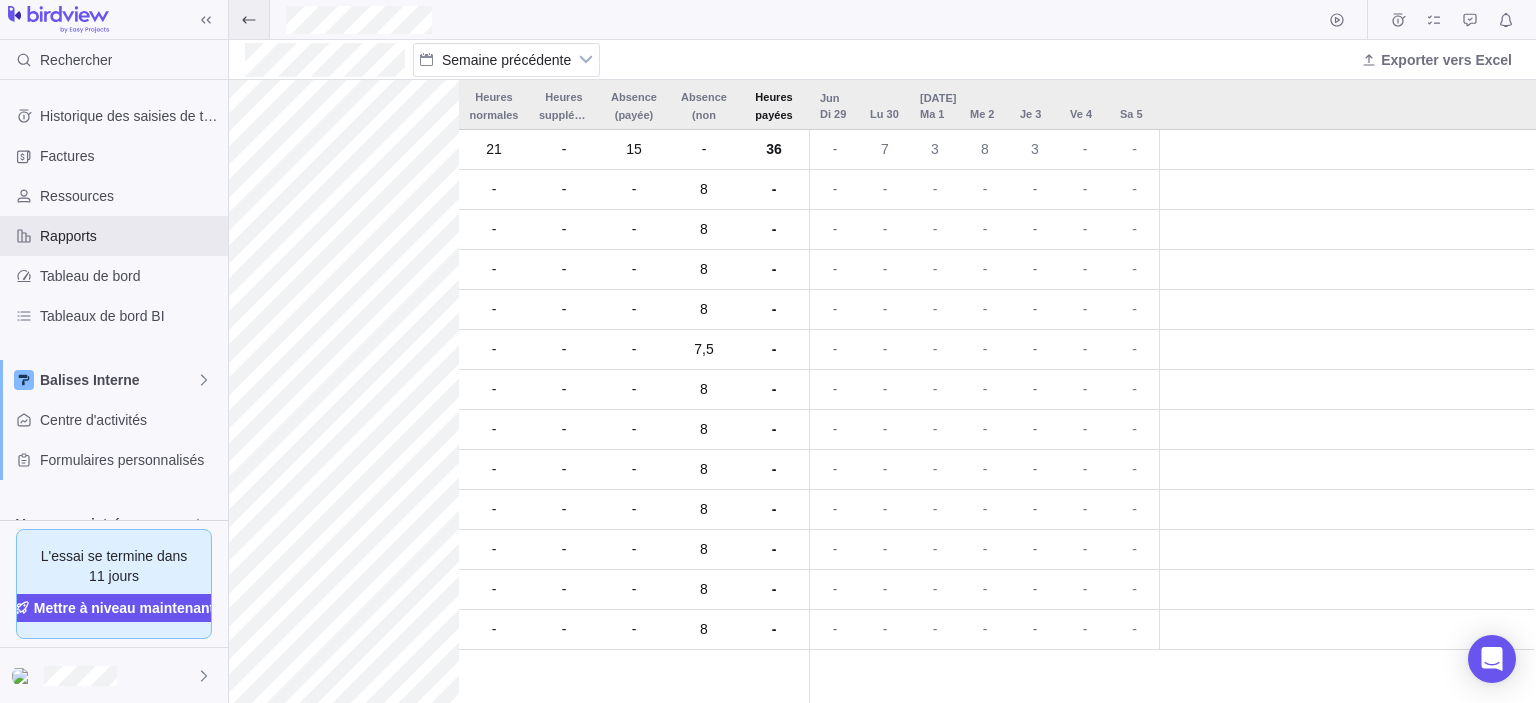 click 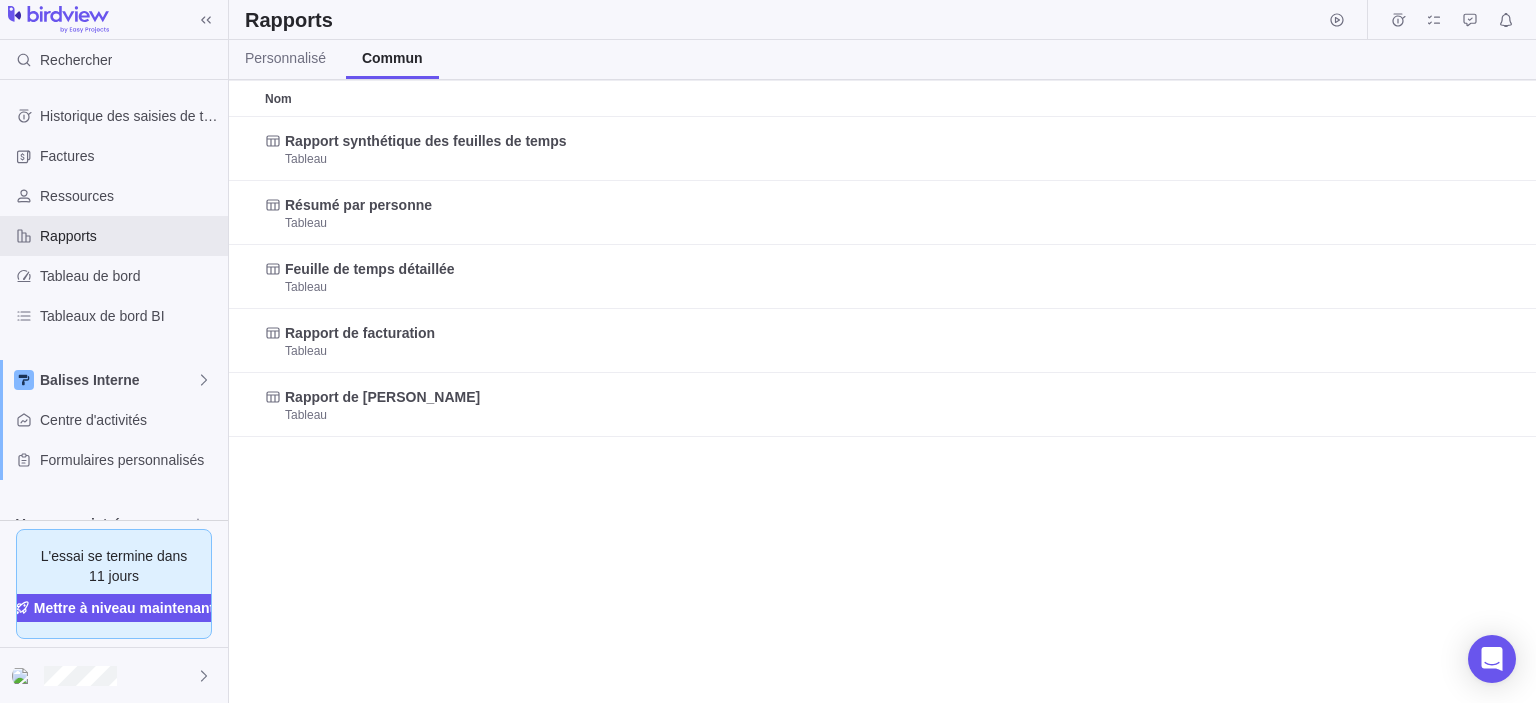scroll, scrollTop: 16, scrollLeft: 16, axis: both 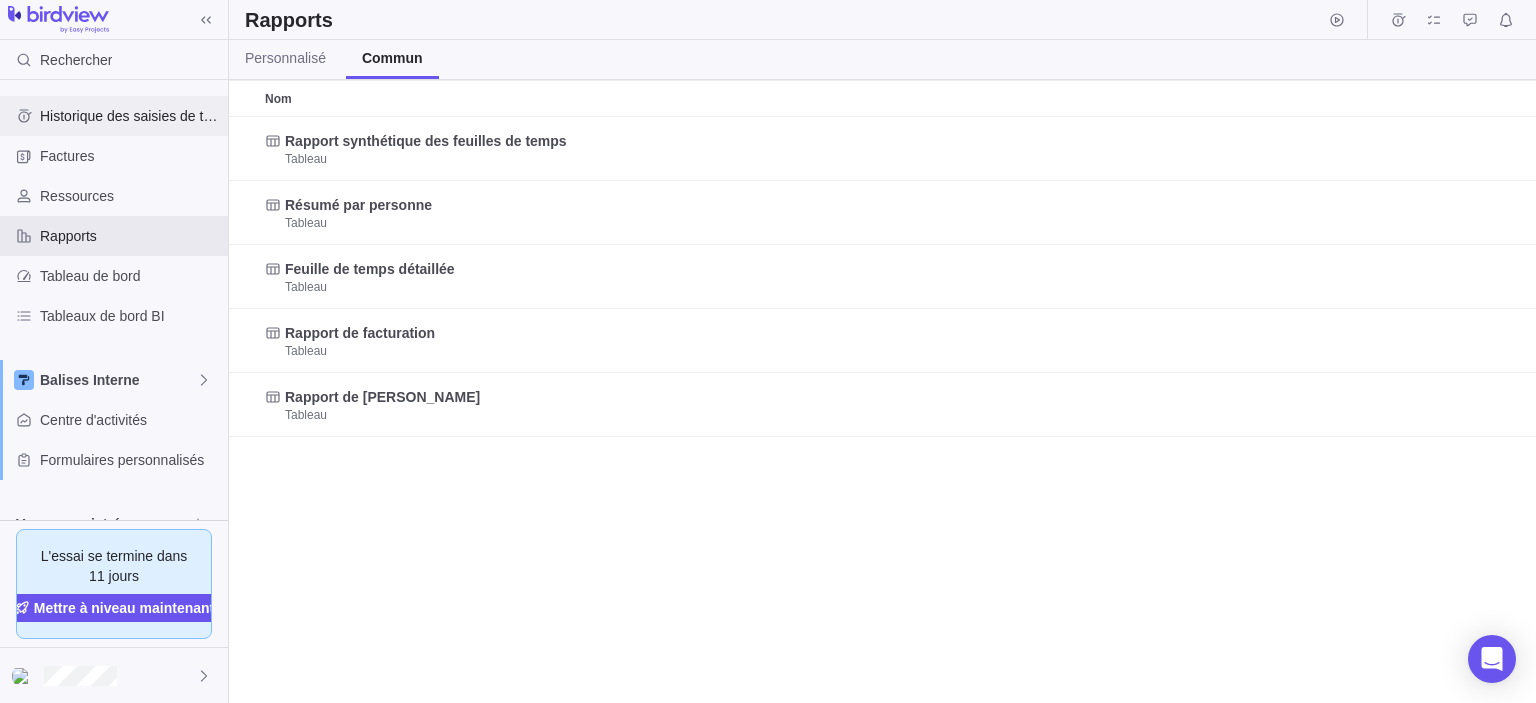 click on "Historique des saisies de temps" at bounding box center [114, 116] 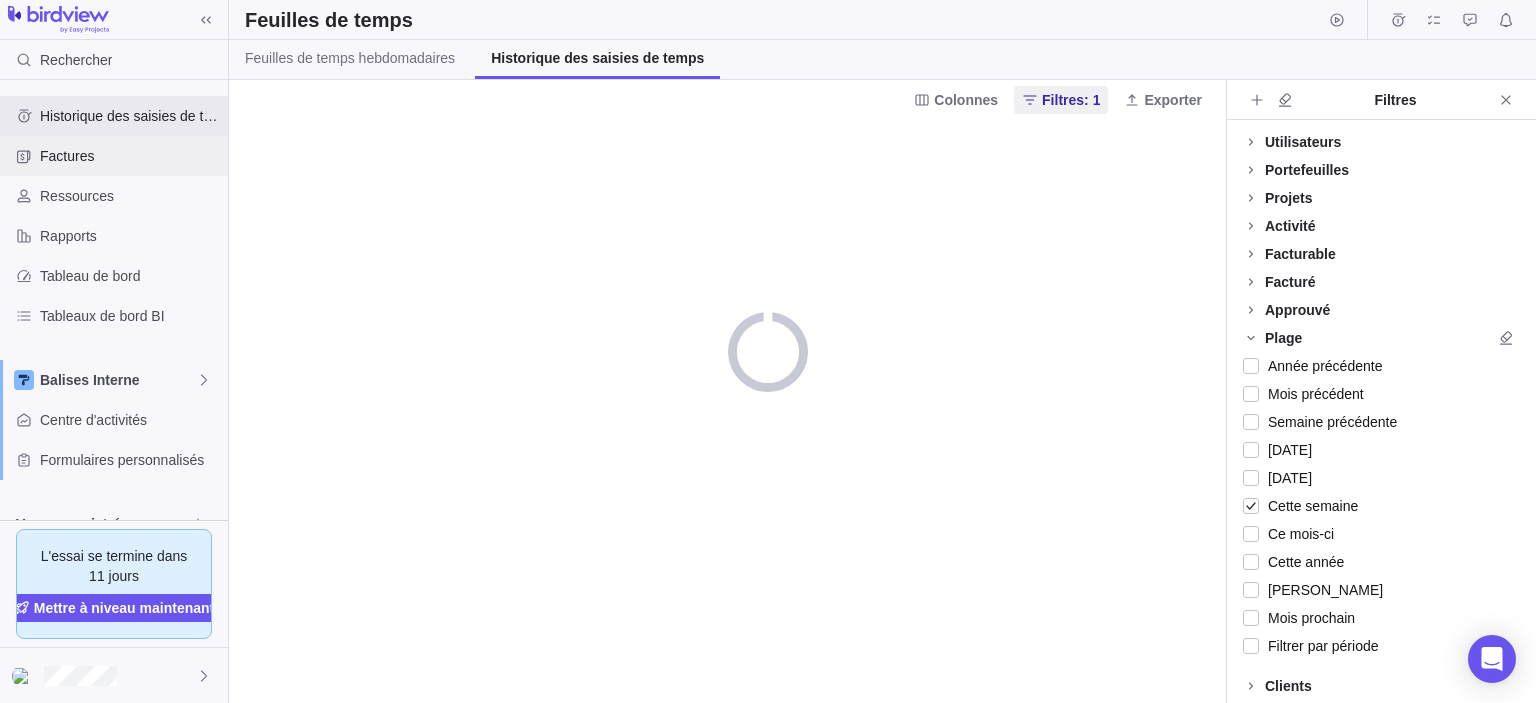 click on "Factures" at bounding box center [130, 156] 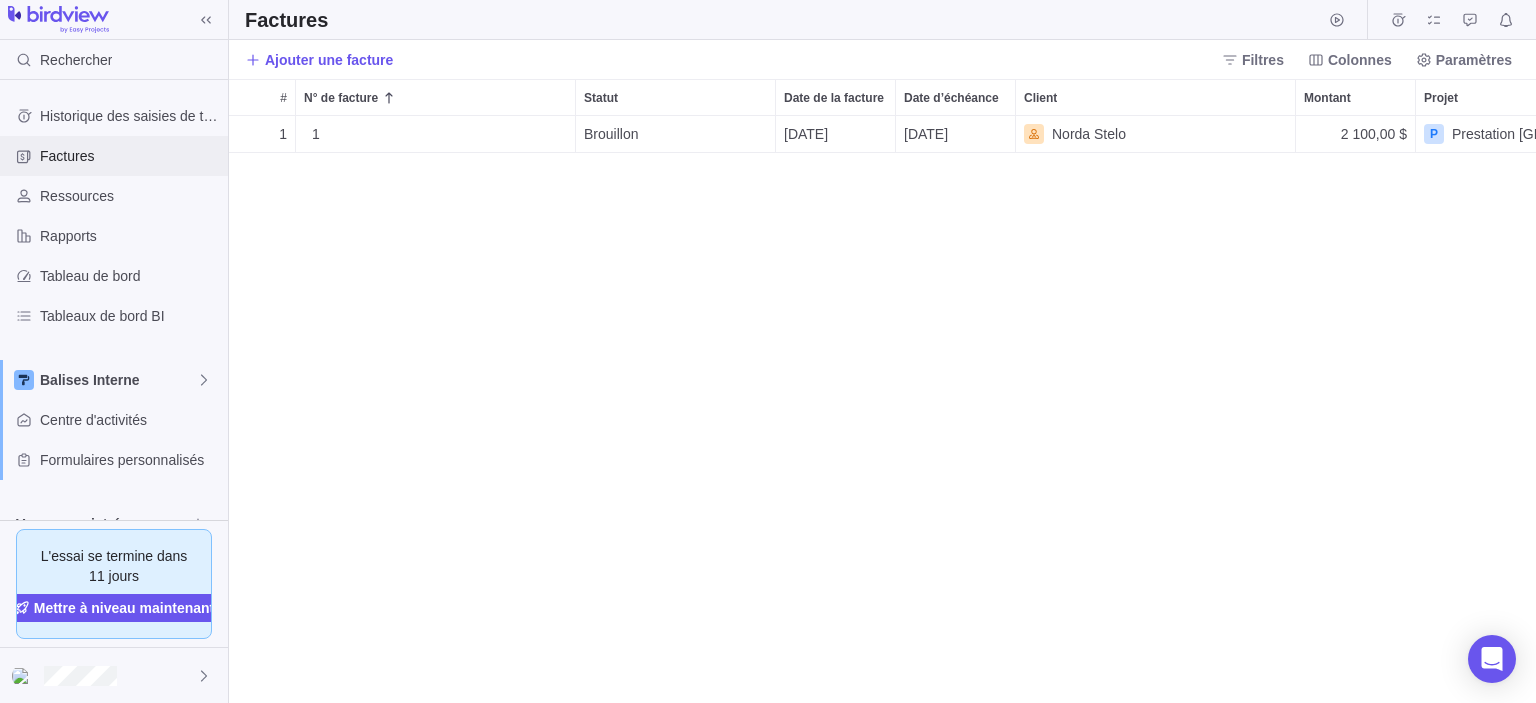 scroll, scrollTop: 16, scrollLeft: 16, axis: both 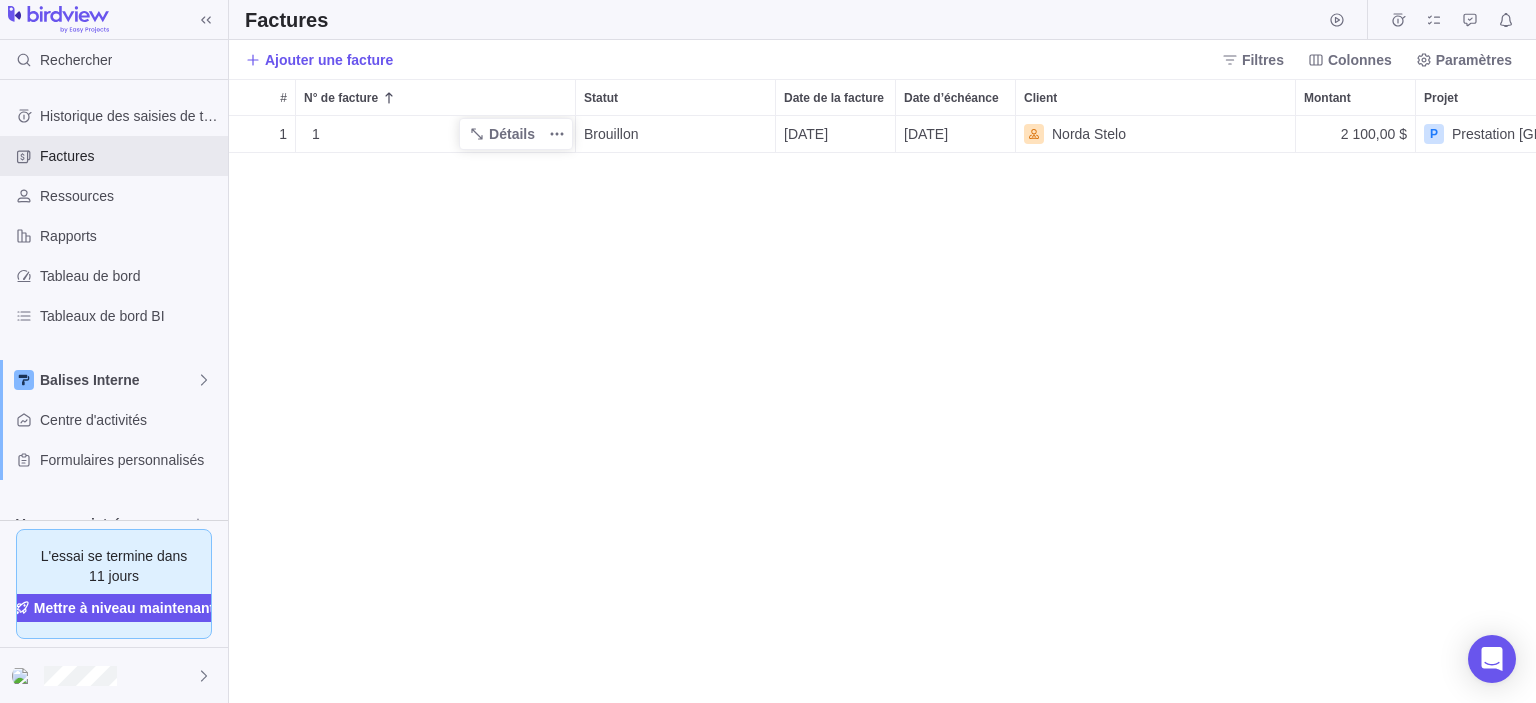 click on "1" at bounding box center (439, 134) 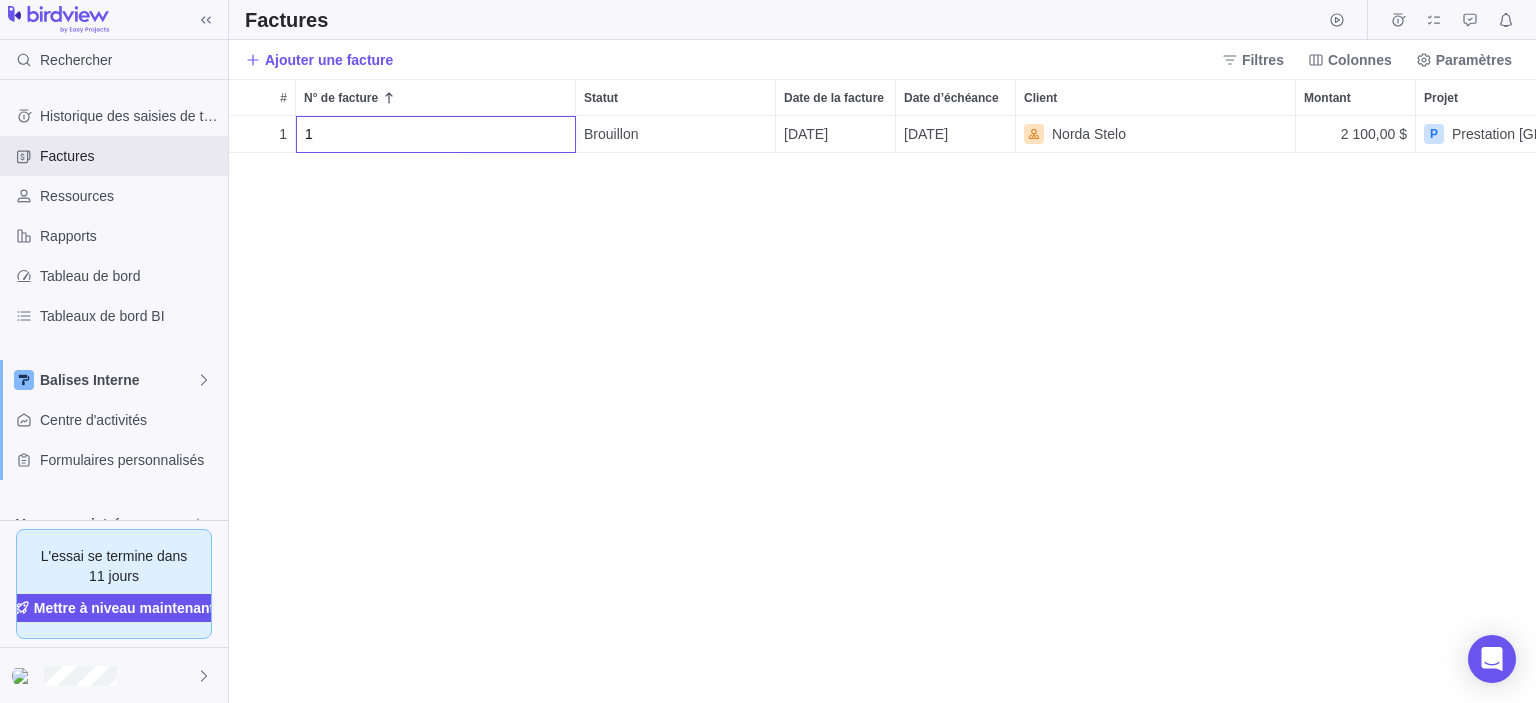 click on "1 1 Détails Brouillon [DATE] [DATE] [GEOGRAPHIC_DATA] 2 100,00 $ P Prestation [GEOGRAPHIC_DATA]" at bounding box center (882, 409) 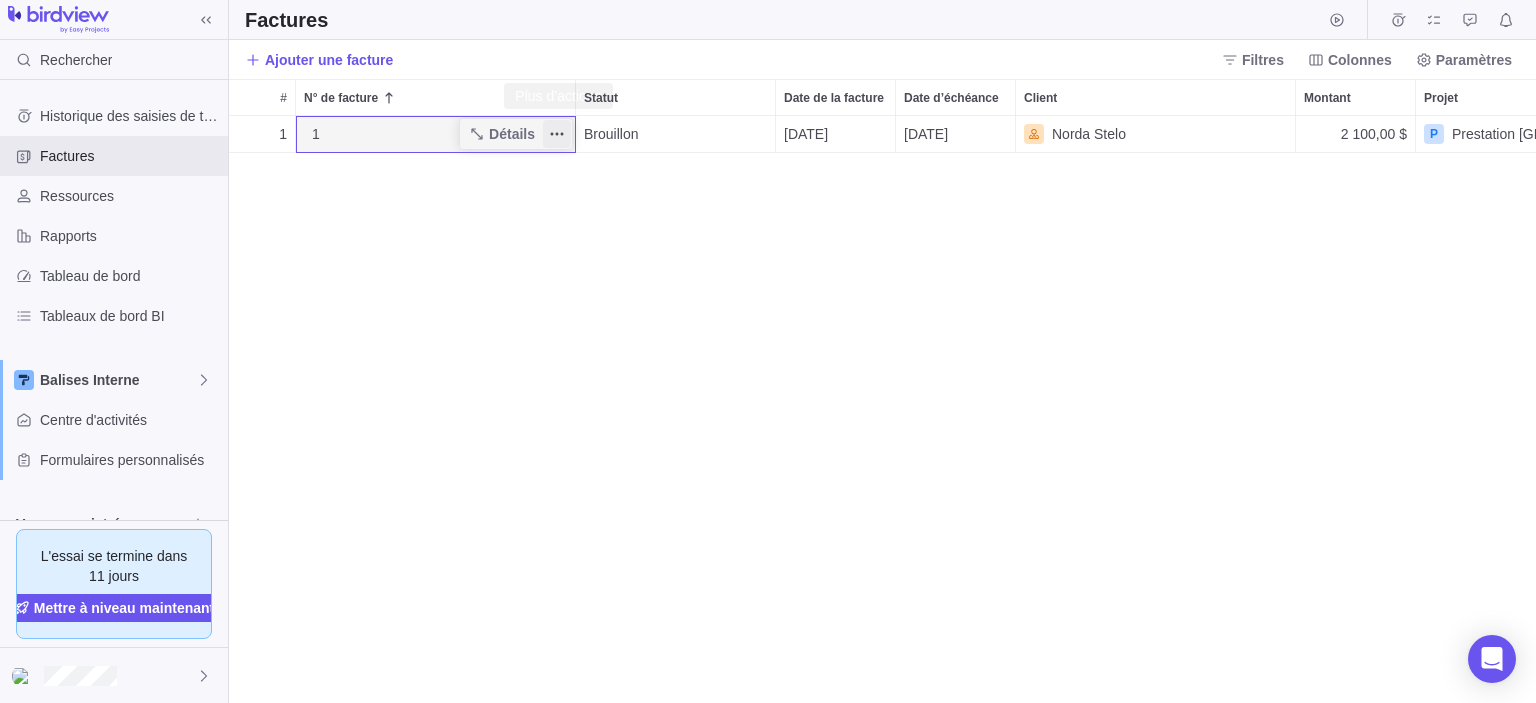 click at bounding box center (557, 134) 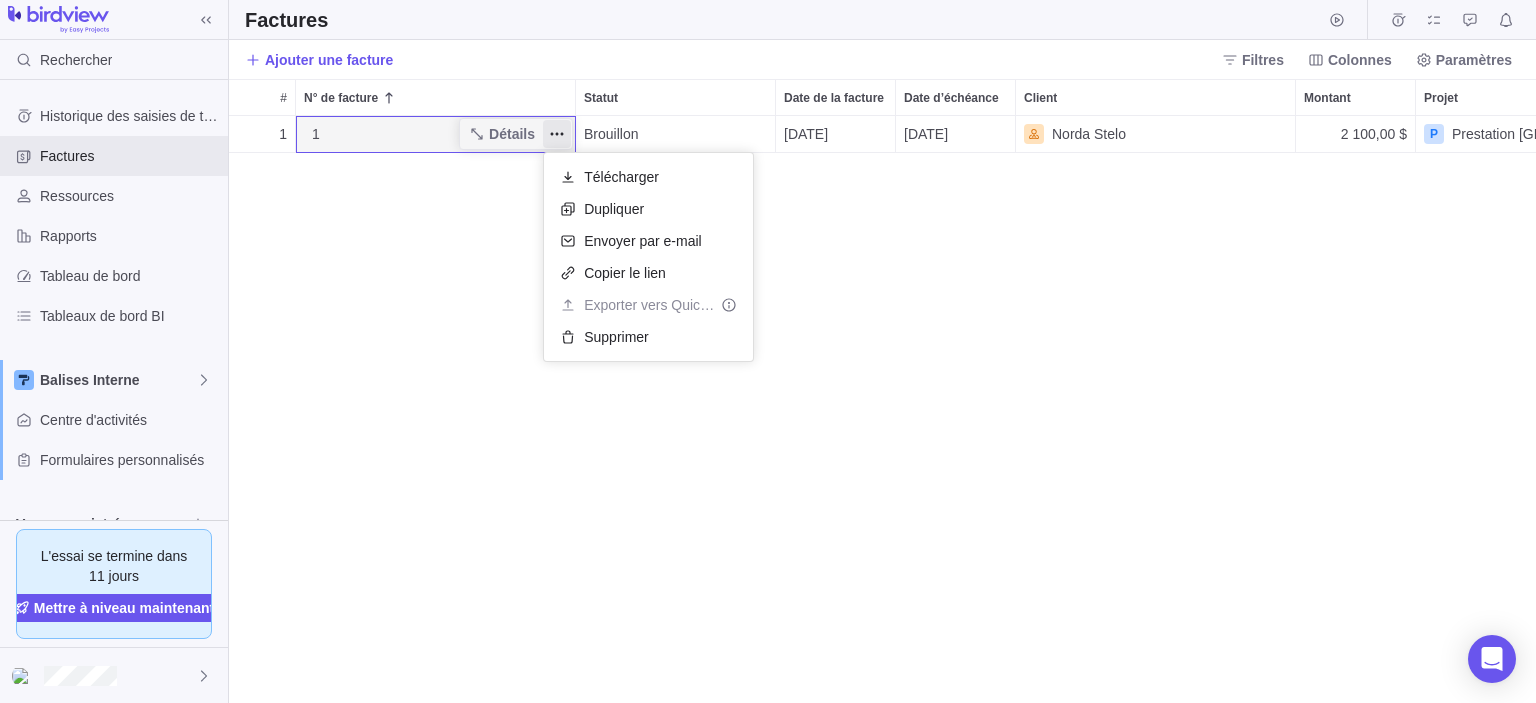 click on "1 1 Détails Brouillon [DATE] [DATE] [GEOGRAPHIC_DATA] 2 100,00 $ P Prestation [GEOGRAPHIC_DATA]" at bounding box center [882, 409] 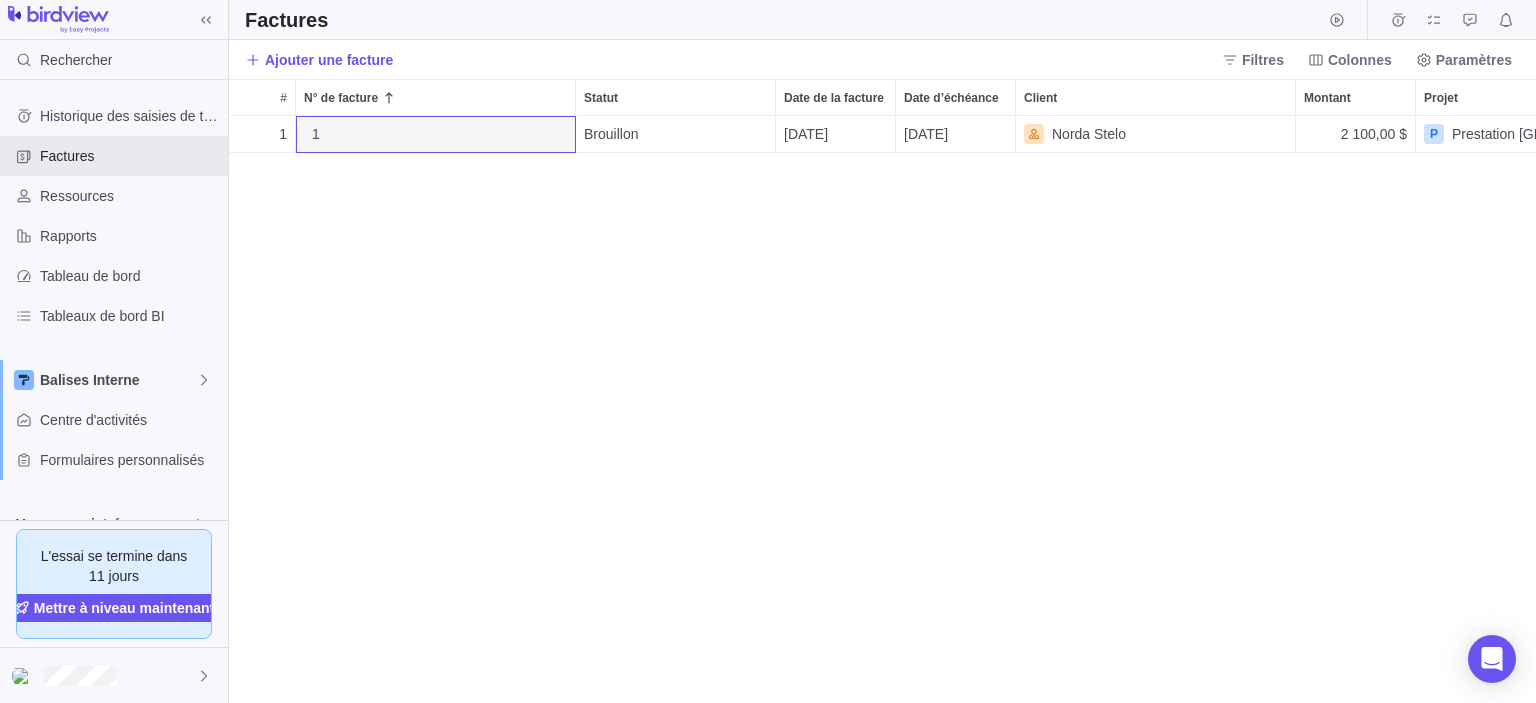 click on "1" at bounding box center [262, 134] 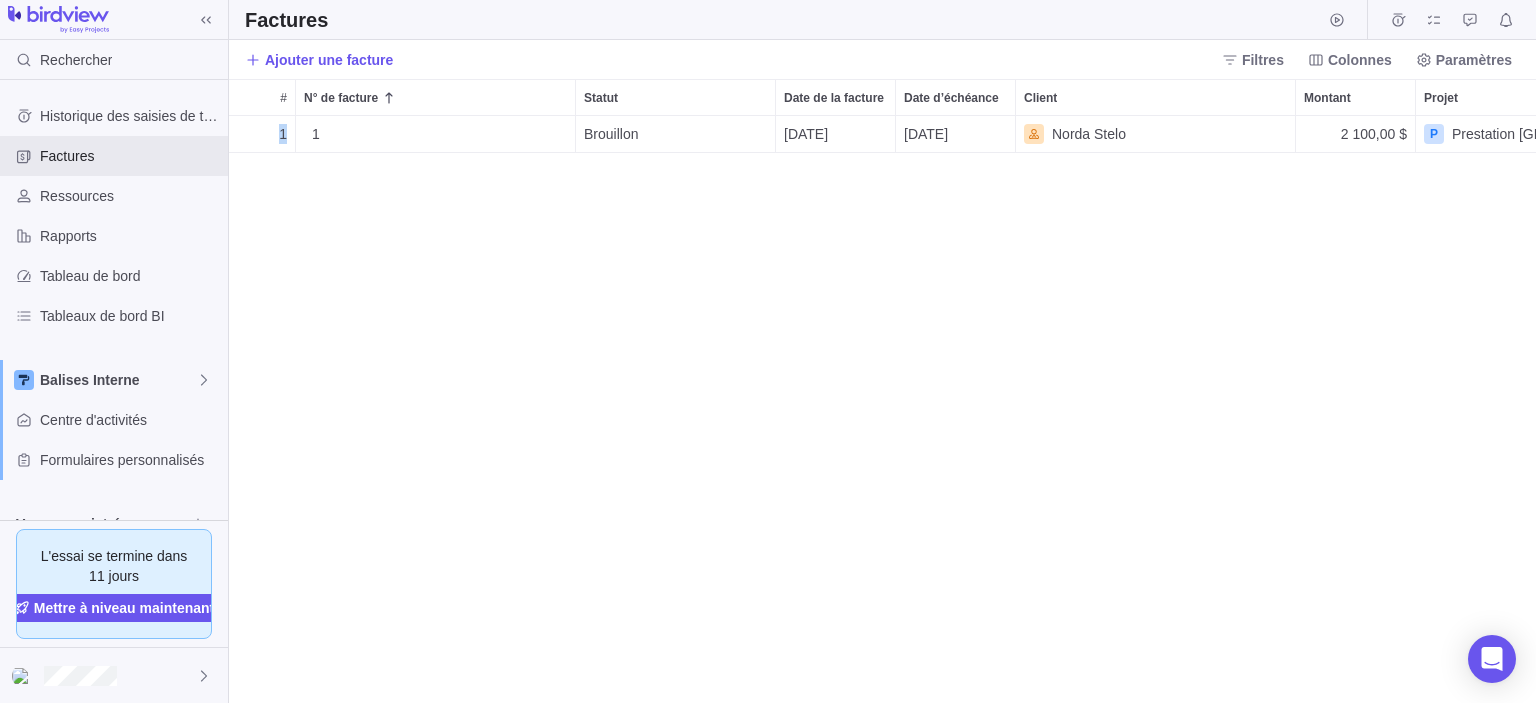 click on "1" at bounding box center (262, 134) 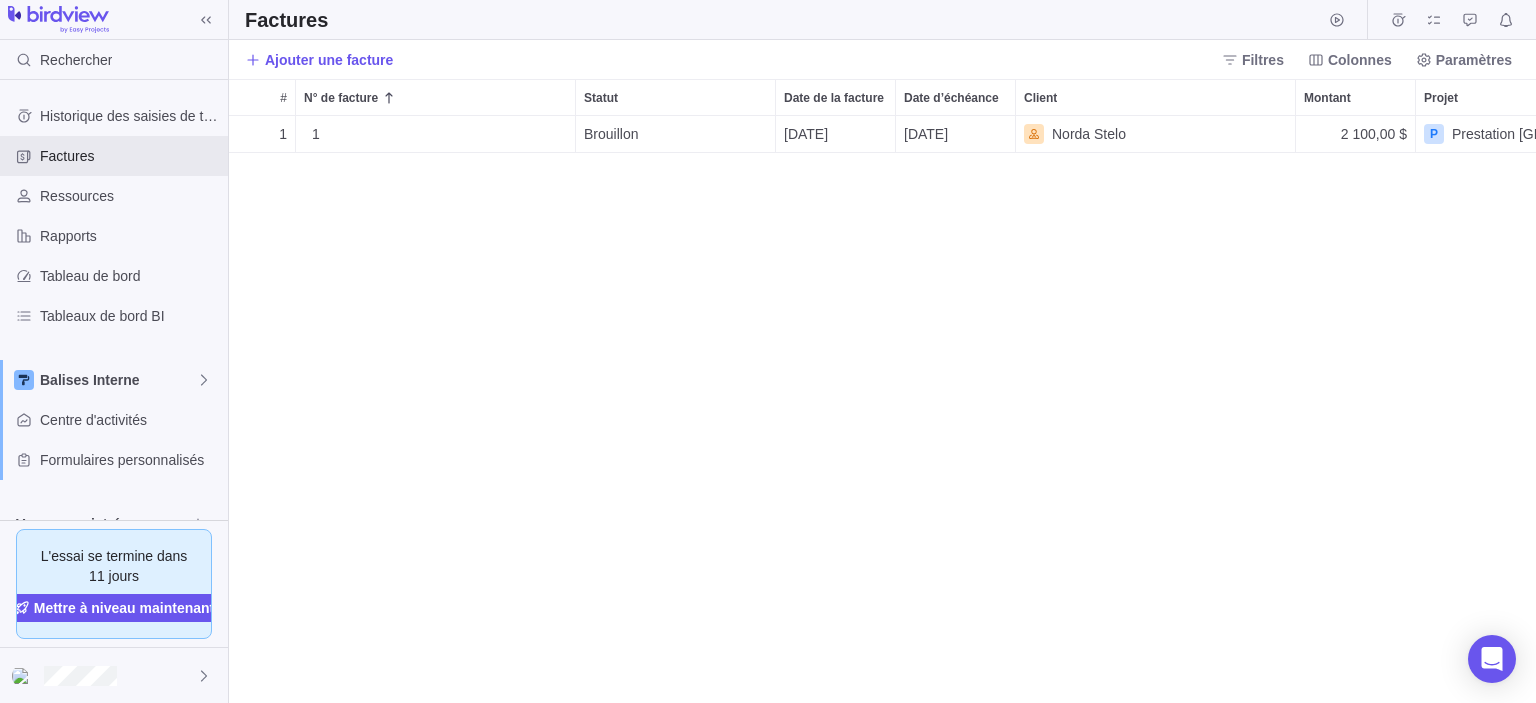 click on "Norda Stelo" at bounding box center [1155, 134] 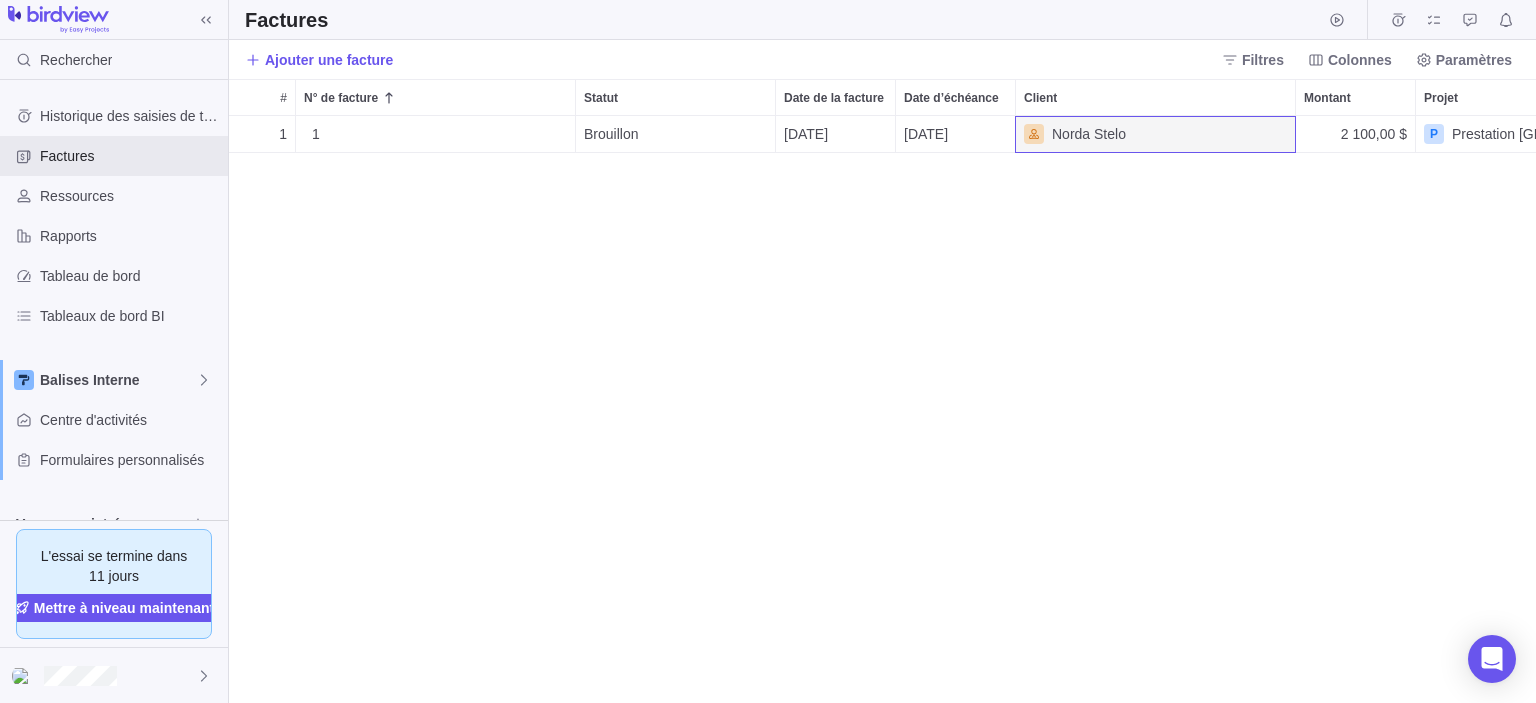 click on "1 1 Détails Brouillon [DATE] [DATE] [GEOGRAPHIC_DATA] 2 100,00 $ P Prestation [GEOGRAPHIC_DATA]" at bounding box center [882, 409] 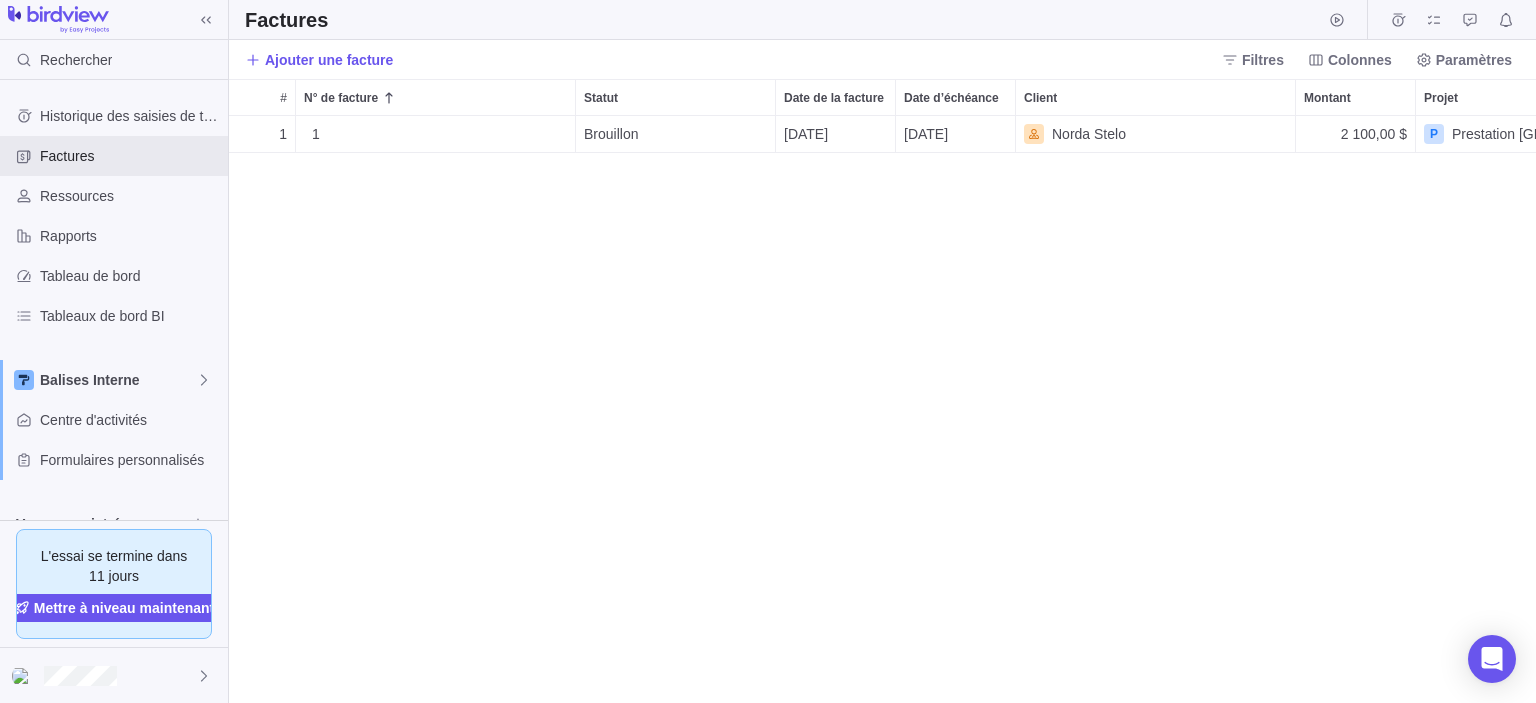click on "1" at bounding box center [262, 134] 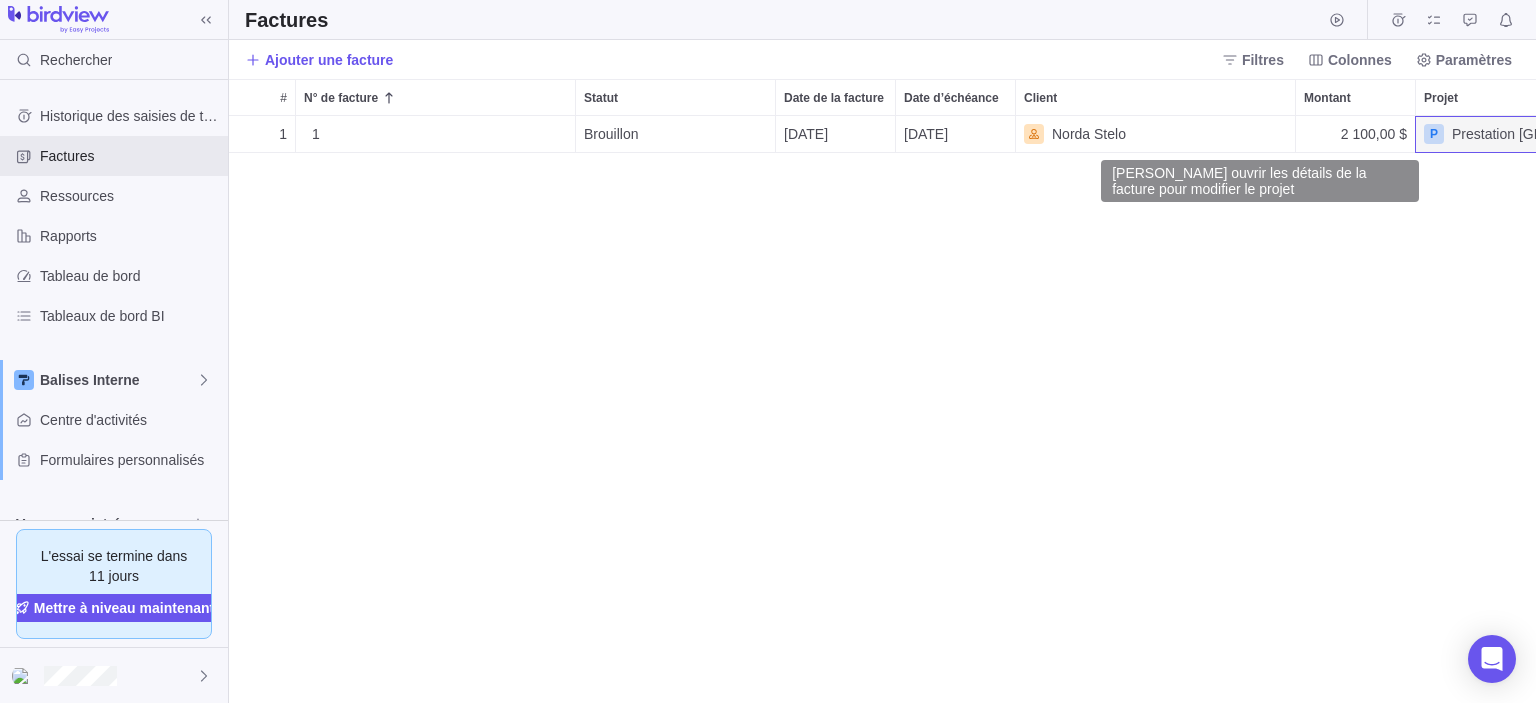 scroll, scrollTop: 0, scrollLeft: 160, axis: horizontal 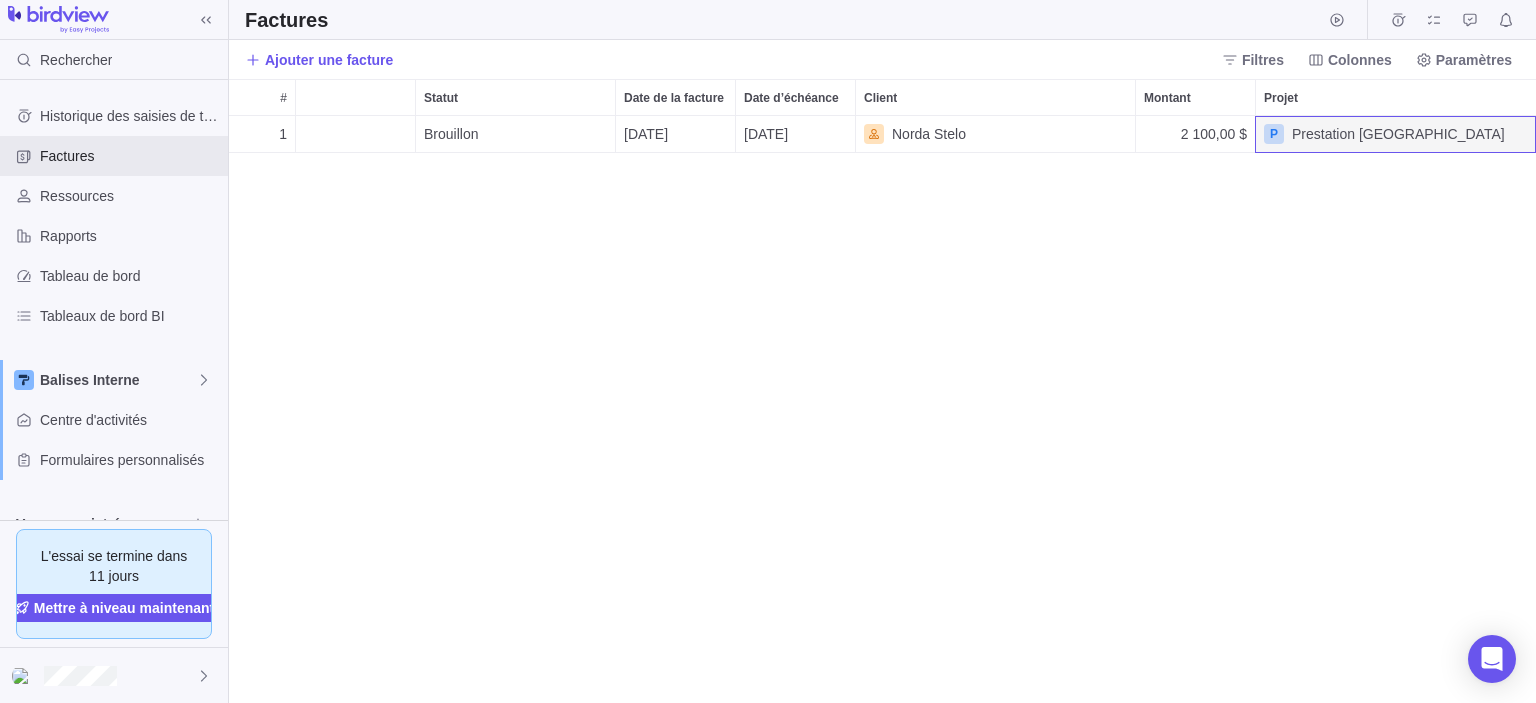click on "1 1 Détails Brouillon [DATE] [DATE] [GEOGRAPHIC_DATA] 2 100,00 $ P Prestation [GEOGRAPHIC_DATA]" at bounding box center [882, 409] 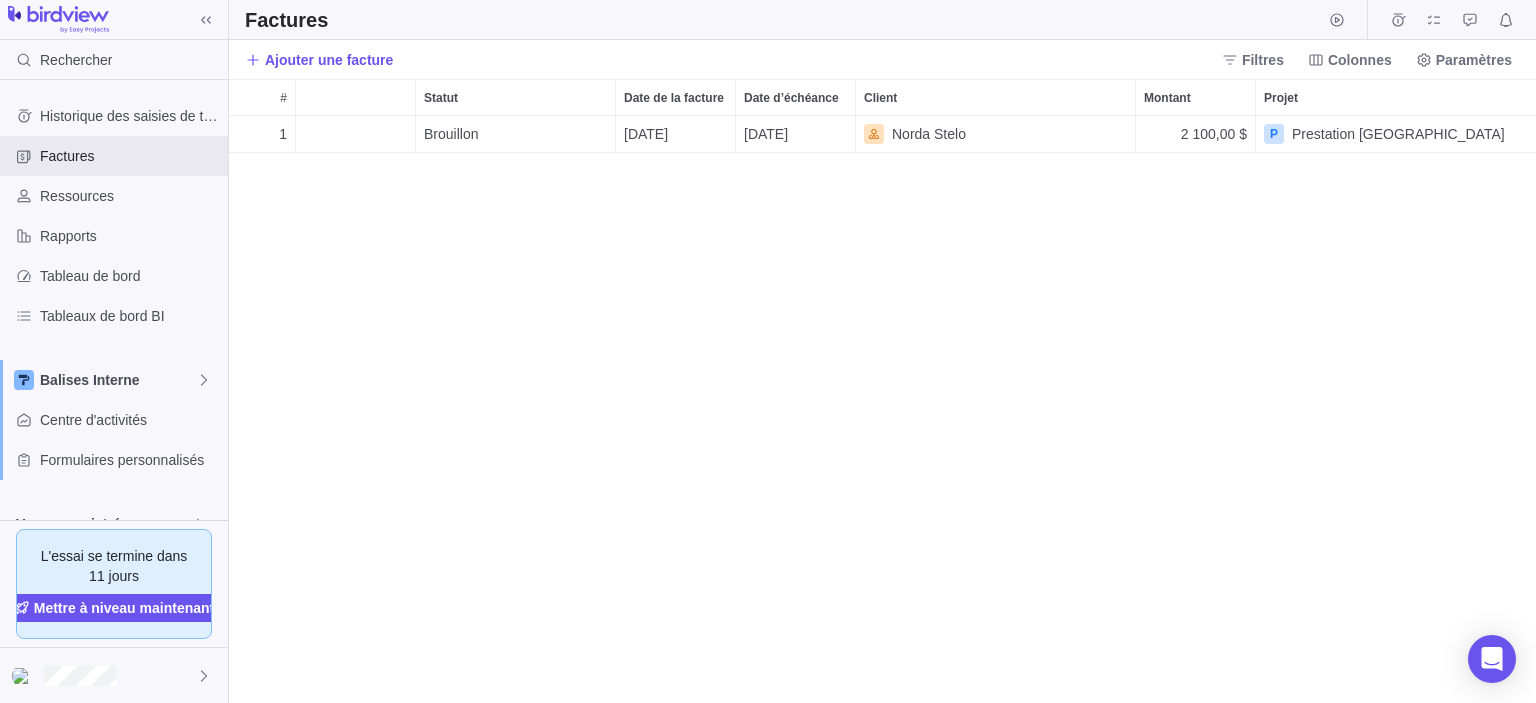 click on "[DATE]" at bounding box center [766, 134] 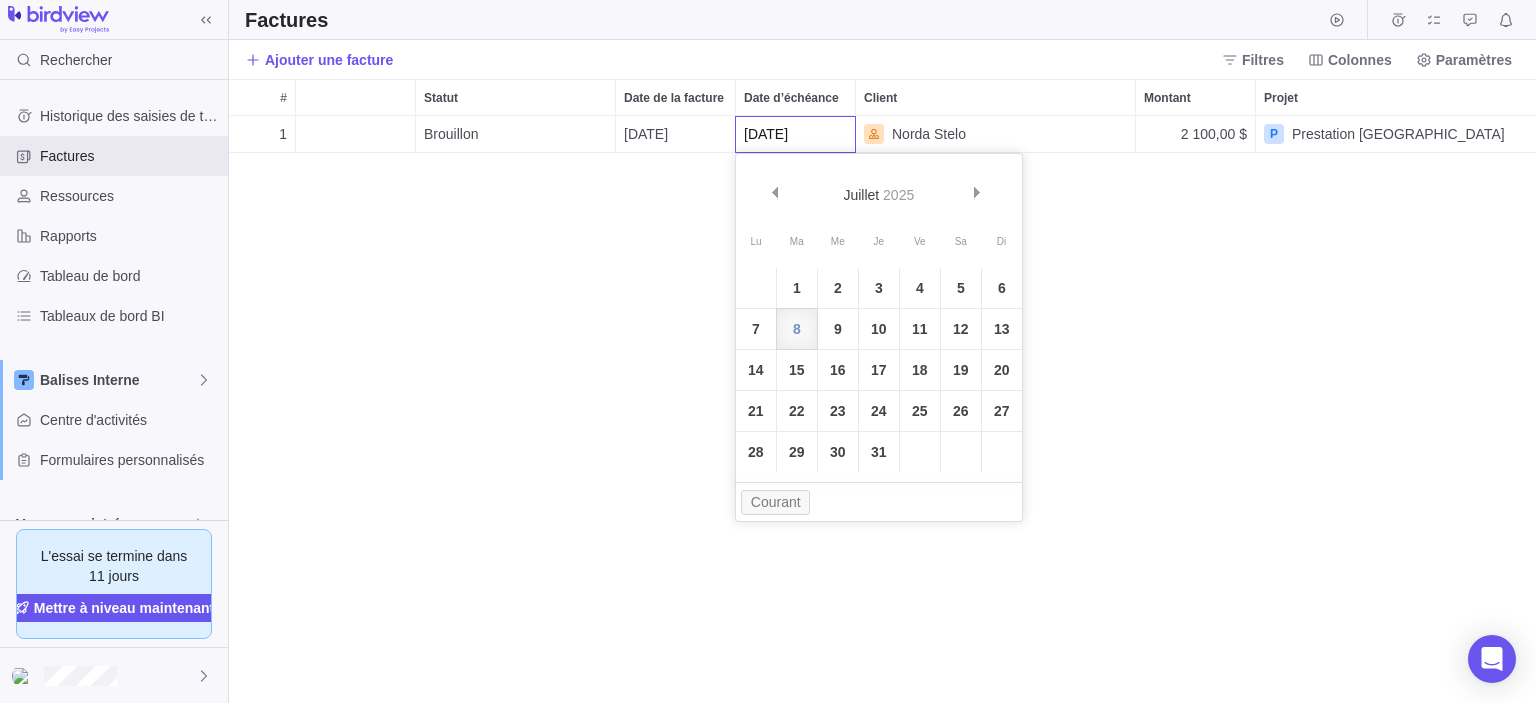 click on "1 1 Détails Brouillon [DATE] [DATE] [GEOGRAPHIC_DATA] 2 100,00 $ P Prestation [GEOGRAPHIC_DATA]" at bounding box center [882, 409] 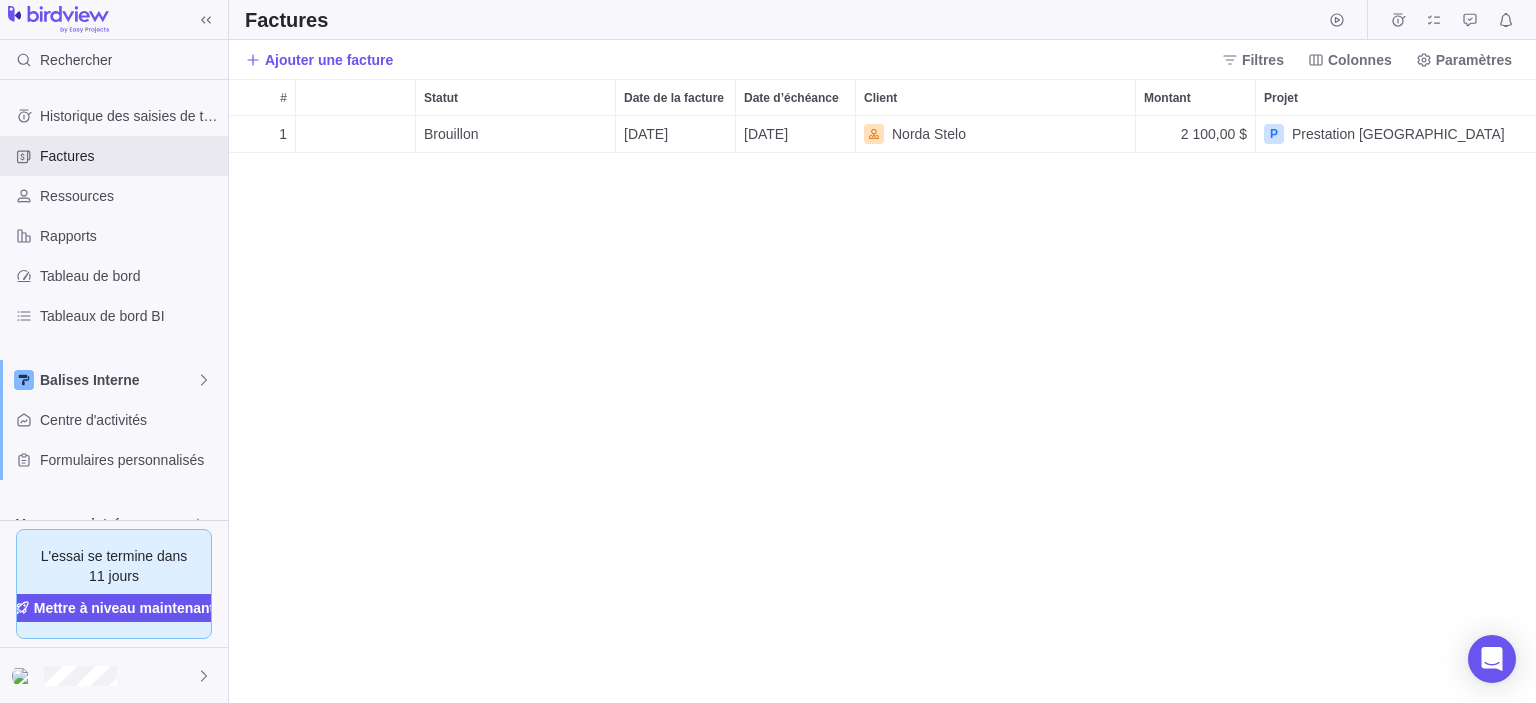 click on "1" at bounding box center (262, 134) 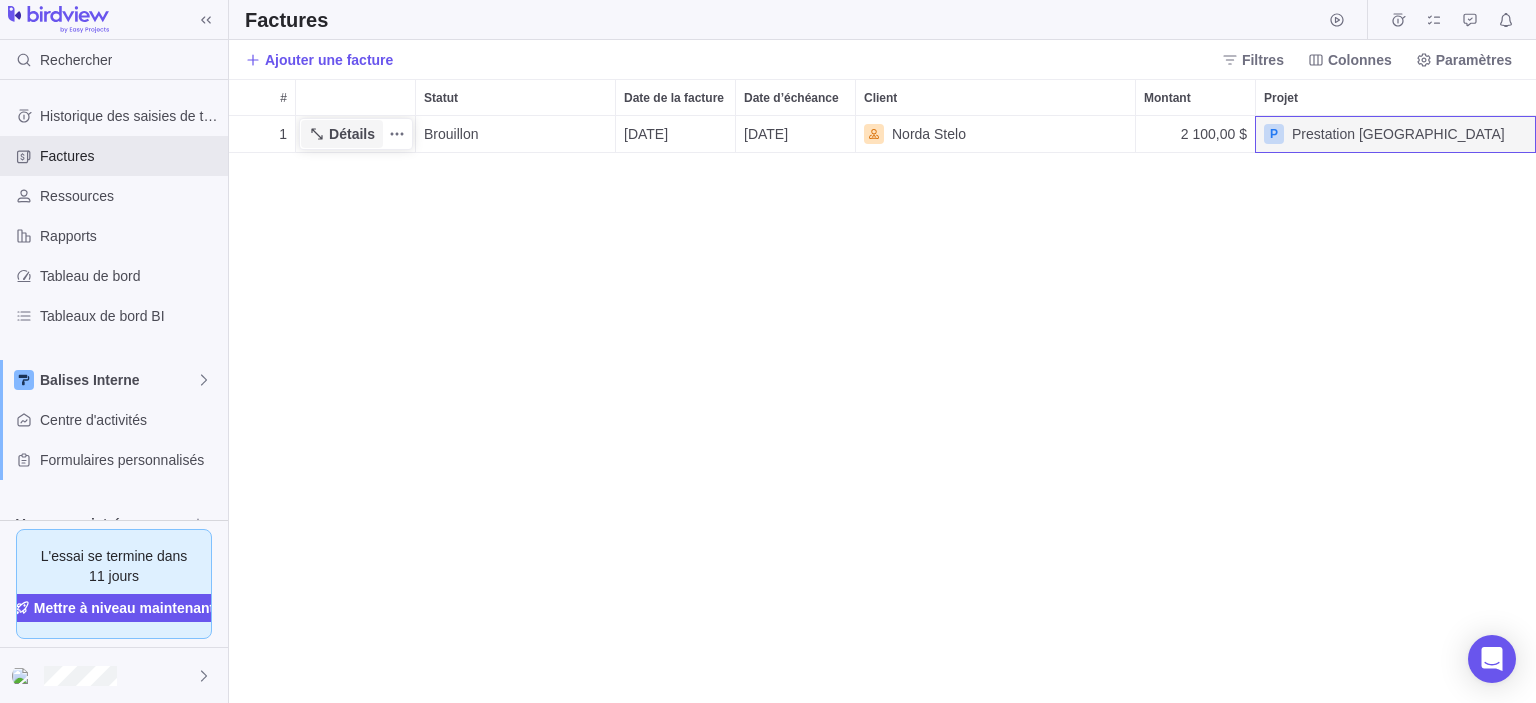 click 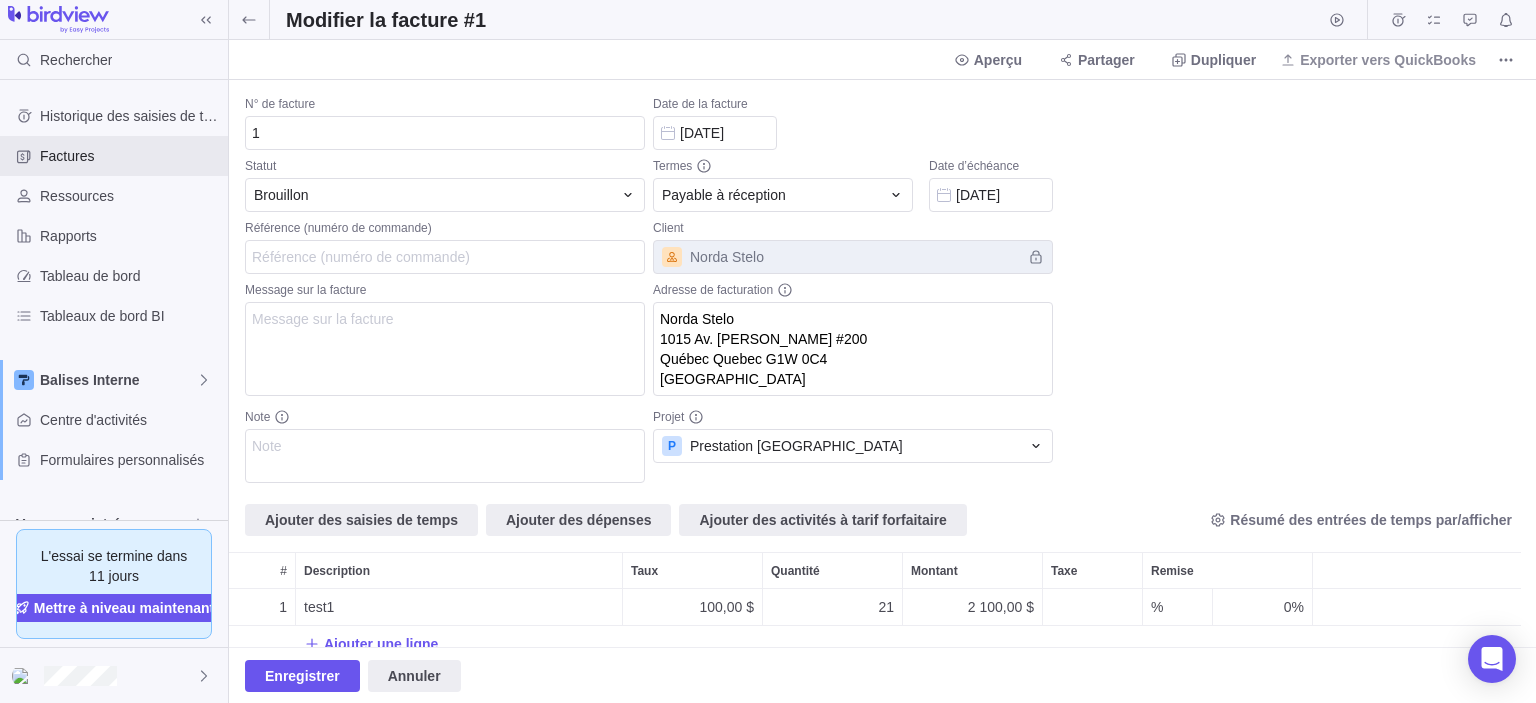scroll, scrollTop: 16, scrollLeft: 16, axis: both 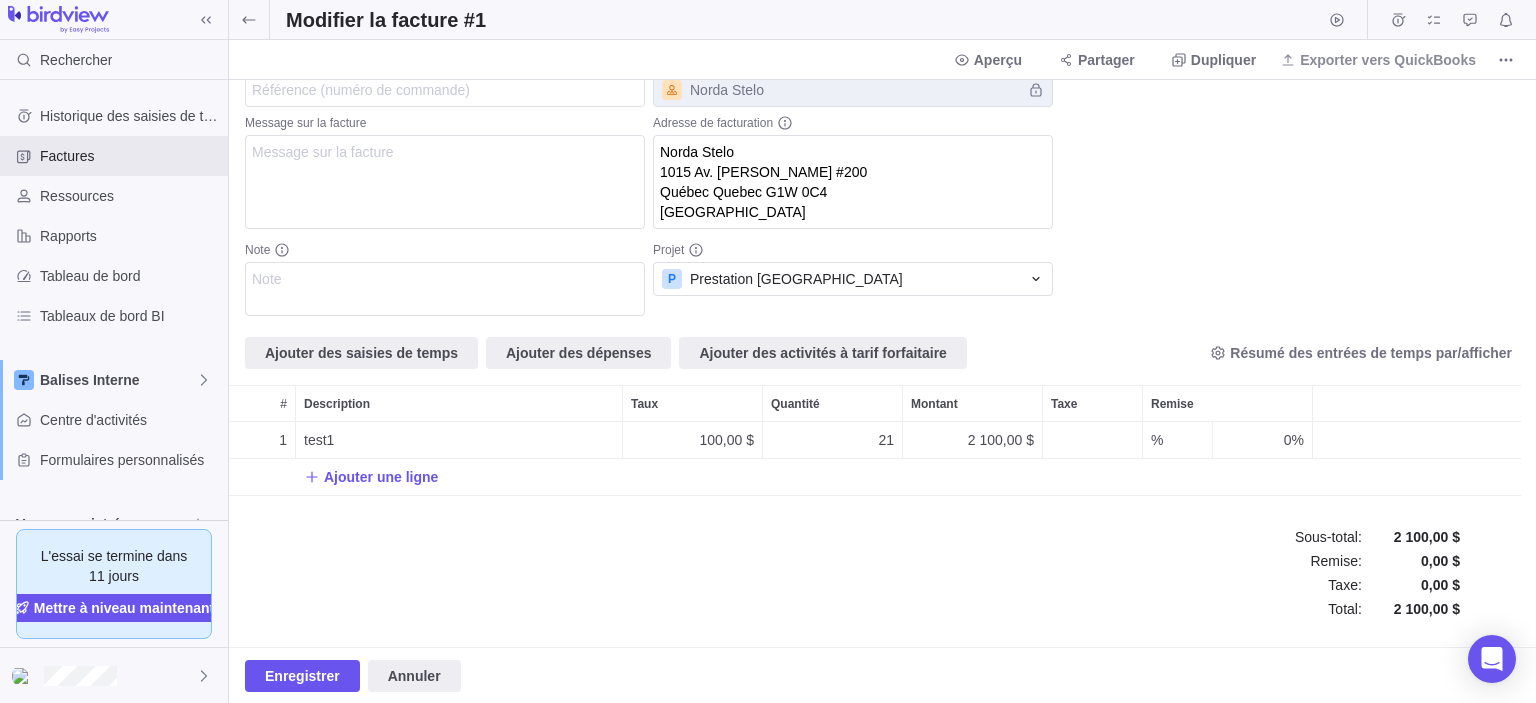 click on "Taxe" at bounding box center (1092, 403) 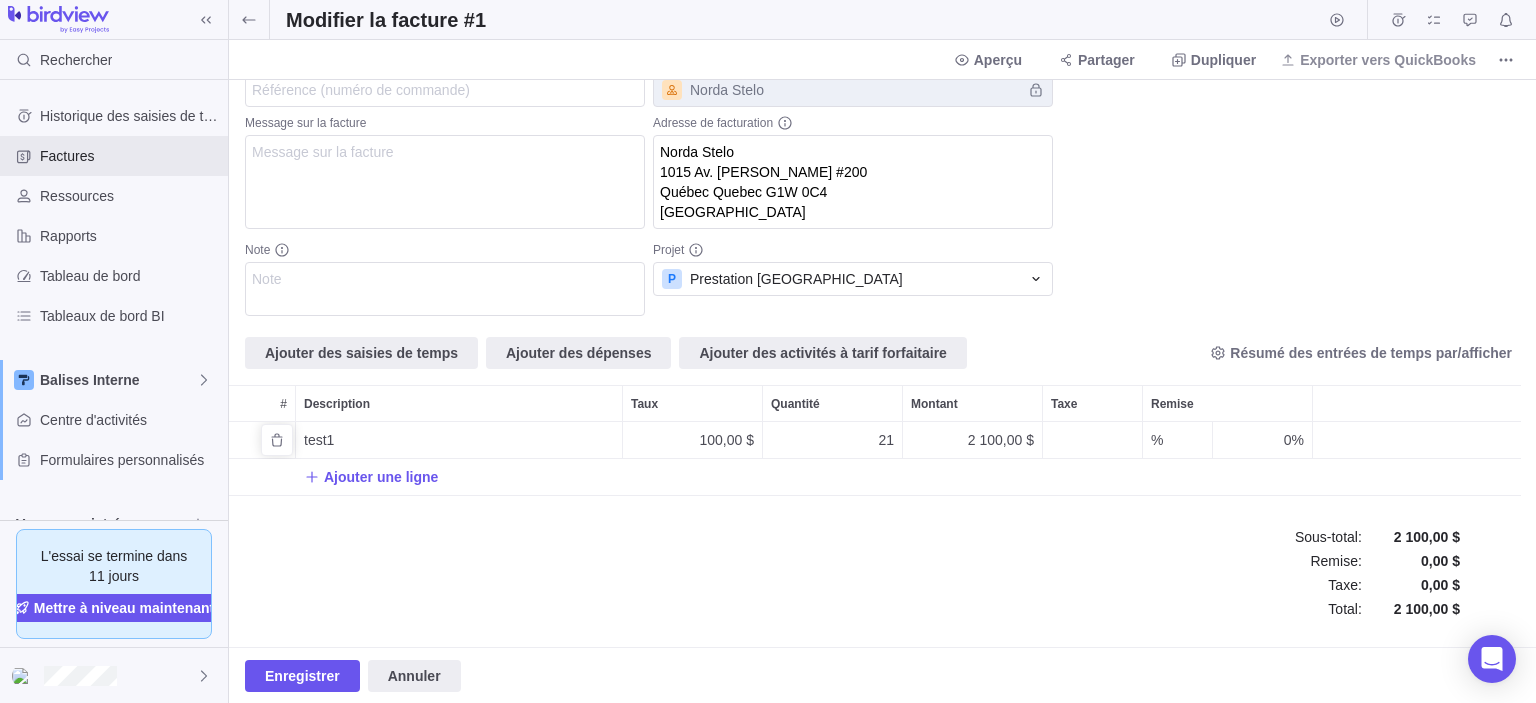 click at bounding box center (1092, 440) 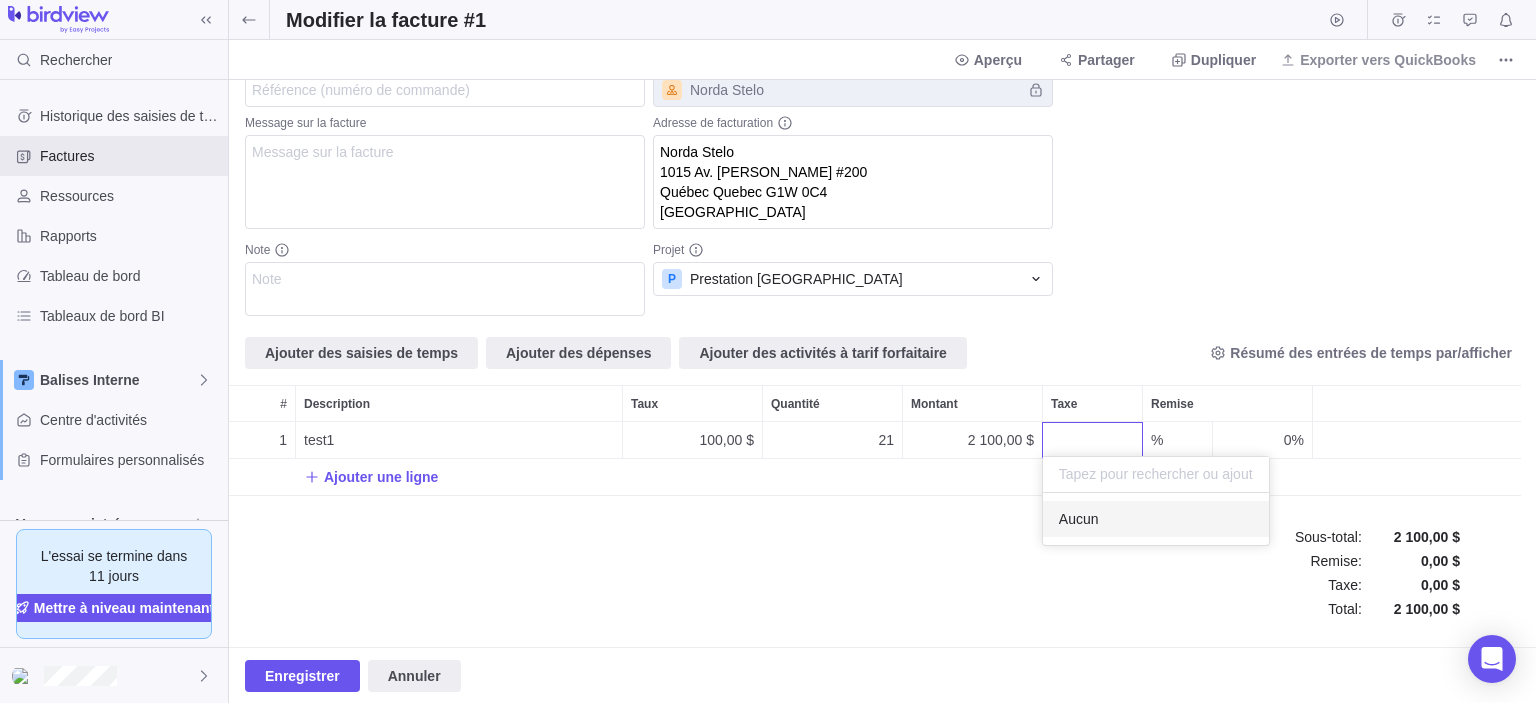 click at bounding box center (1156, 475) 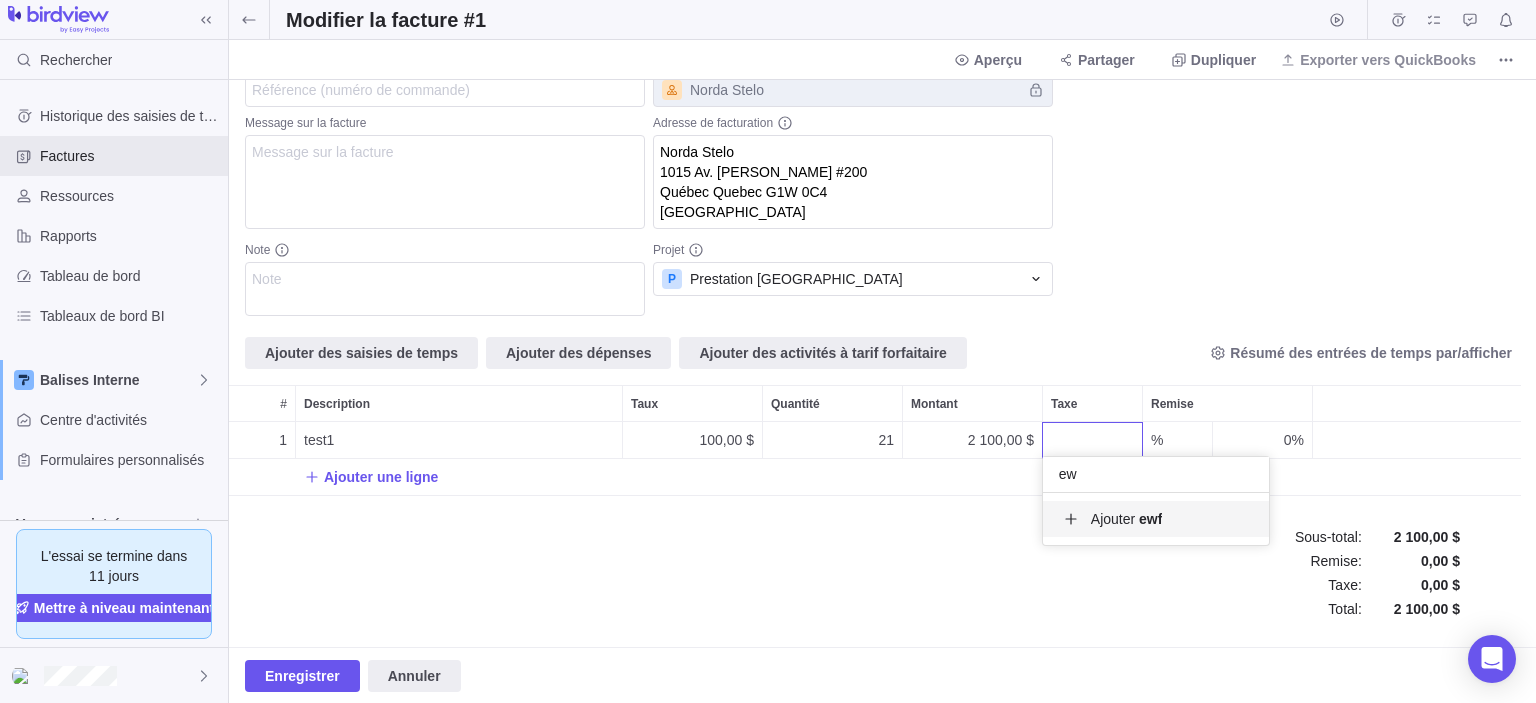 type on "e" 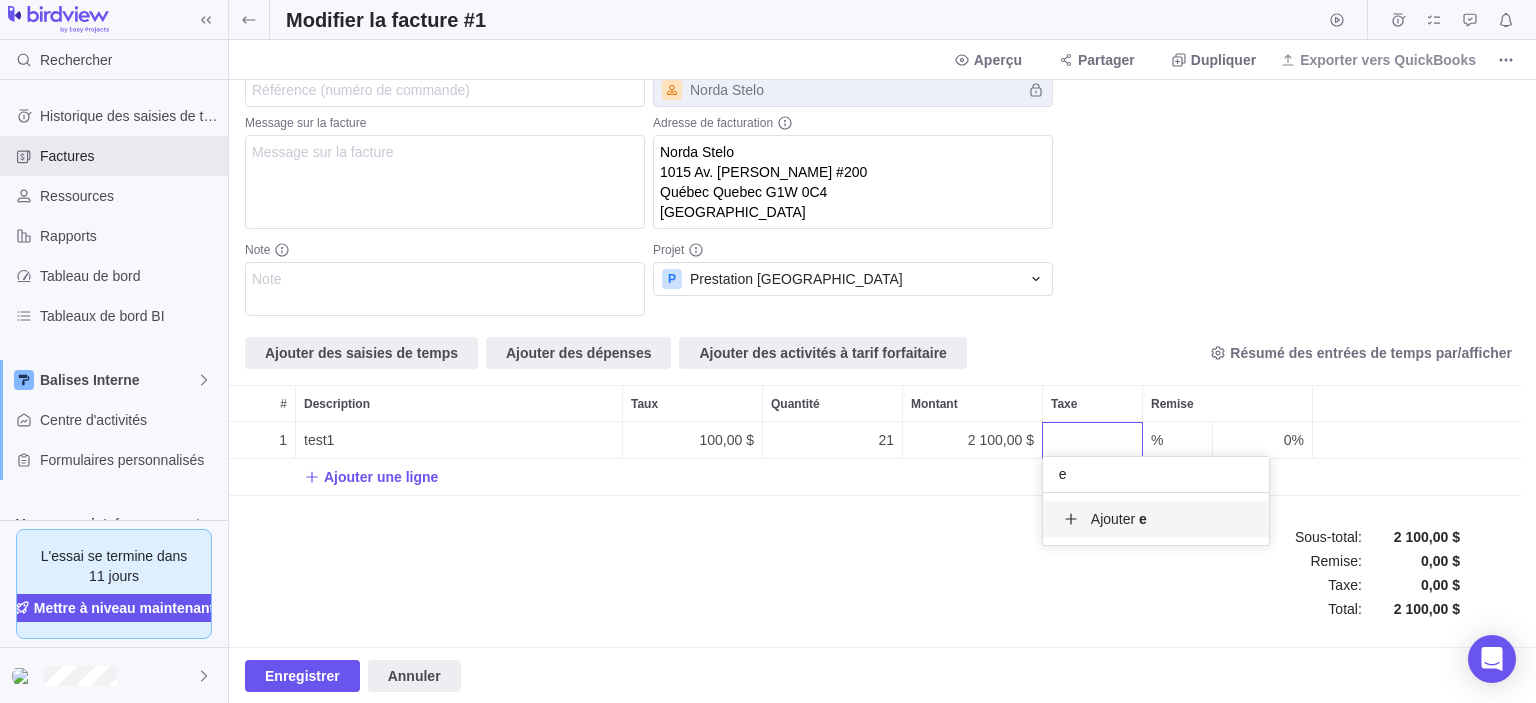type 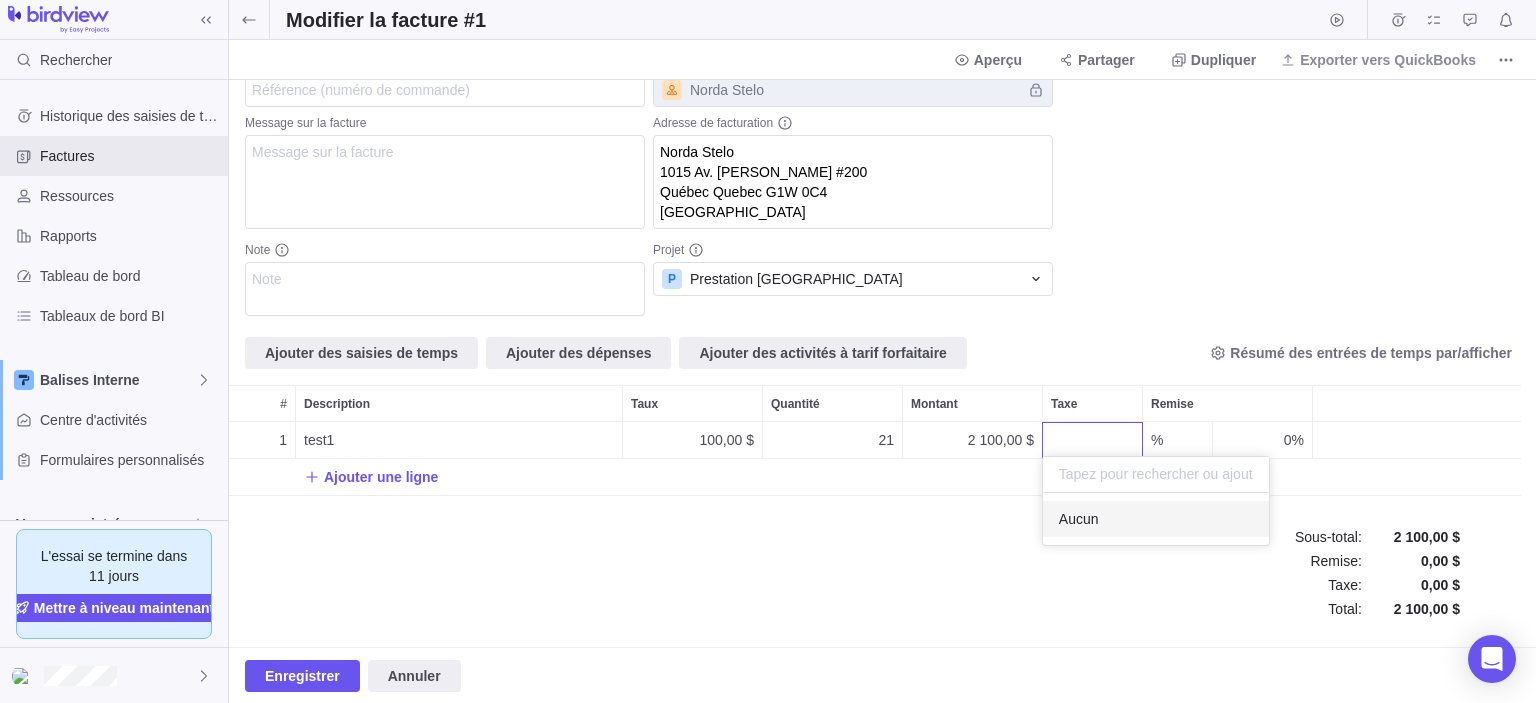 click on "Rechercher Historique des saisies de temps Factures Ressources Rapports Tableau de bord Tableaux de bord BI Balises Interne Centre d'activités Formulaires personnalisés Vues enregistrées L'essai se termine dans 11 jours Mettre à niveau maintenant Modifier la facture #1 Aperçu Partager Dupliquer Exporter vers QuickBooks N° de facture 1 Statut Brouillon Référence (numéro de commande) Message sur la facture Note Date de la facture [DATE] Termes Payable à réception Date d’échéance [DATE] Client Norda Stelo Adresse de facturation [GEOGRAPHIC_DATA]
1015 Av. [PERSON_NAME] #200
Québec Quebec G1W 0C4
Canada Projet P Prestation Norda Stelo Ajouter des saisies de temps Ajouter des dépenses Ajouter des activités à tarif forfaitaire Résumé des entrées de temps par/afficher # Description Taux Quantité Montant Taxe Remise   1 test1 100,00 $ 21 2 100,00 $ % 0% Ajouter une ligne Sous-total : Remise : Taxe : Total : 2 100,00 $ 0,00 $ 0,00 $ 2 100,00 $ Enregistrer Annuler" at bounding box center (768, 351) 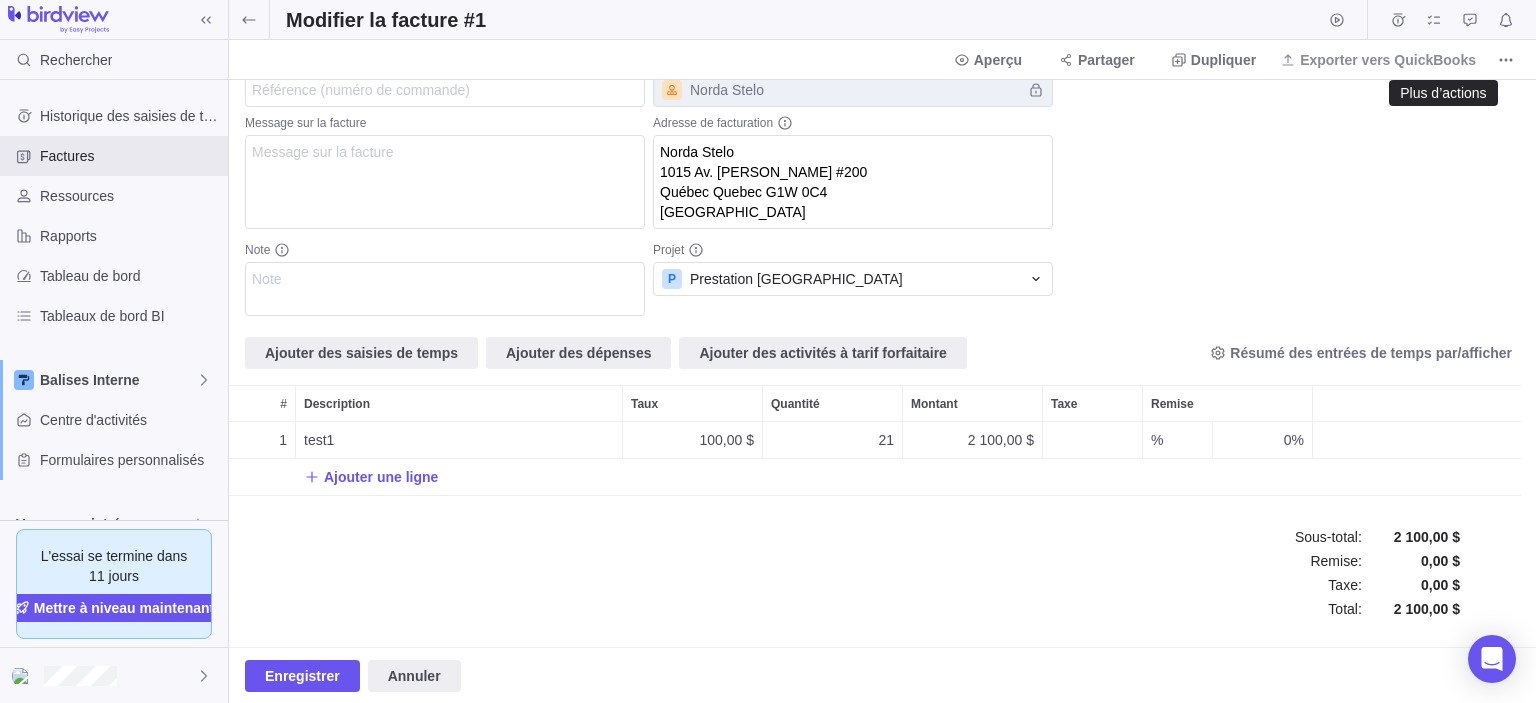 click 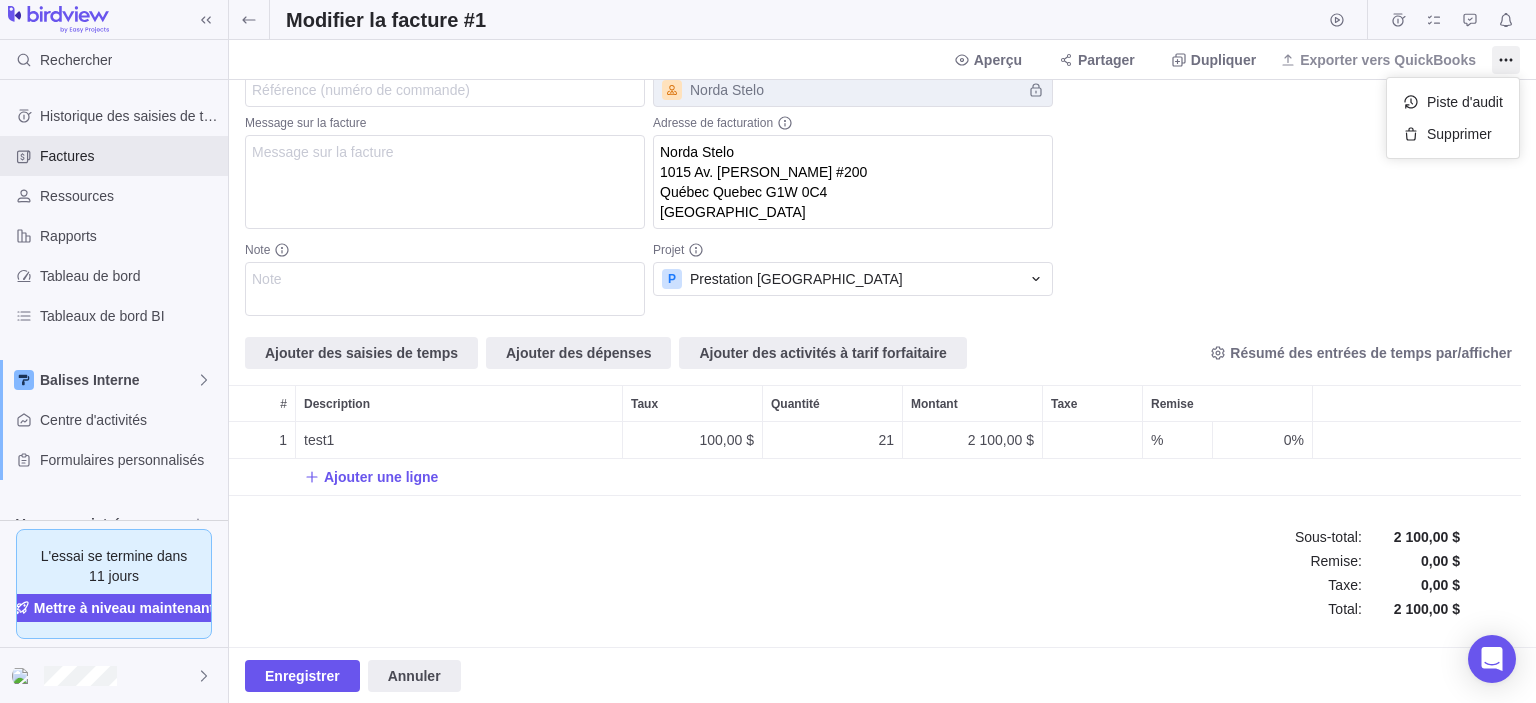 click on "Rechercher Historique des saisies de temps Factures Ressources Rapports Tableau de bord Tableaux de bord BI Balises Interne Centre d'activités Formulaires personnalisés Vues enregistrées L'essai se termine dans 11 jours Mettre à niveau maintenant Modifier la facture #1 Aperçu Partager Dupliquer Exporter vers QuickBooks N° de facture 1 Statut Brouillon Référence (numéro de commande) Message sur la facture Note Date de la facture [DATE] Termes Payable à réception Date d’échéance [DATE] Client Norda Stelo Adresse de facturation [GEOGRAPHIC_DATA]
1015 Av. [PERSON_NAME] #200
Québec Quebec G1W 0C4
Canada Projet P Prestation Norda Stelo Ajouter des saisies de temps Ajouter des dépenses Ajouter des activités à tarif forfaitaire Résumé des entrées de temps par/afficher # Description Taux Quantité Montant Taxe Remise   1 test1 100,00 $ 21 2 100,00 $ % 0% Ajouter une ligne Sous-total : Remise : Taxe : Total : 2 100,00 $ 0,00 $ 0,00 $ 2 100,00 $ Enregistrer Annuler" at bounding box center [768, 351] 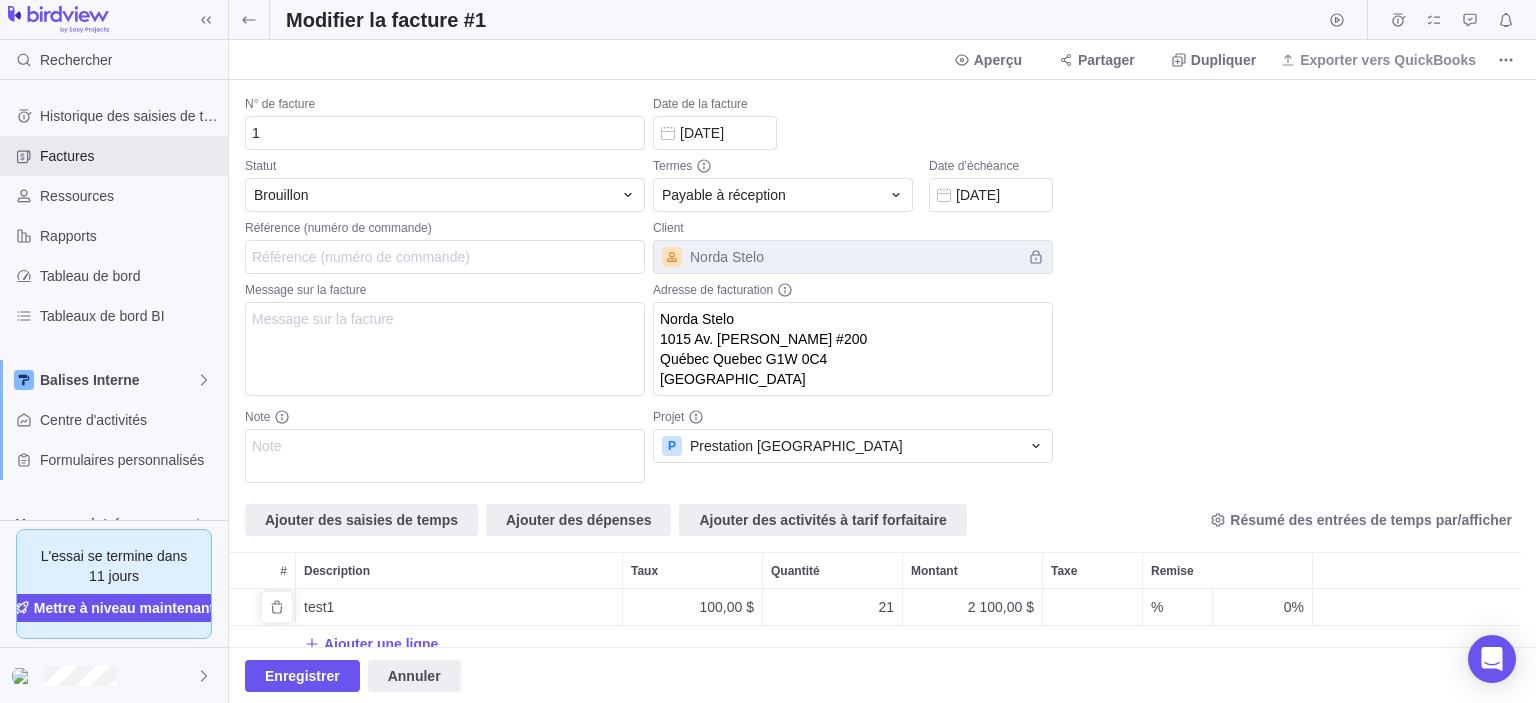scroll, scrollTop: 167, scrollLeft: 0, axis: vertical 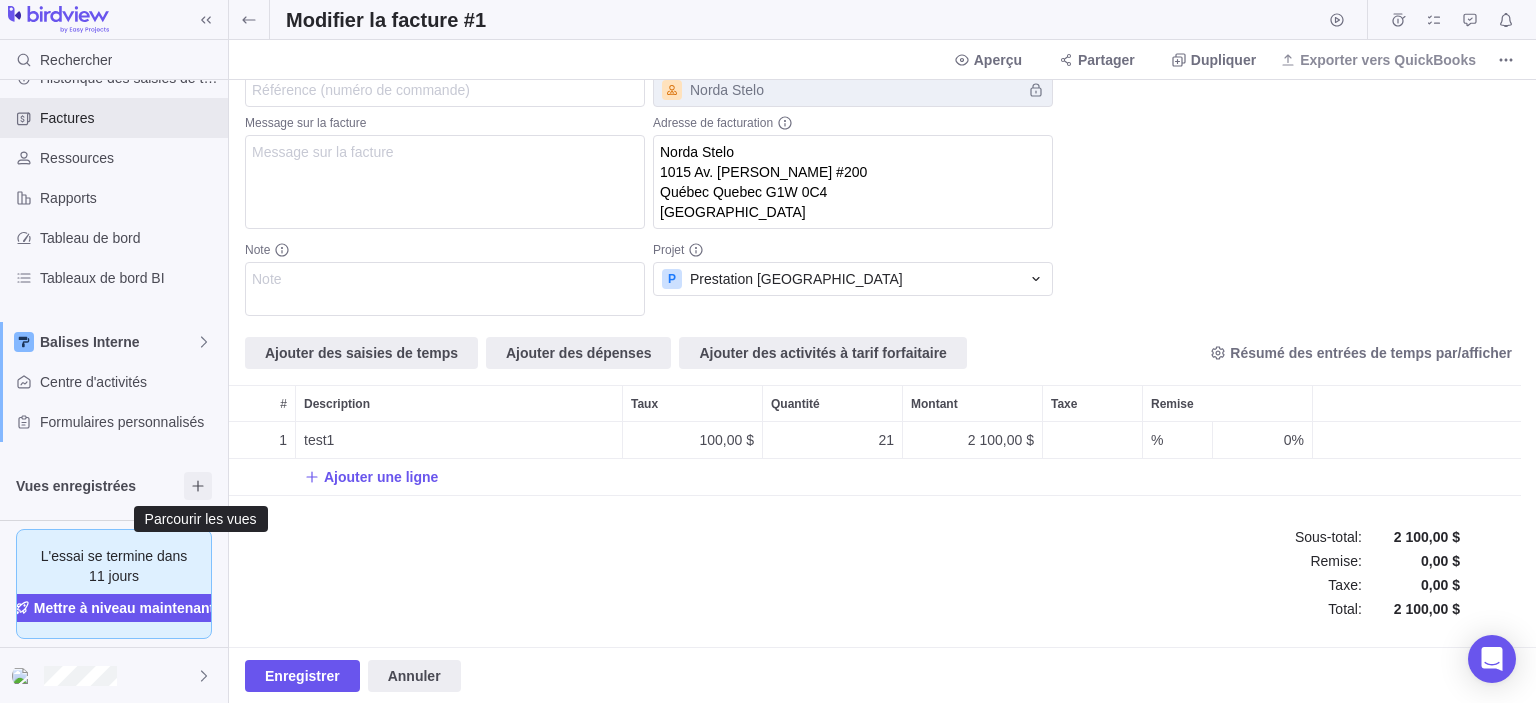 click 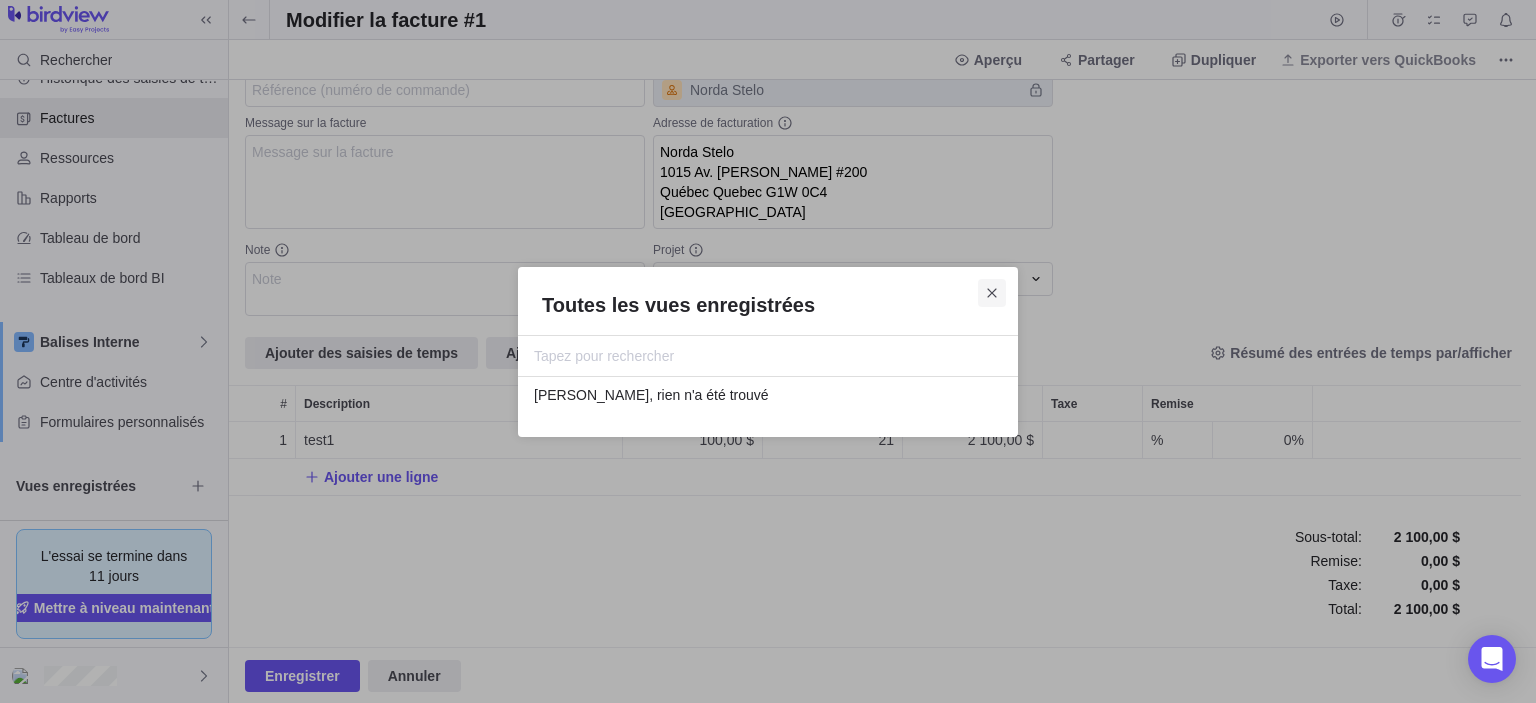 click at bounding box center [992, 293] 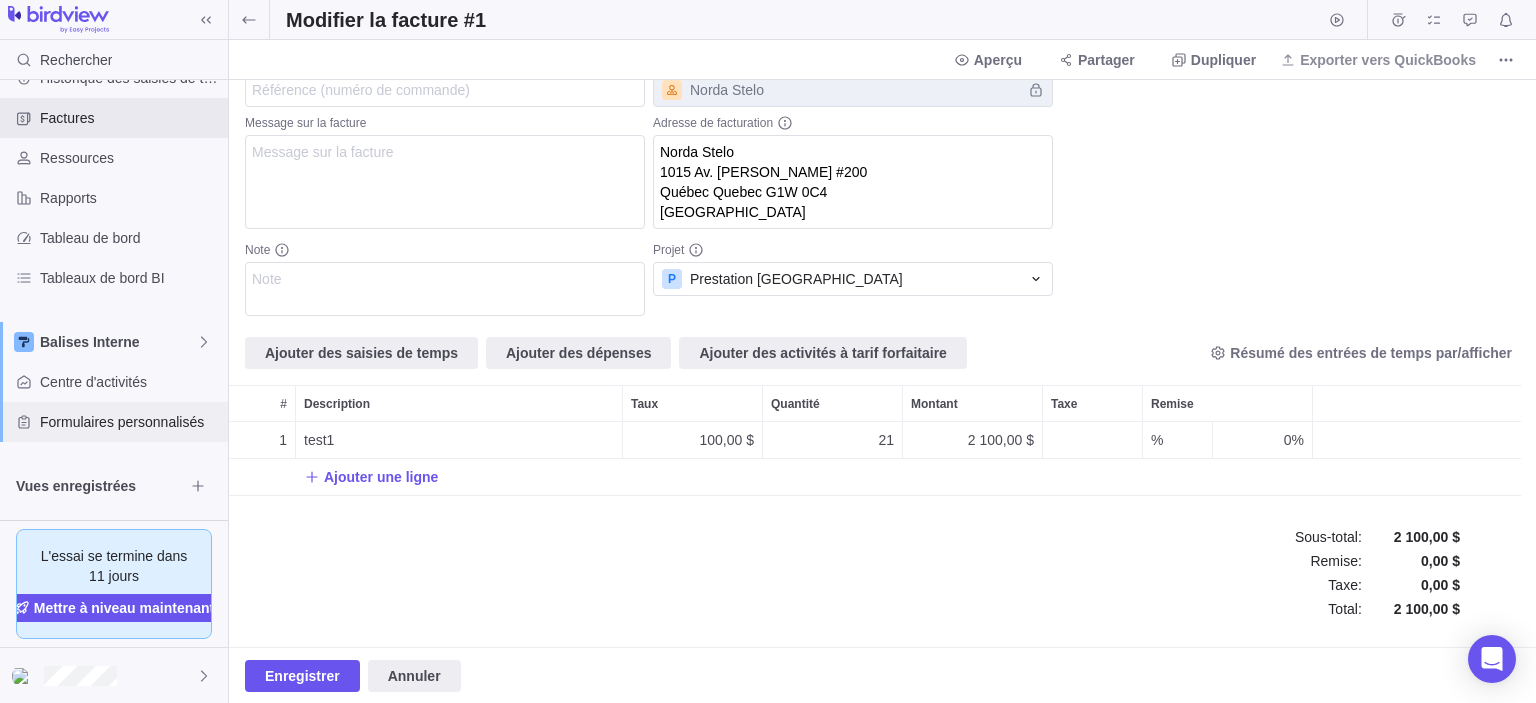 scroll, scrollTop: 0, scrollLeft: 0, axis: both 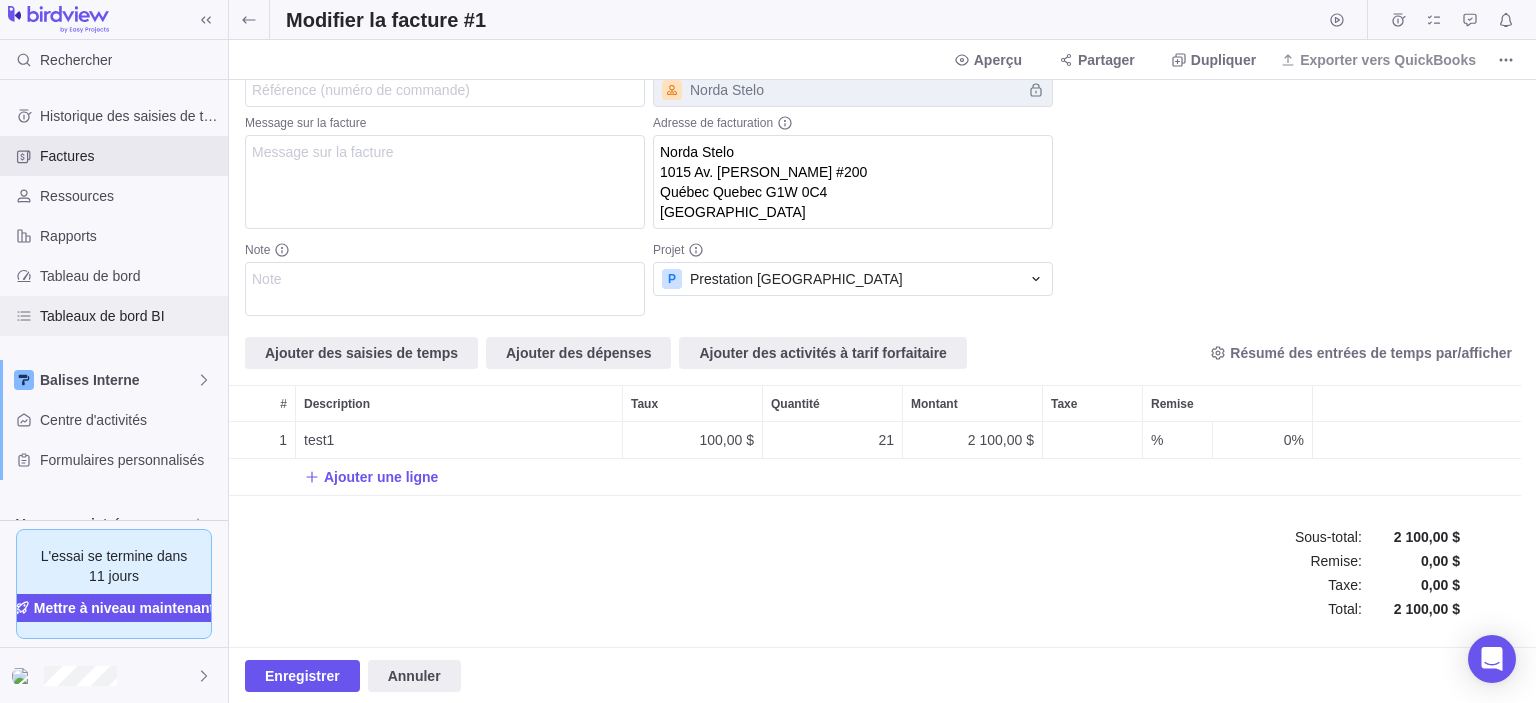click on "Tableaux de bord BI" at bounding box center (130, 316) 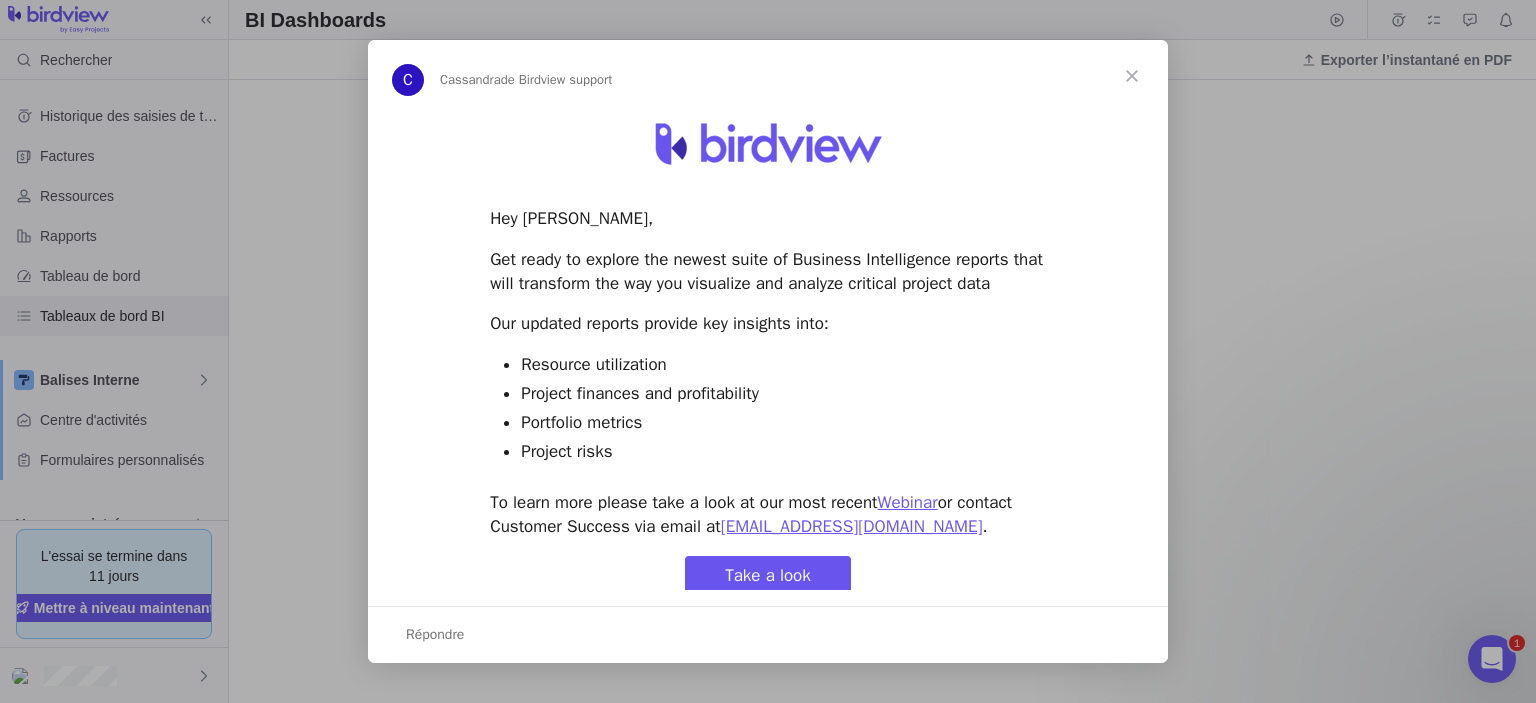 scroll, scrollTop: 0, scrollLeft: 0, axis: both 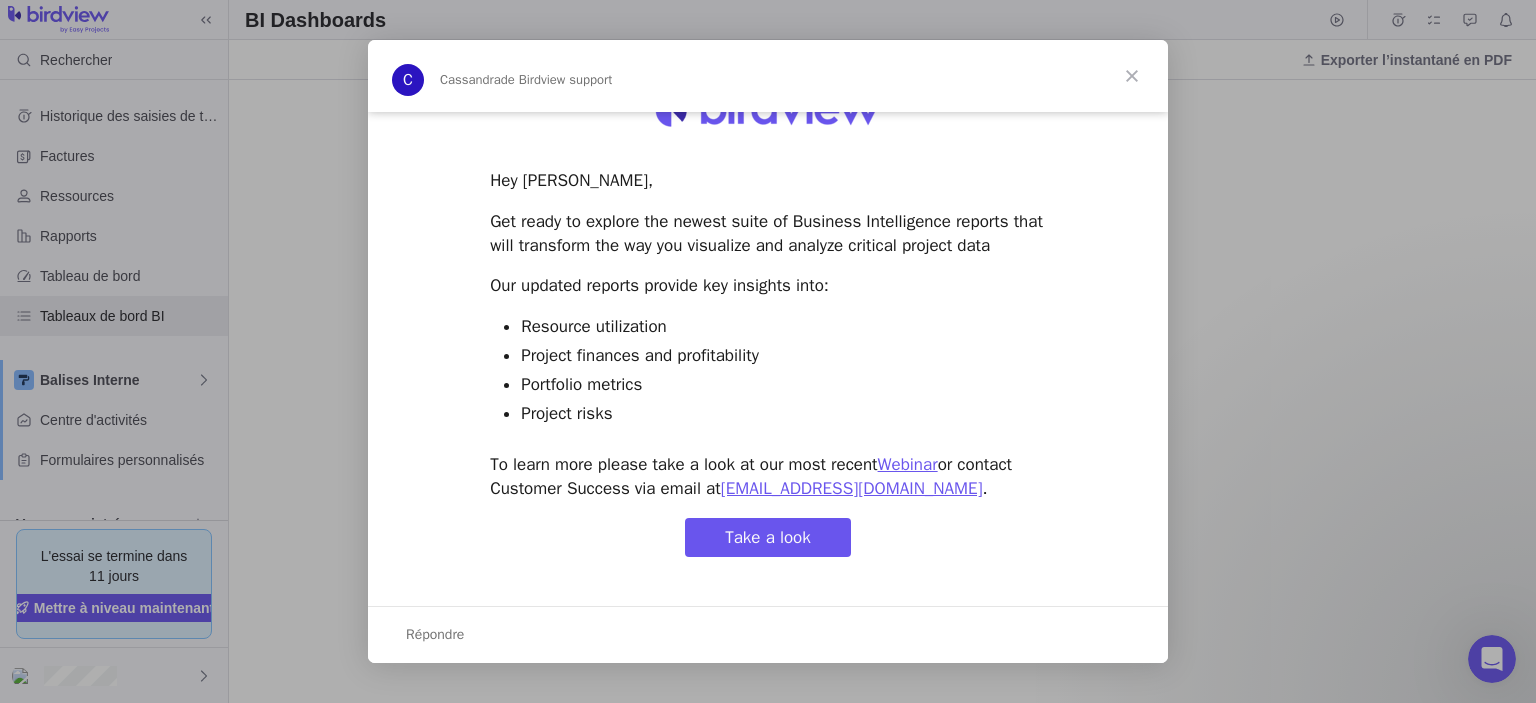click on "Take a look" at bounding box center (768, 537) 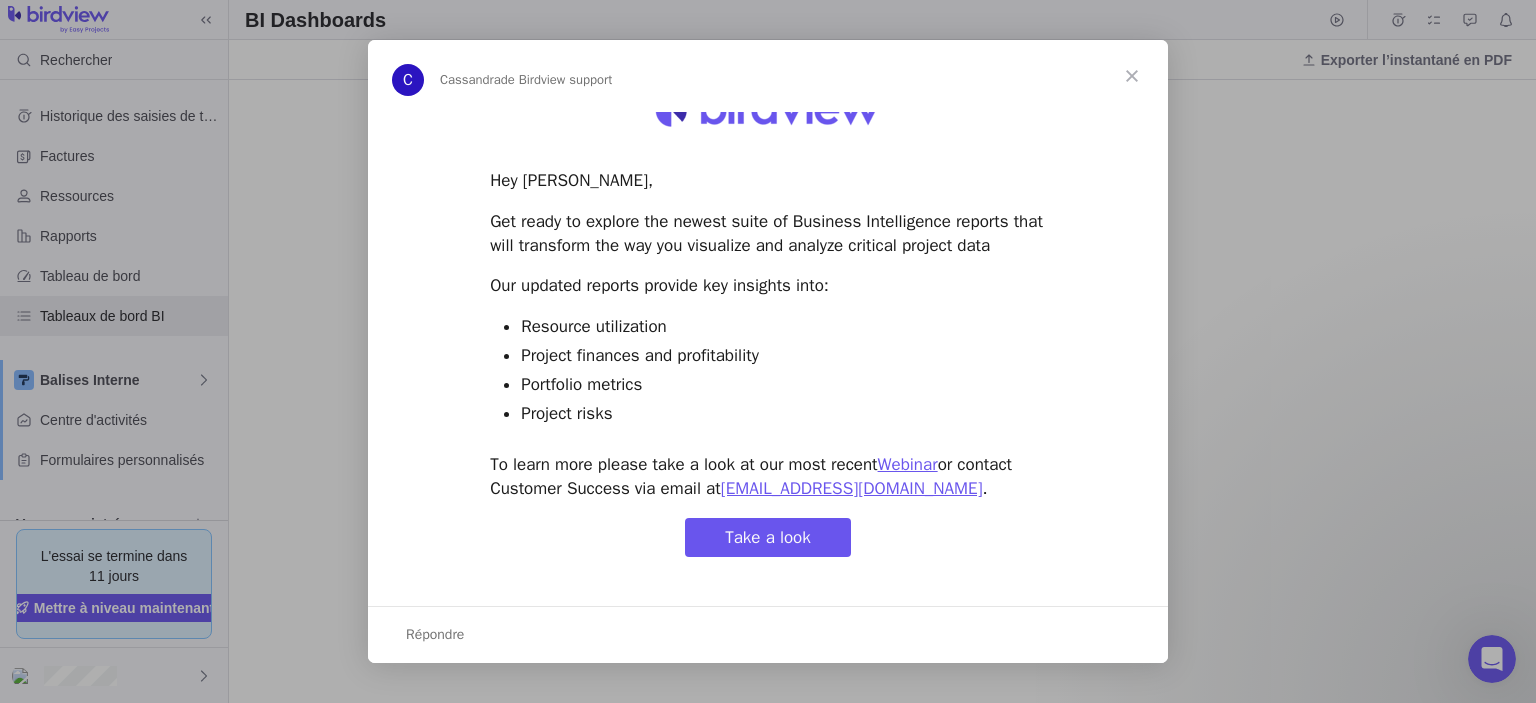 scroll, scrollTop: 0, scrollLeft: 0, axis: both 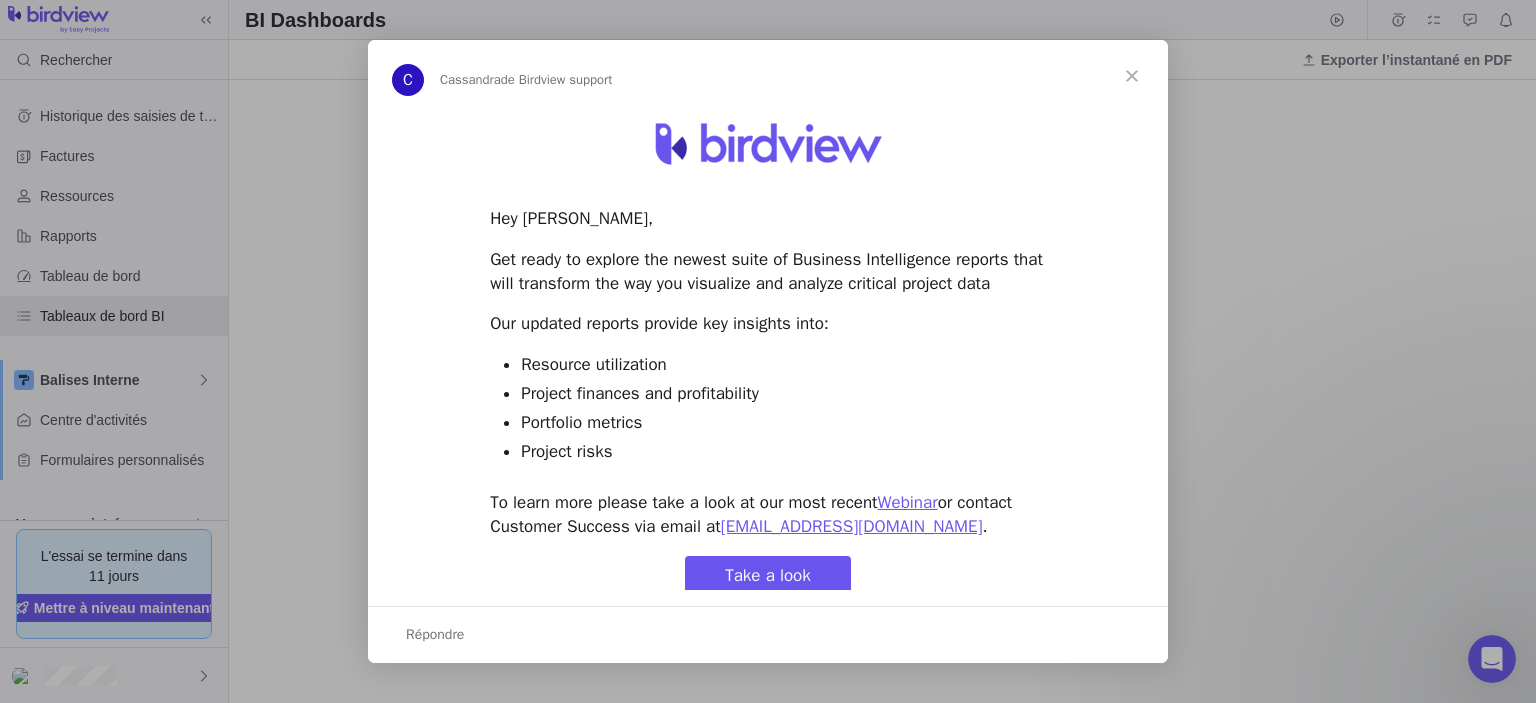 click at bounding box center (1132, 76) 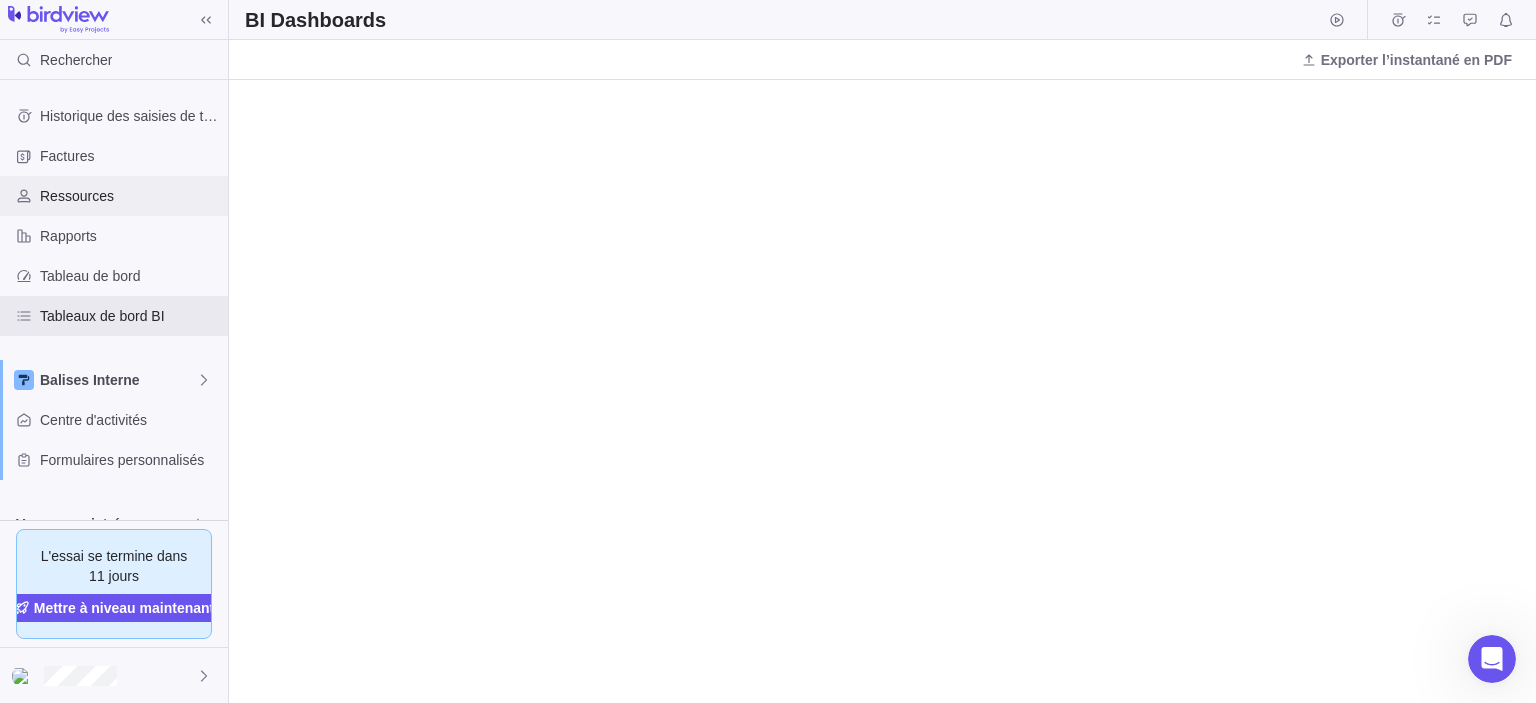 click on "Ressources" at bounding box center [130, 196] 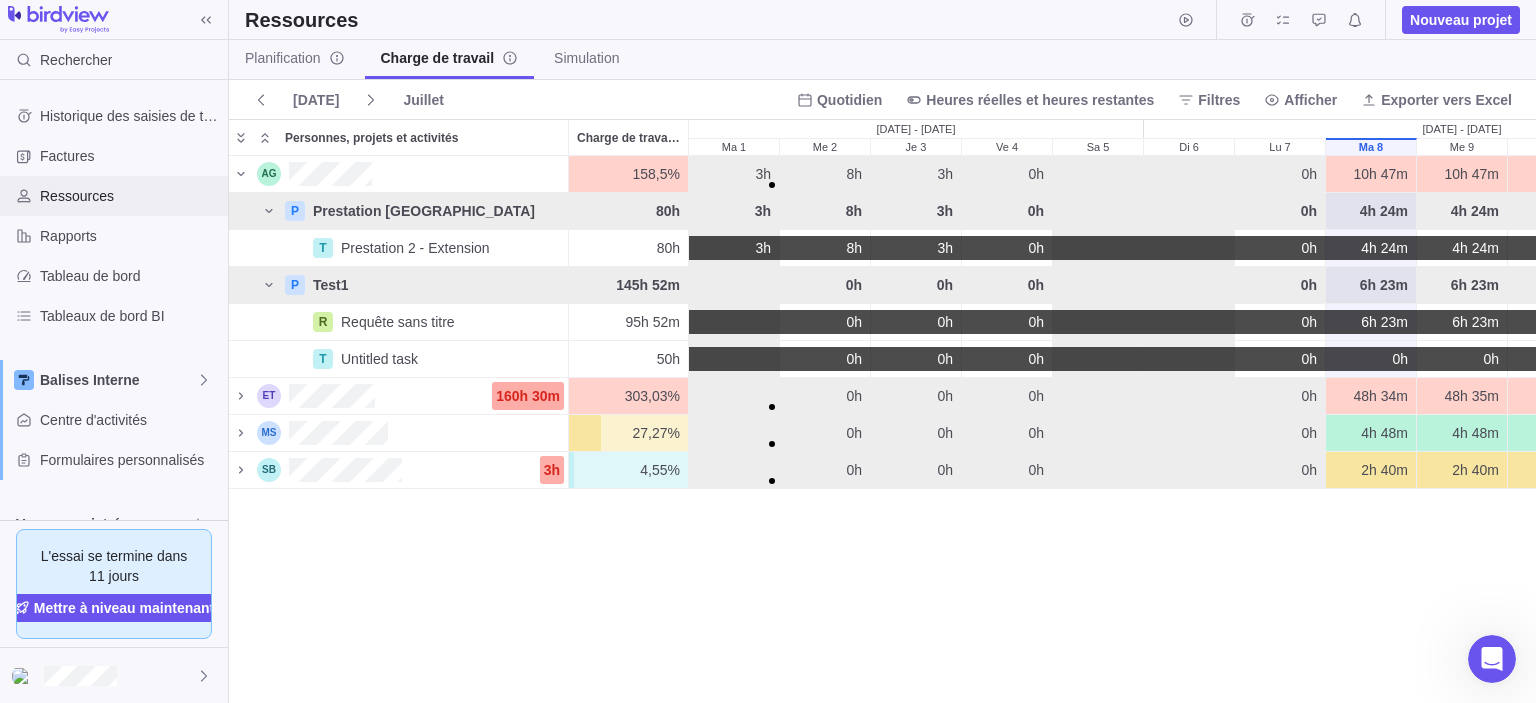 scroll, scrollTop: 16, scrollLeft: 16, axis: both 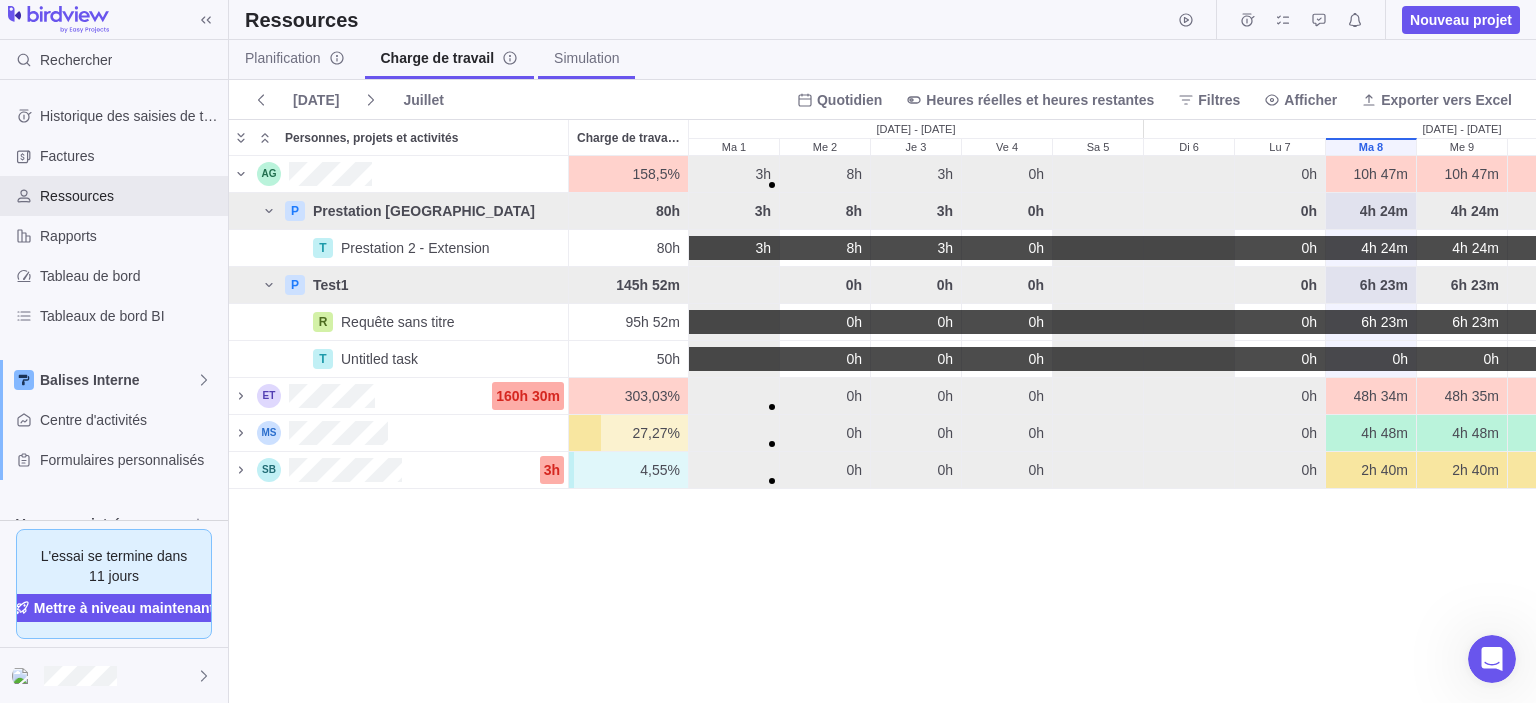 click on "Simulation" at bounding box center [586, 58] 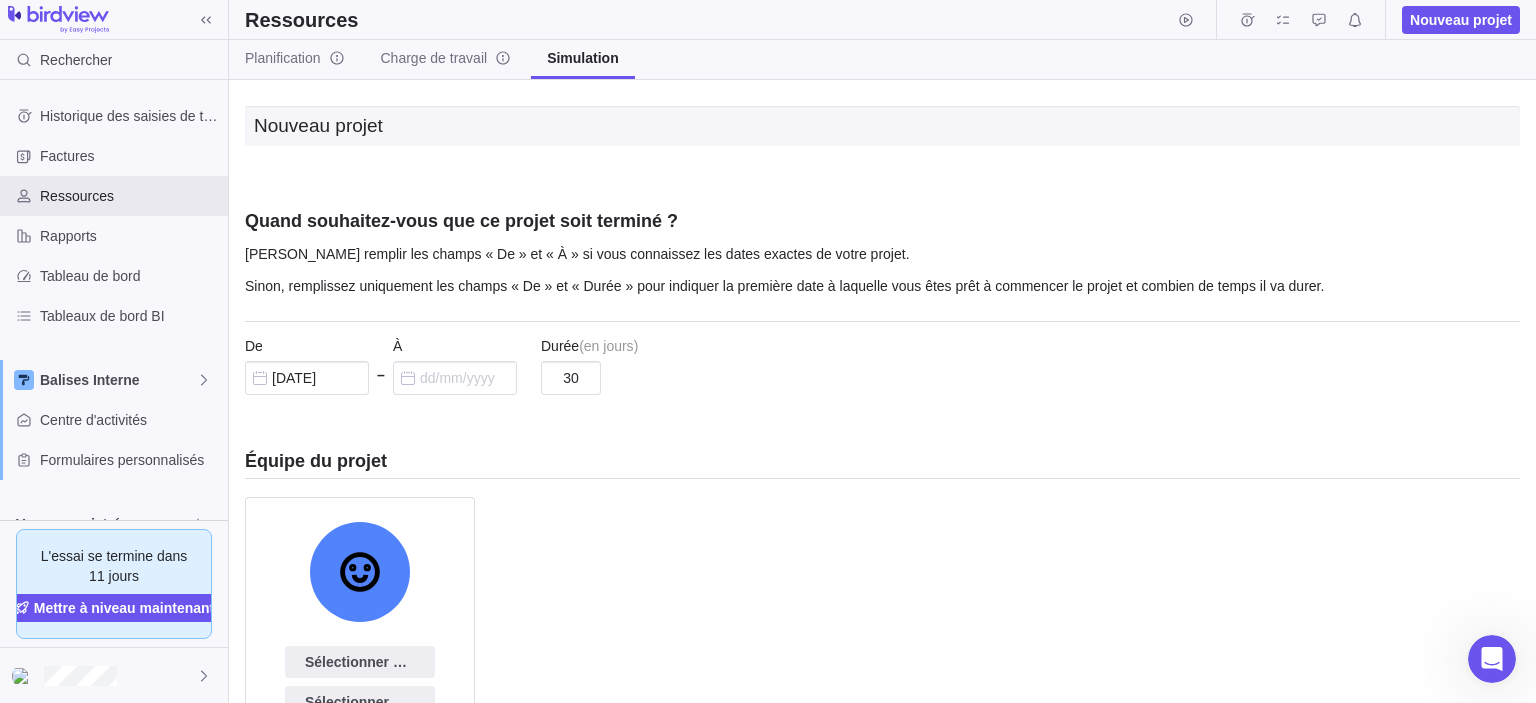 scroll, scrollTop: 0, scrollLeft: 0, axis: both 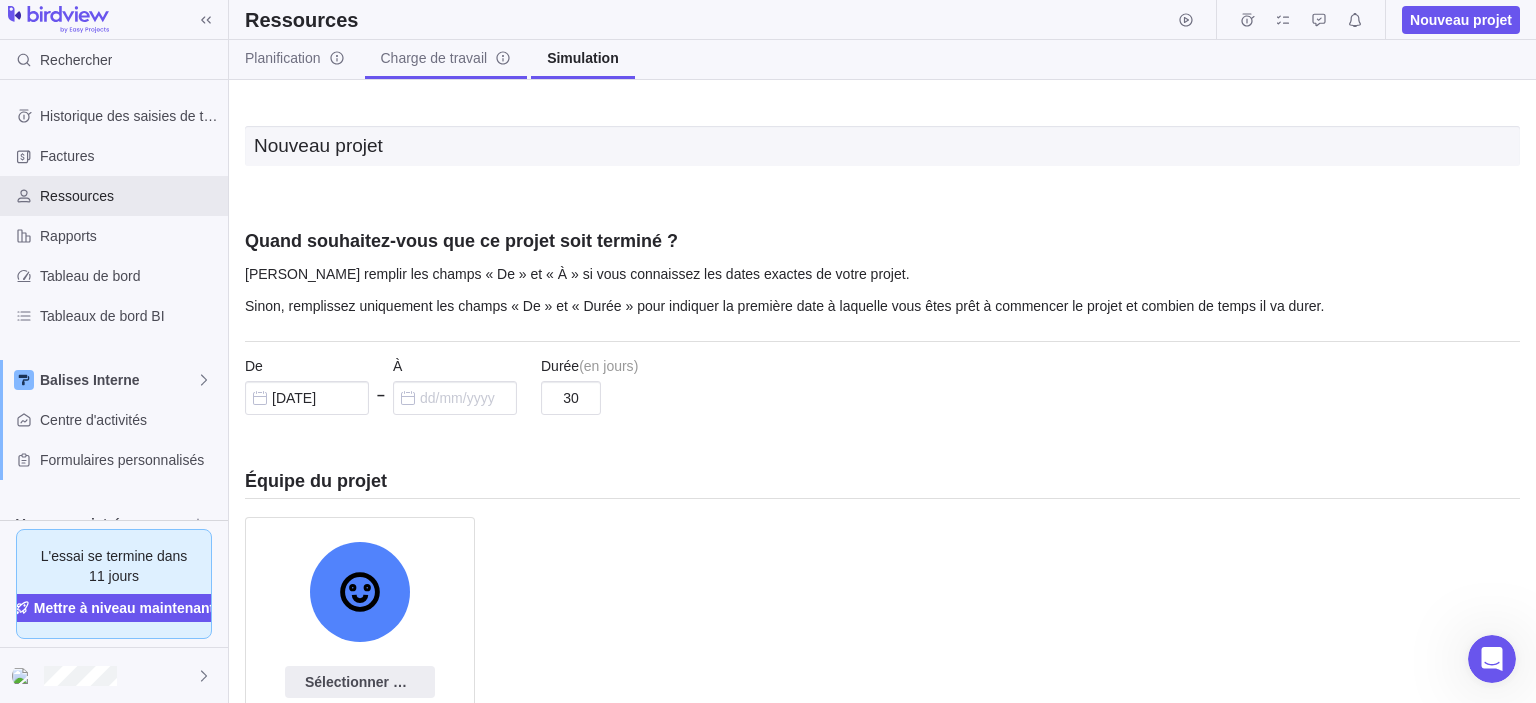 click on "Charge de travail" at bounding box center (446, 58) 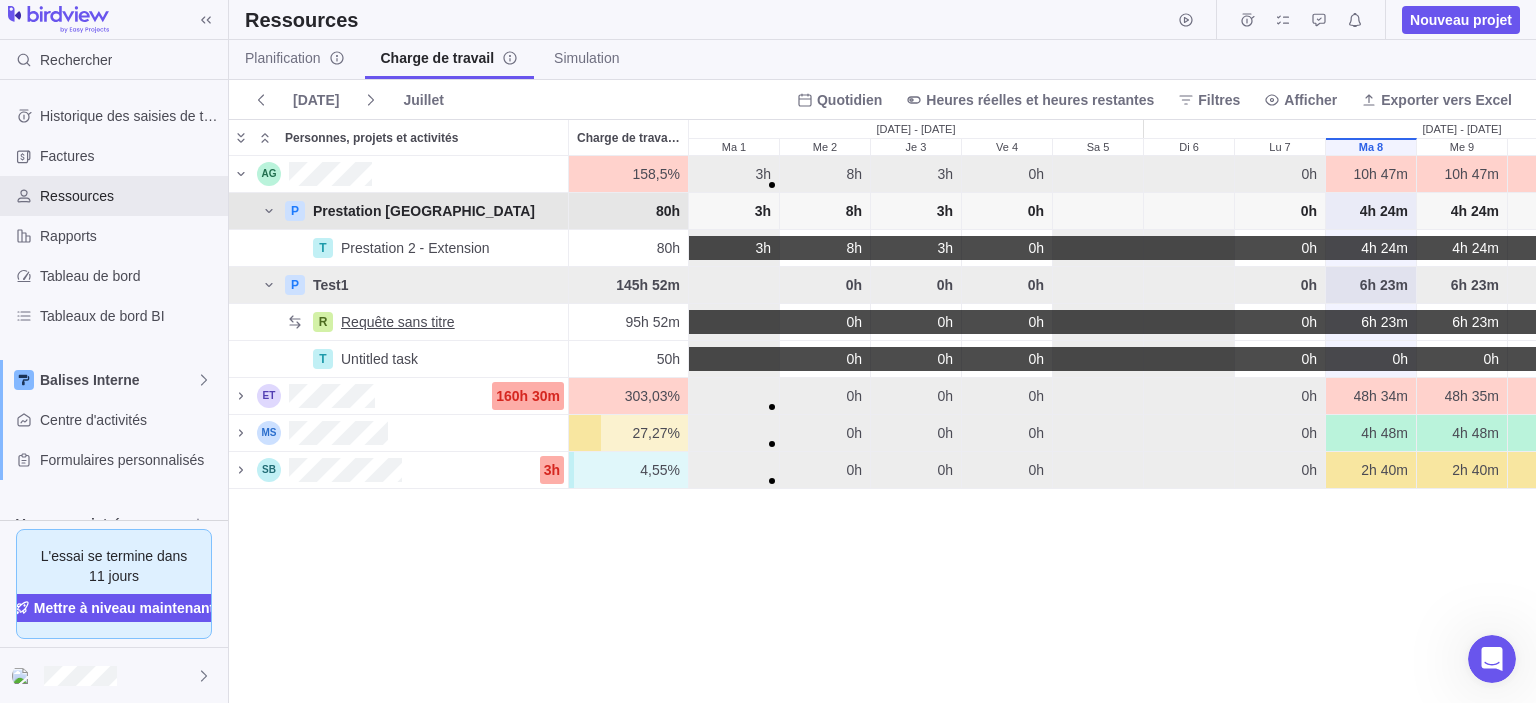 scroll, scrollTop: 16, scrollLeft: 16, axis: both 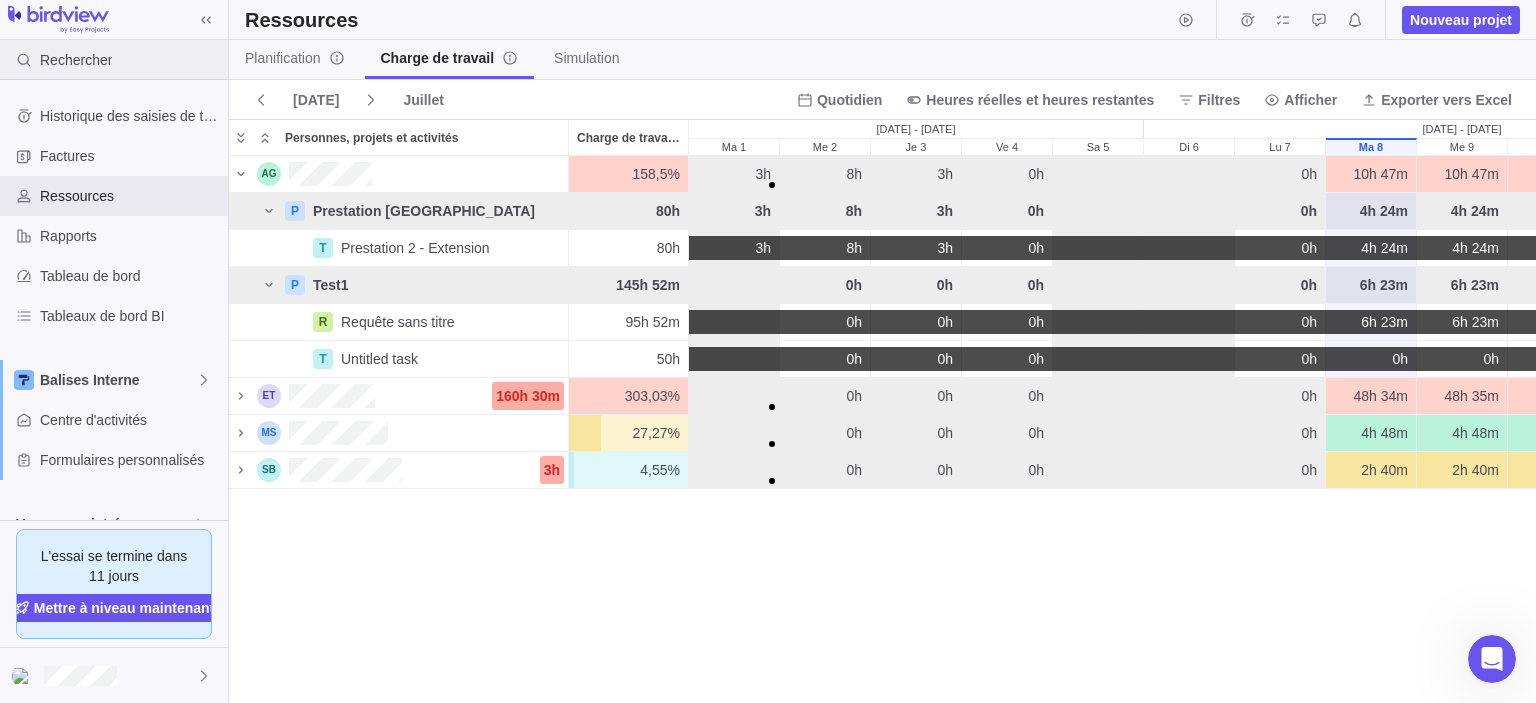 click on "Rechercher" at bounding box center (76, 60) 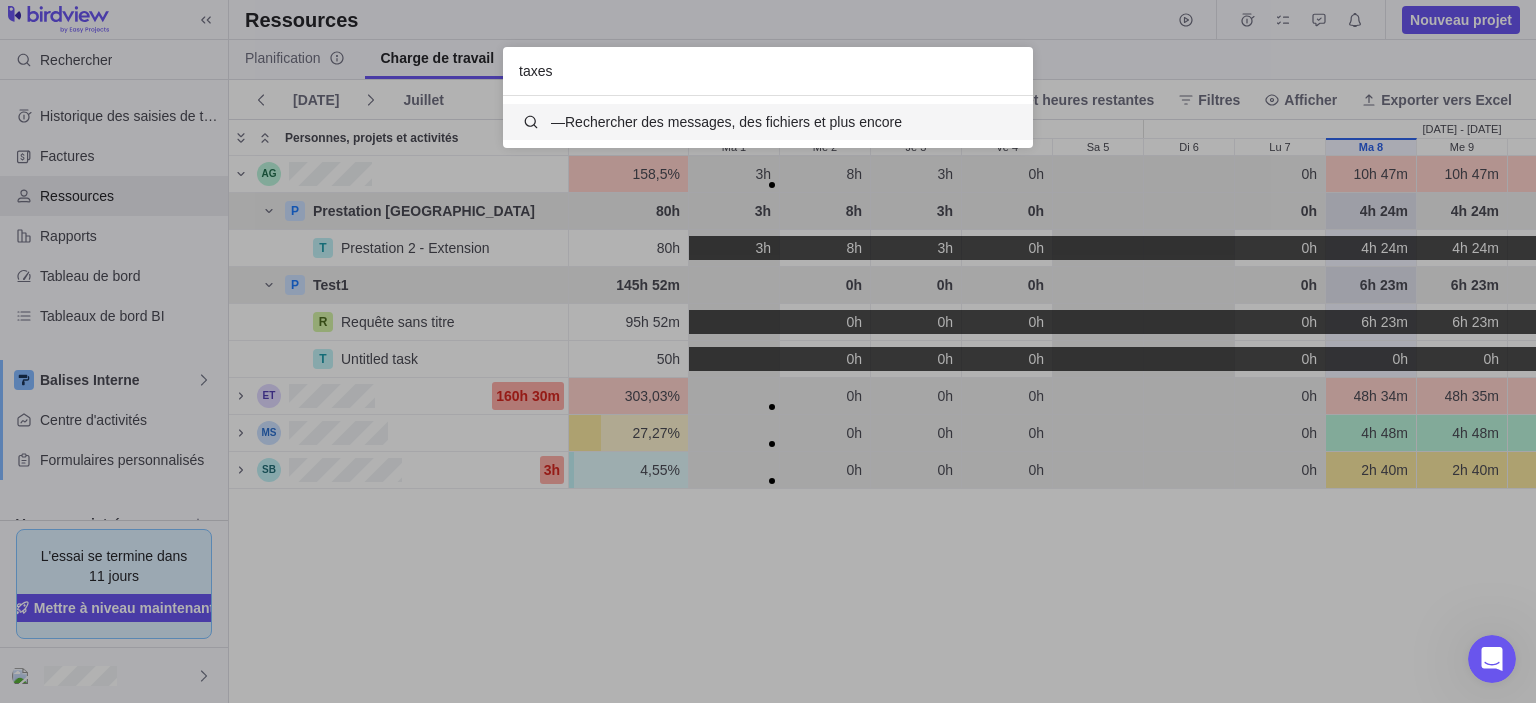 scroll, scrollTop: 16, scrollLeft: 16, axis: both 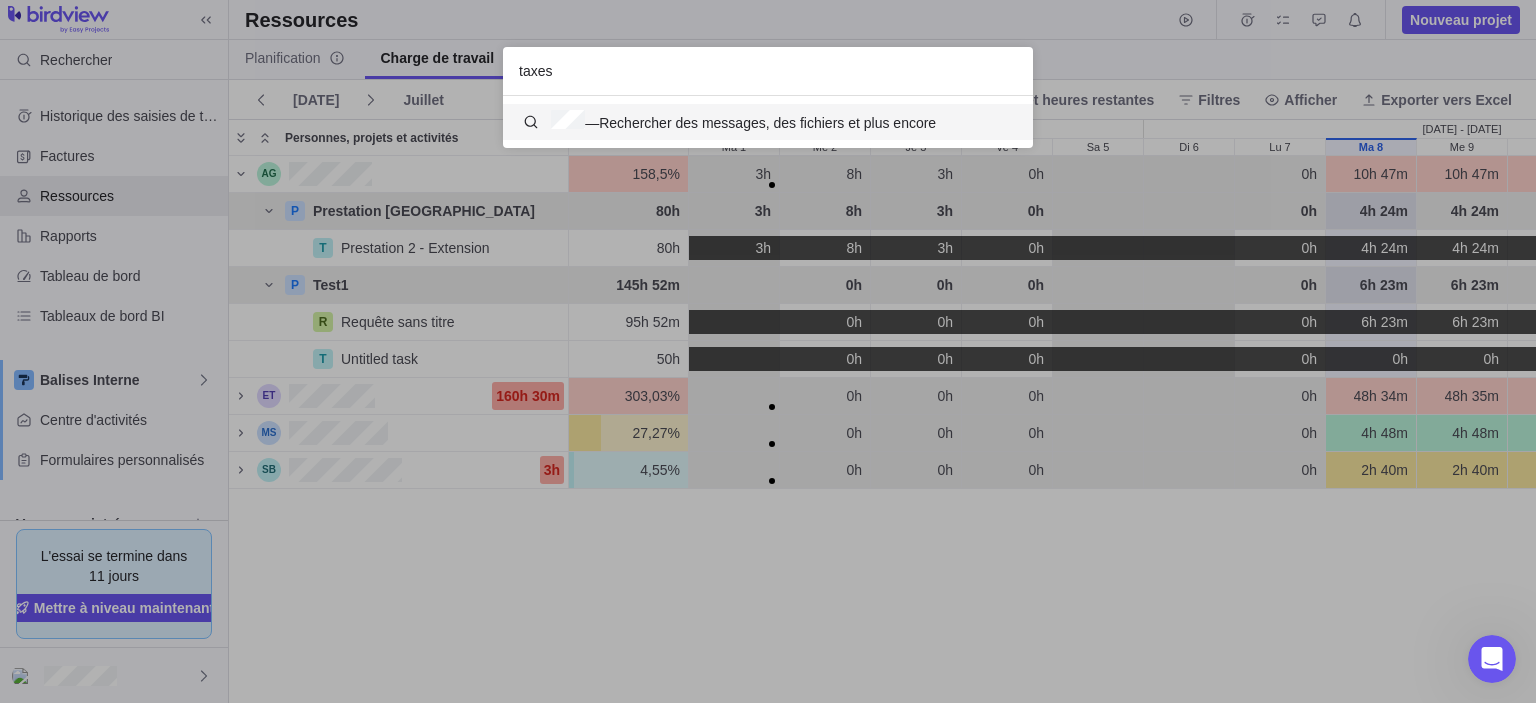 type on "taxes" 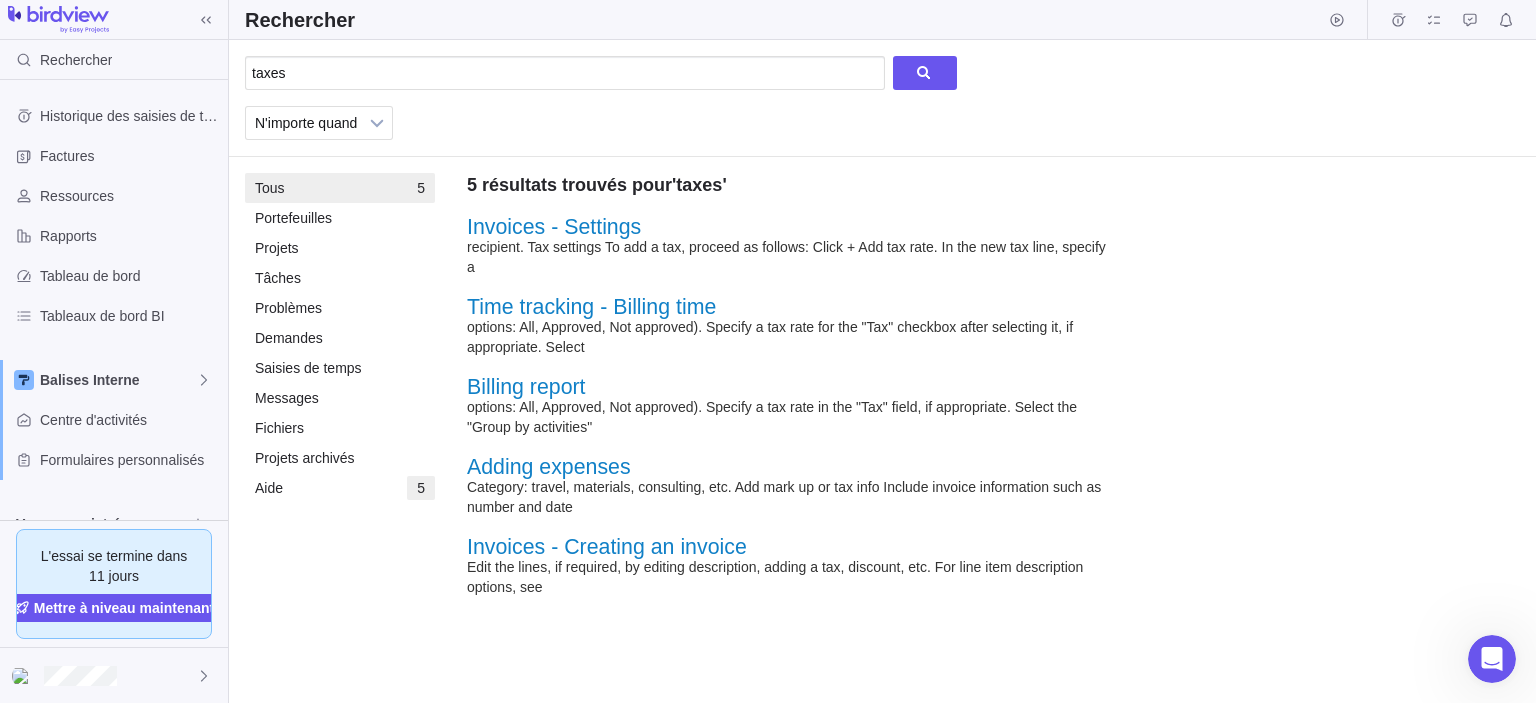 click on "Invoices - Settings" at bounding box center (554, 227) 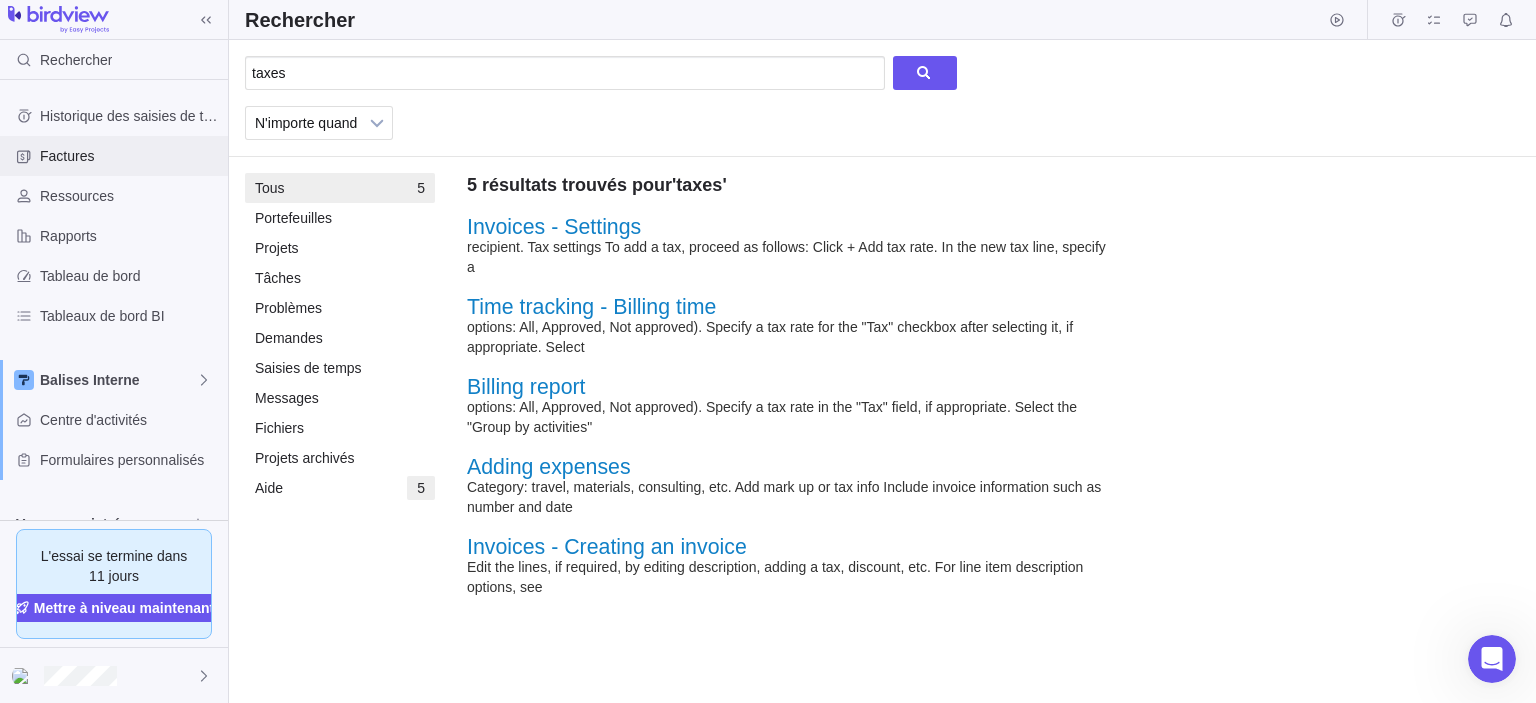click on "Factures" at bounding box center (114, 156) 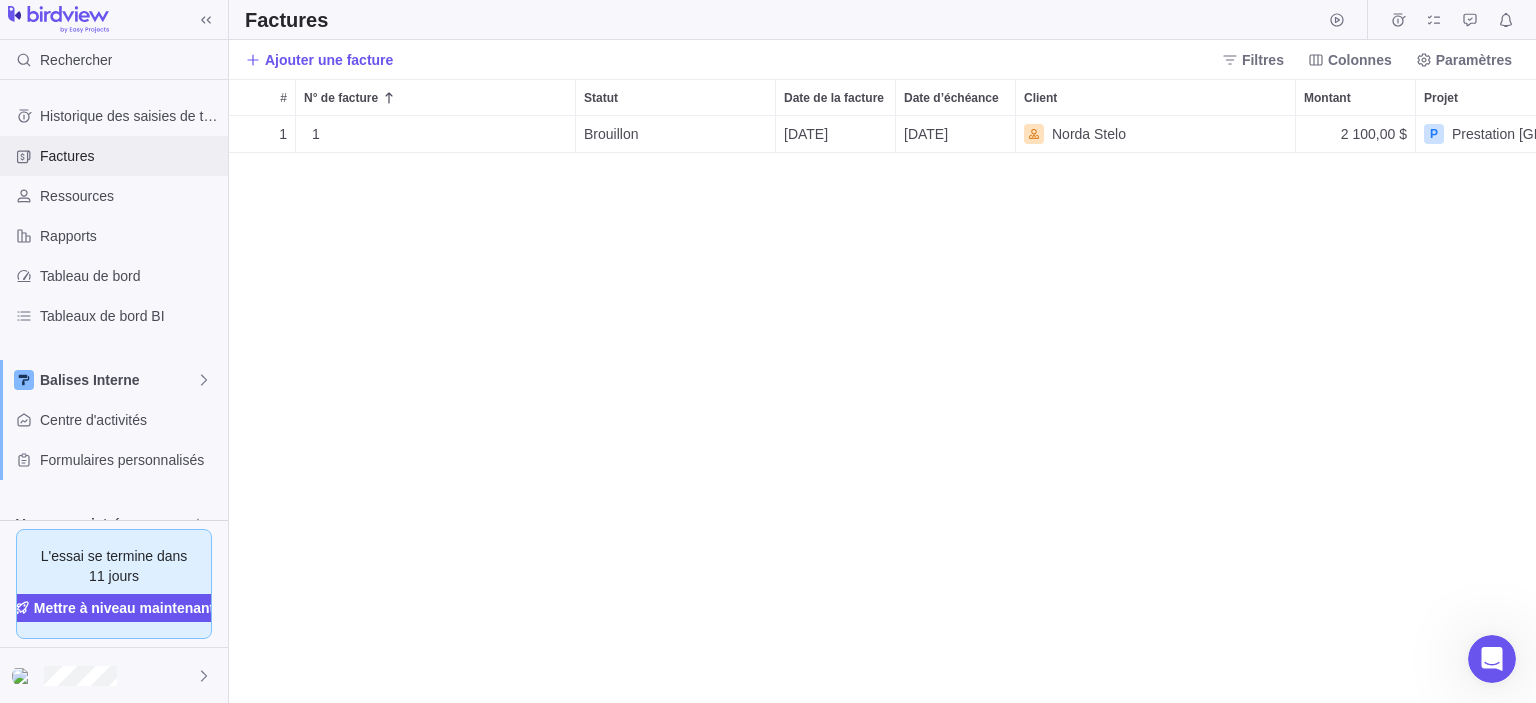 scroll, scrollTop: 16, scrollLeft: 16, axis: both 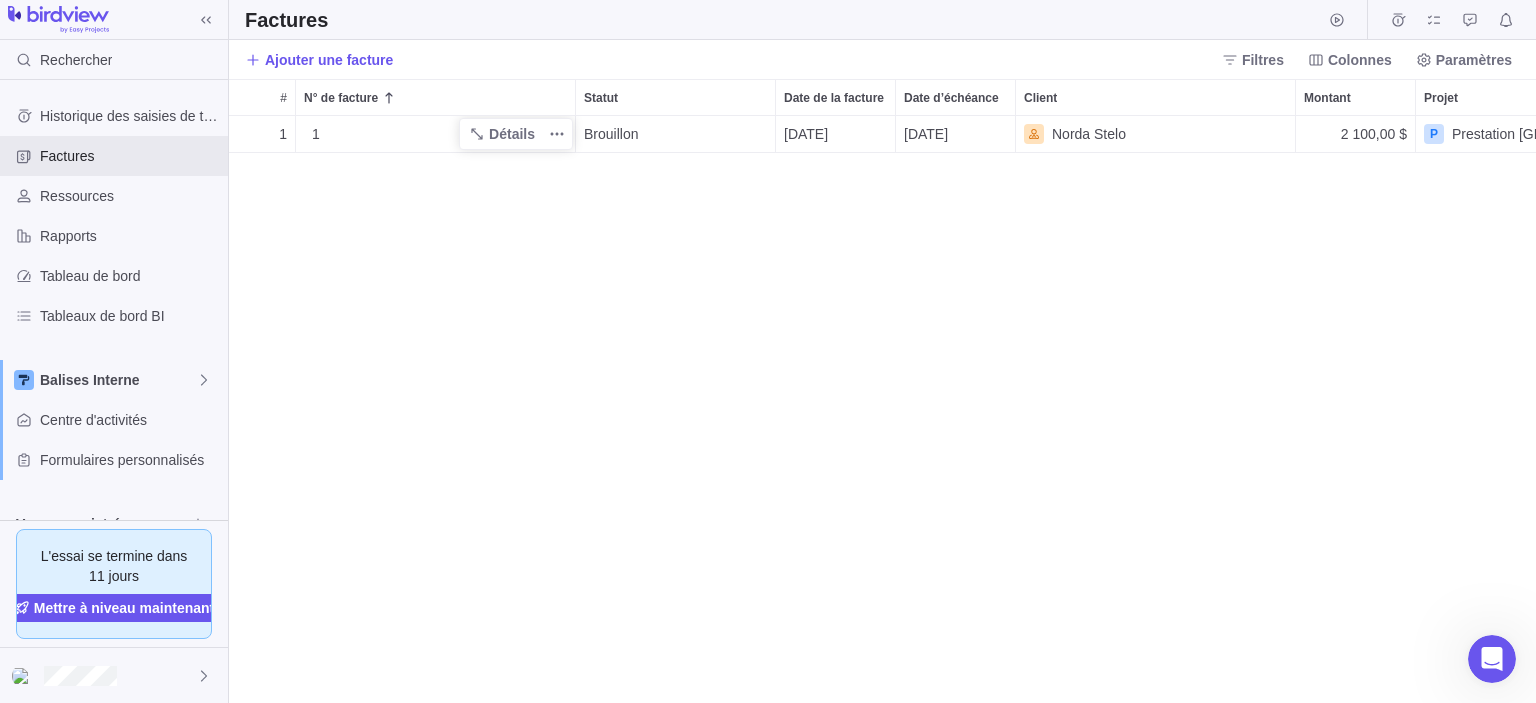click on "1" at bounding box center [439, 134] 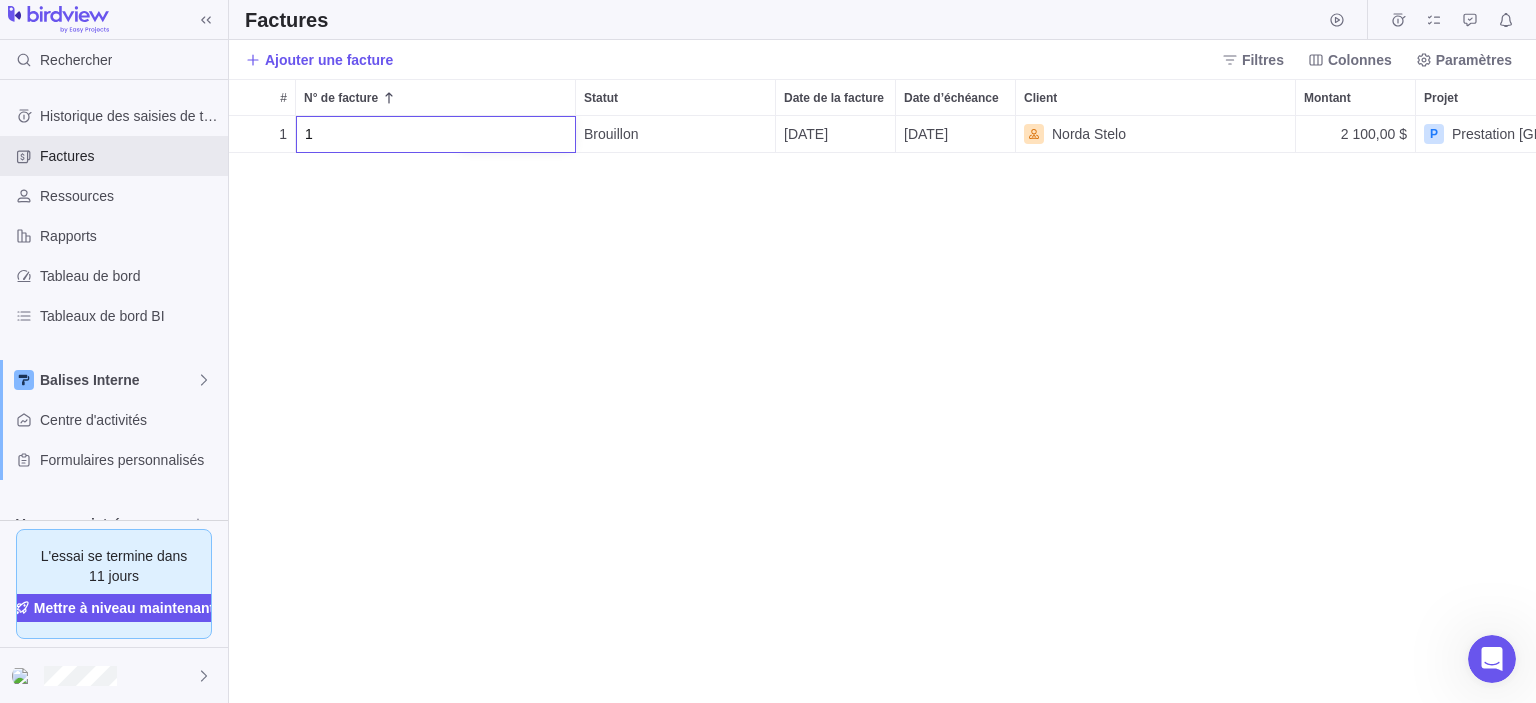 click on "1 1 Détails Brouillon [DATE] [DATE] [GEOGRAPHIC_DATA] 2 100,00 $ P Prestation [GEOGRAPHIC_DATA]" at bounding box center (882, 409) 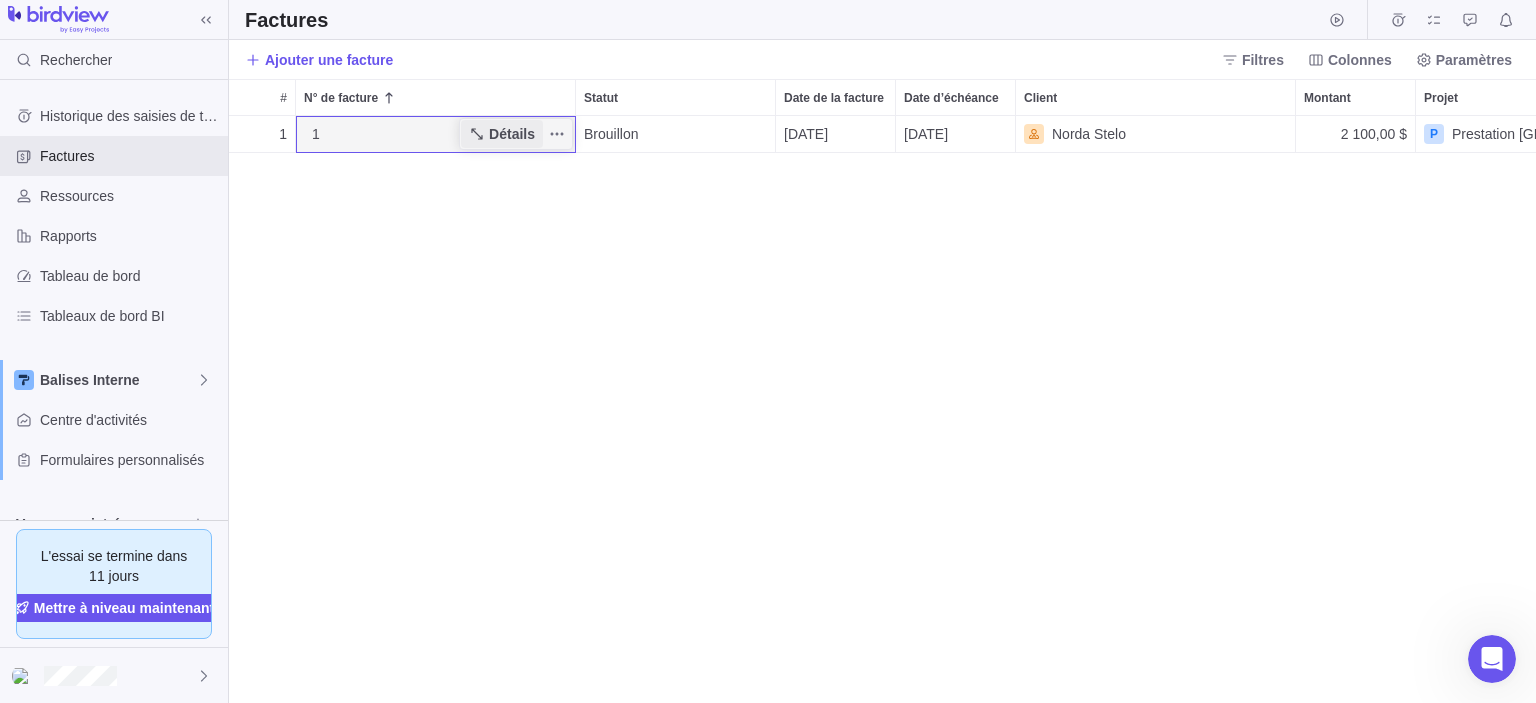 click on "Détails" at bounding box center (512, 134) 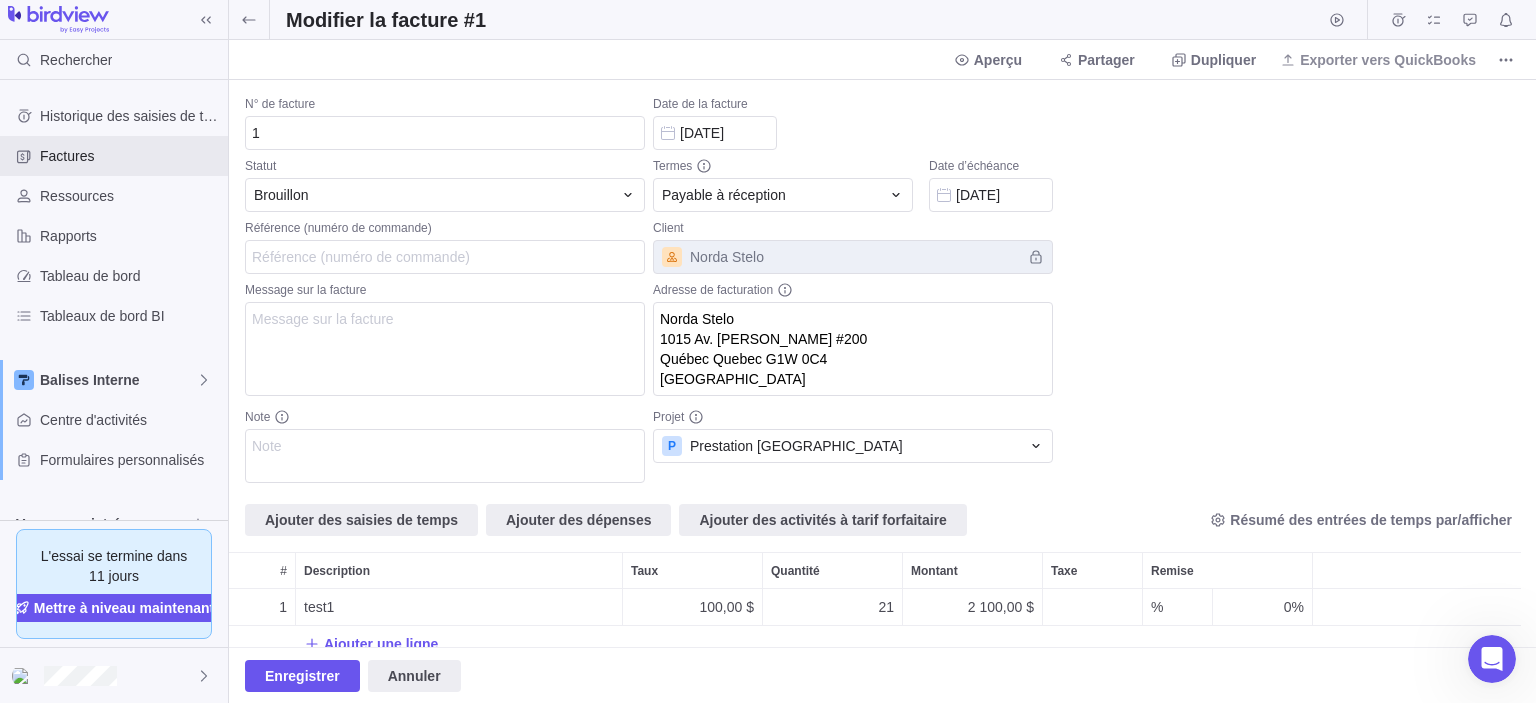 scroll, scrollTop: 16, scrollLeft: 16, axis: both 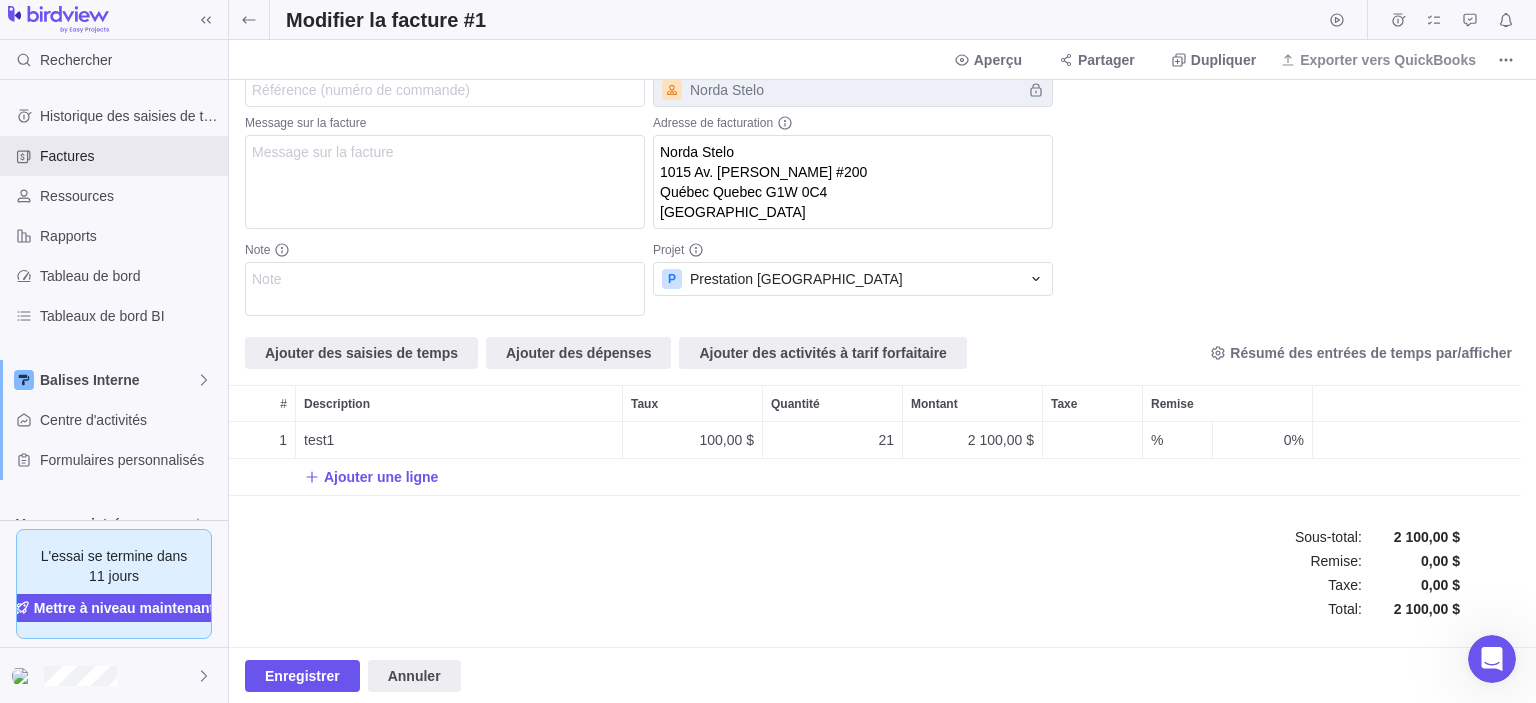 click on "0,00 $" at bounding box center [1427, 585] 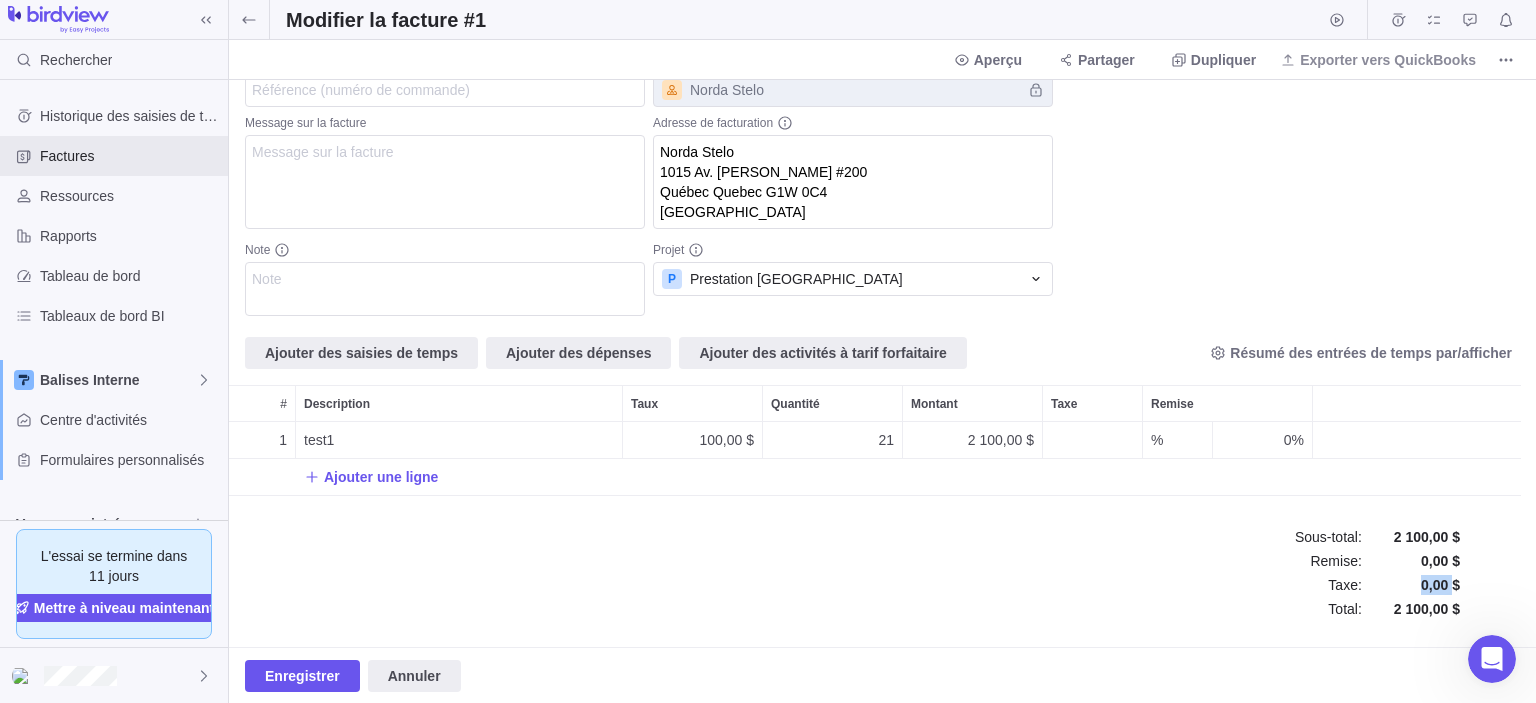 click on "0,00 $" at bounding box center [1427, 585] 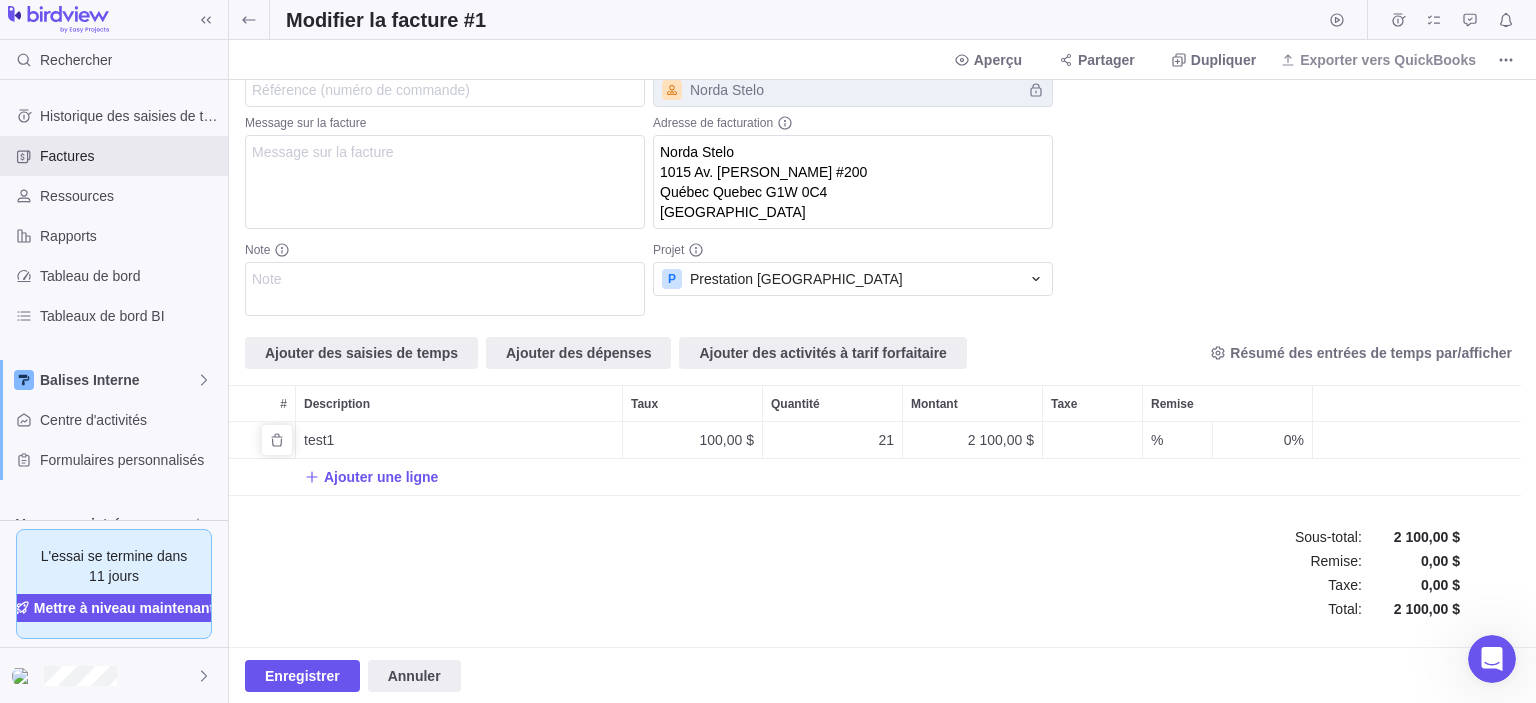click on "test1" at bounding box center (319, 440) 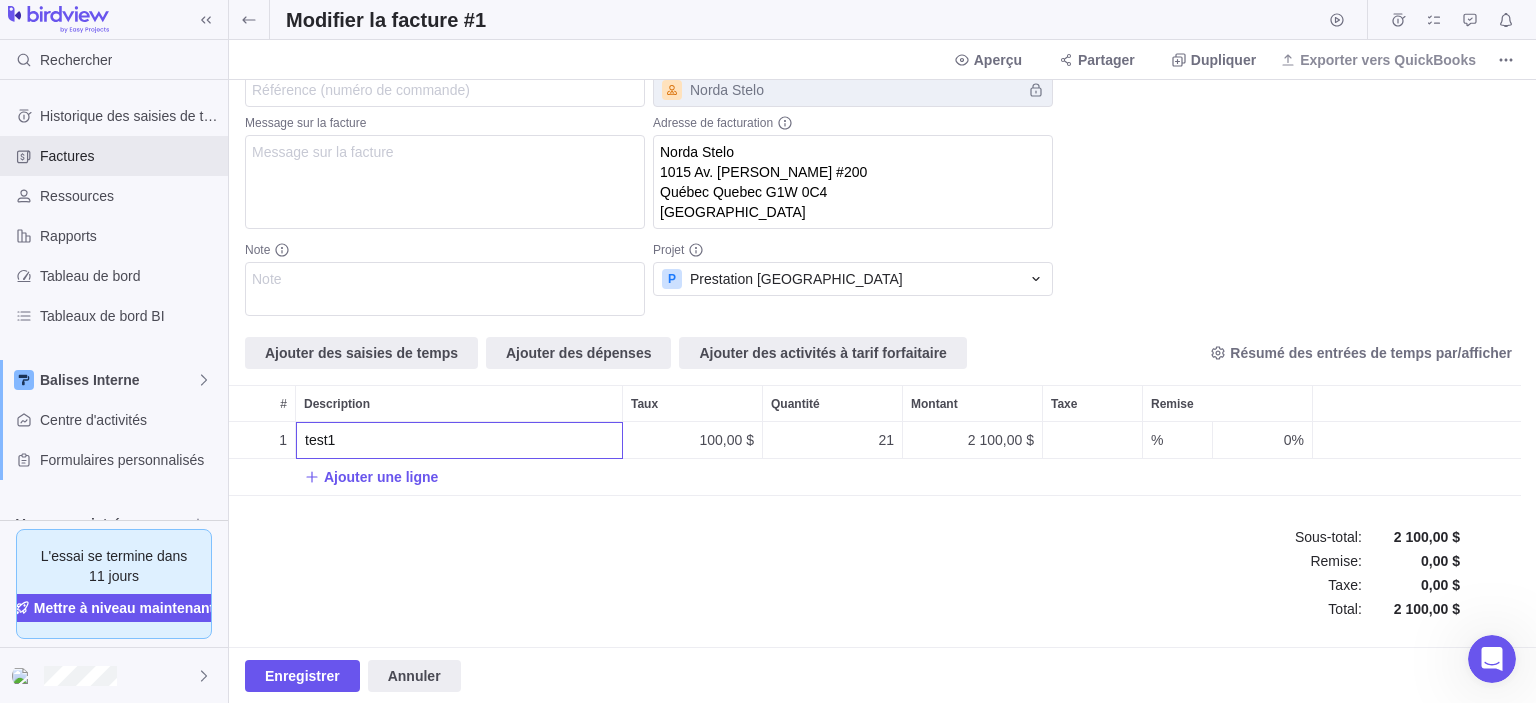 click on "N° de facture 1 Statut Brouillon Référence (numéro de commande) Message sur la facture Note Date de la facture [DATE] Termes Payable à réception Date d’échéance [DATE] Client Norda Stelo Adresse de facturation Norda Stelo
1015 Av. [PERSON_NAME] #200
Québec Quebec G1W 0C4
Canada Projet P Prestation Norda Stelo Ajouter des saisies de temps Ajouter des dépenses Ajouter des activités à tarif forfaitaire Résumé des entrées de temps par/afficher # Description Taux Quantité Montant Taxe Remise   1 test1 100,00 $ 21 2 100,00 $ % 0% Ajouter une ligne Sous-total : Remise : Taxe : Total : 2 100,00 $ 0,00 $ 0,00 $ 2 100,00 $" at bounding box center (882, 363) 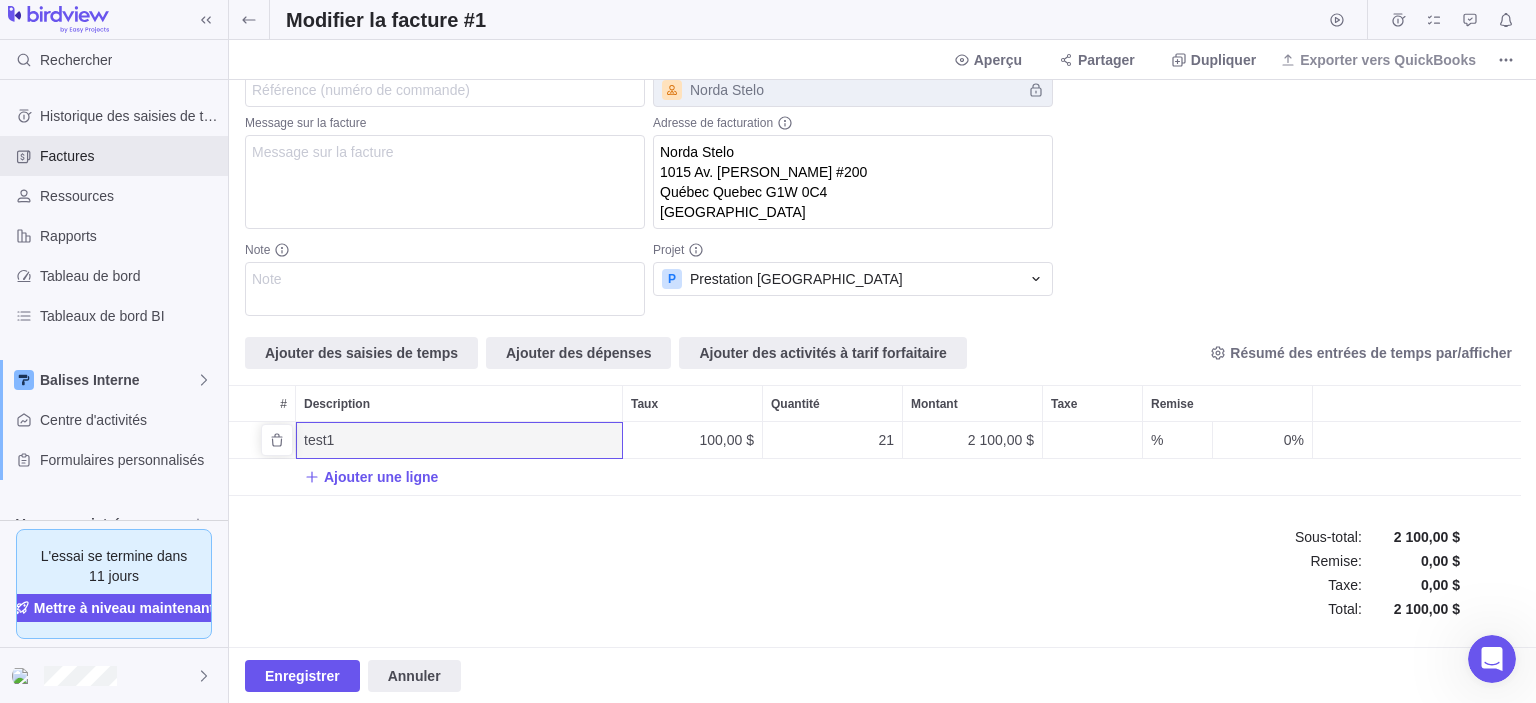 click at bounding box center [1092, 440] 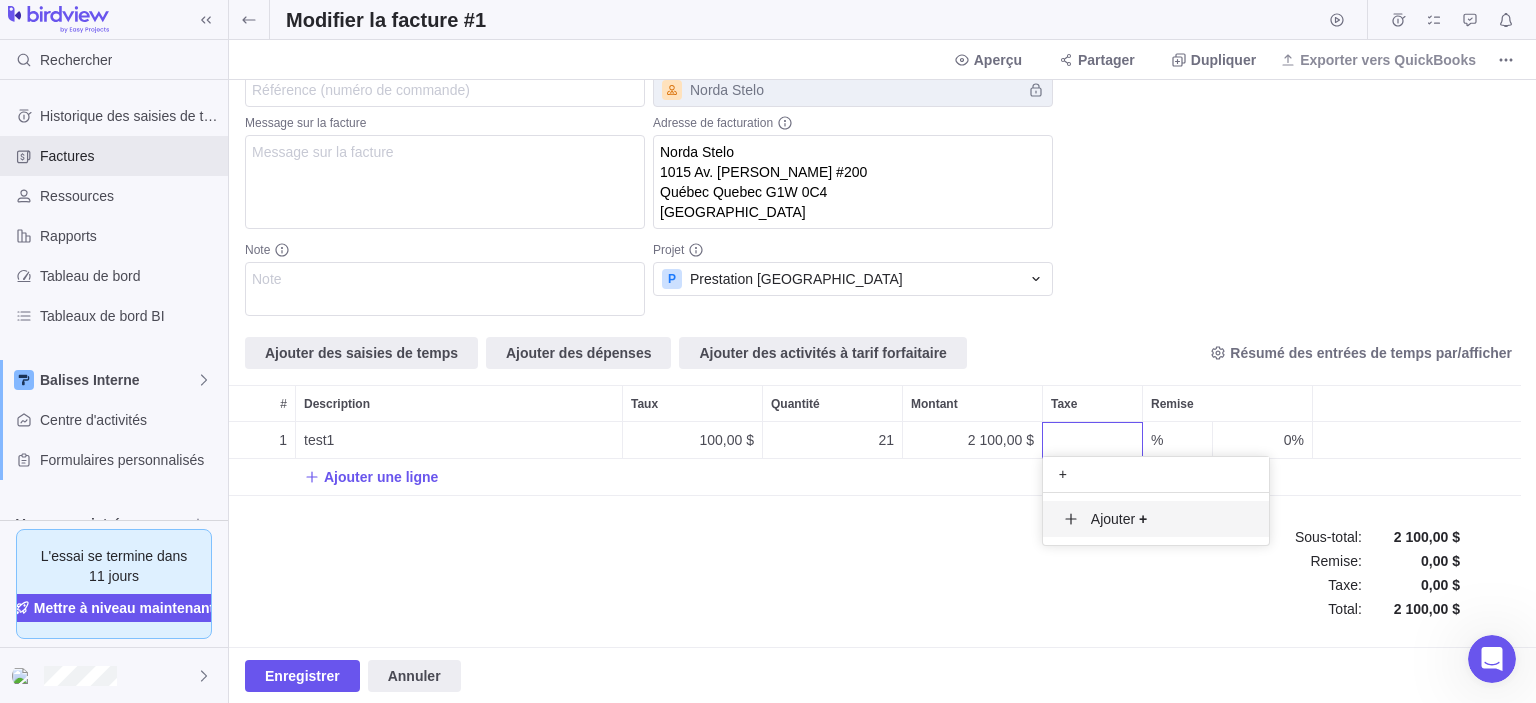 type on "+" 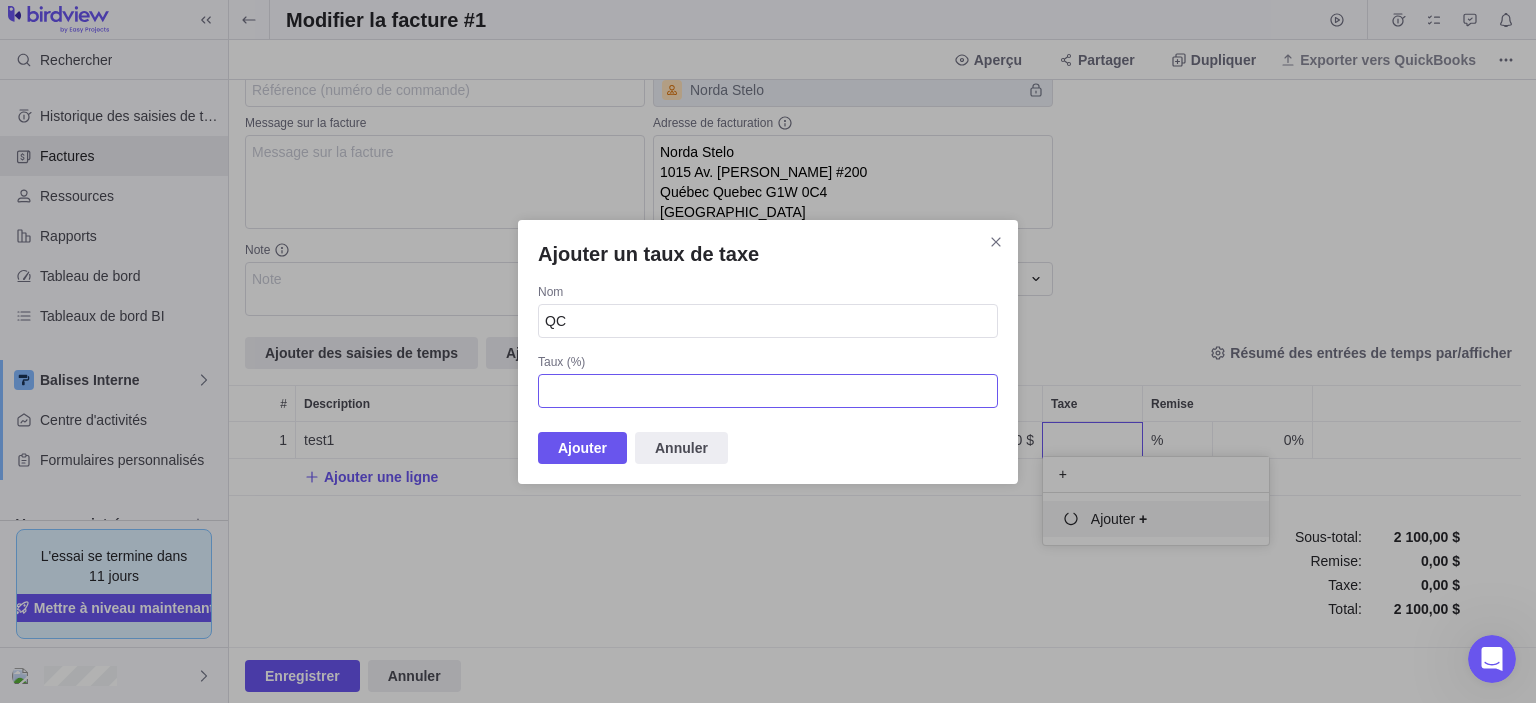 type on "QC" 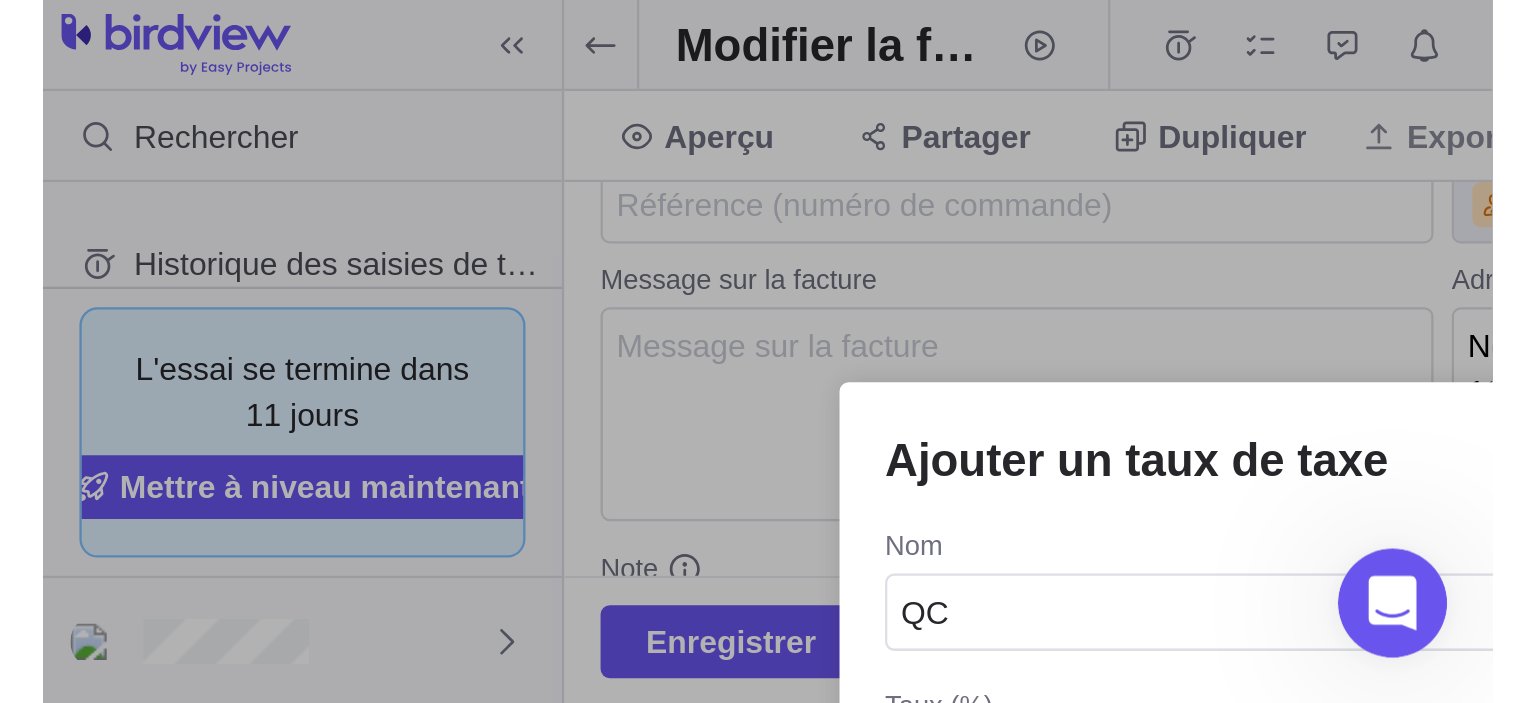 scroll, scrollTop: 74, scrollLeft: 756, axis: both 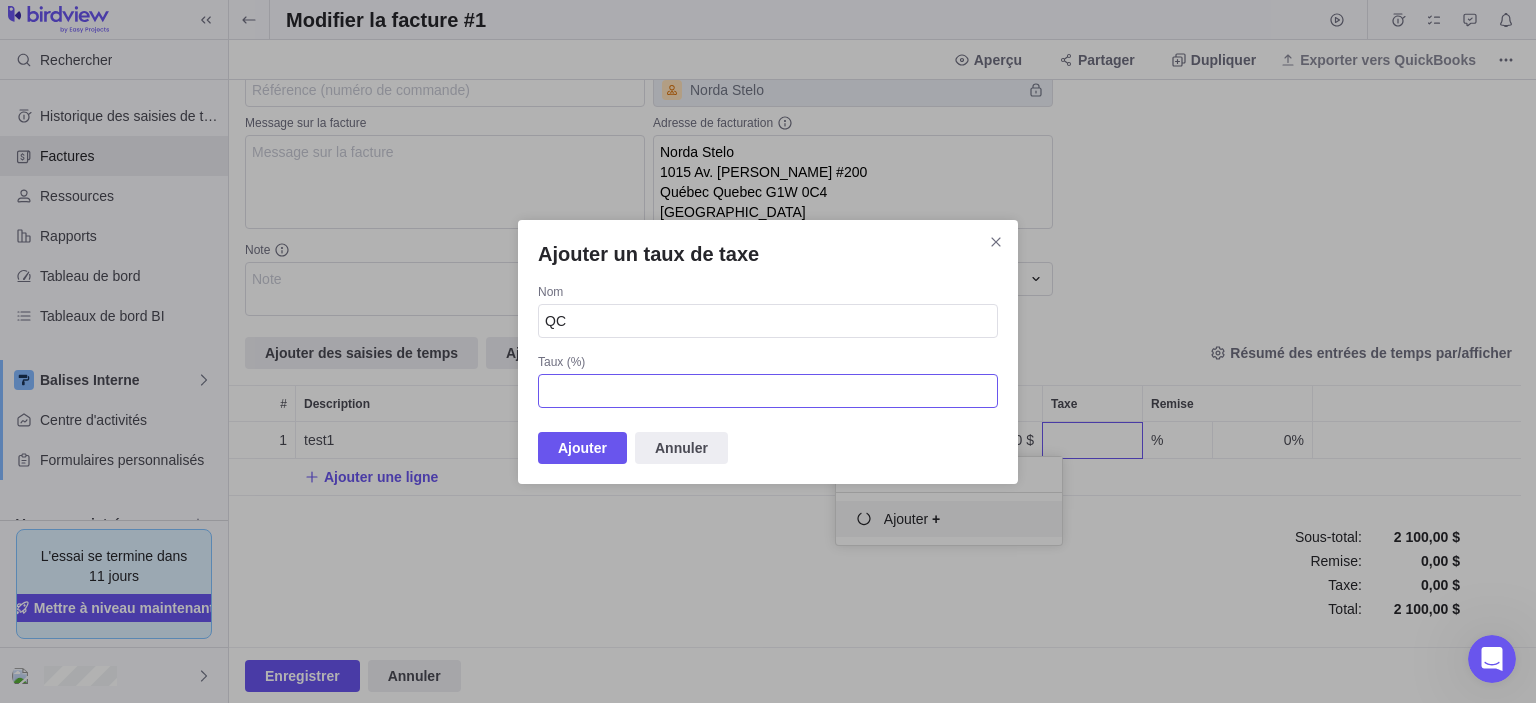 click at bounding box center (768, 391) 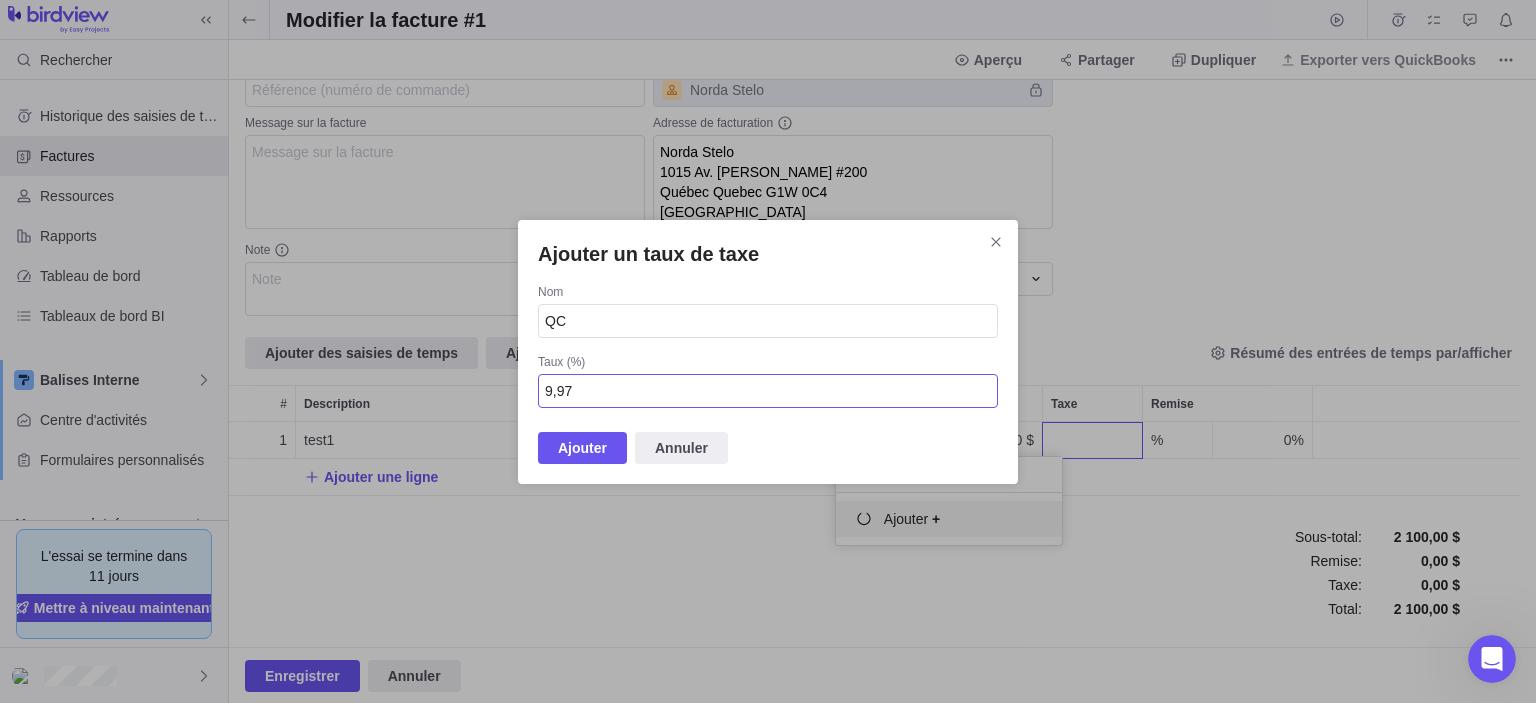 type on "9,97" 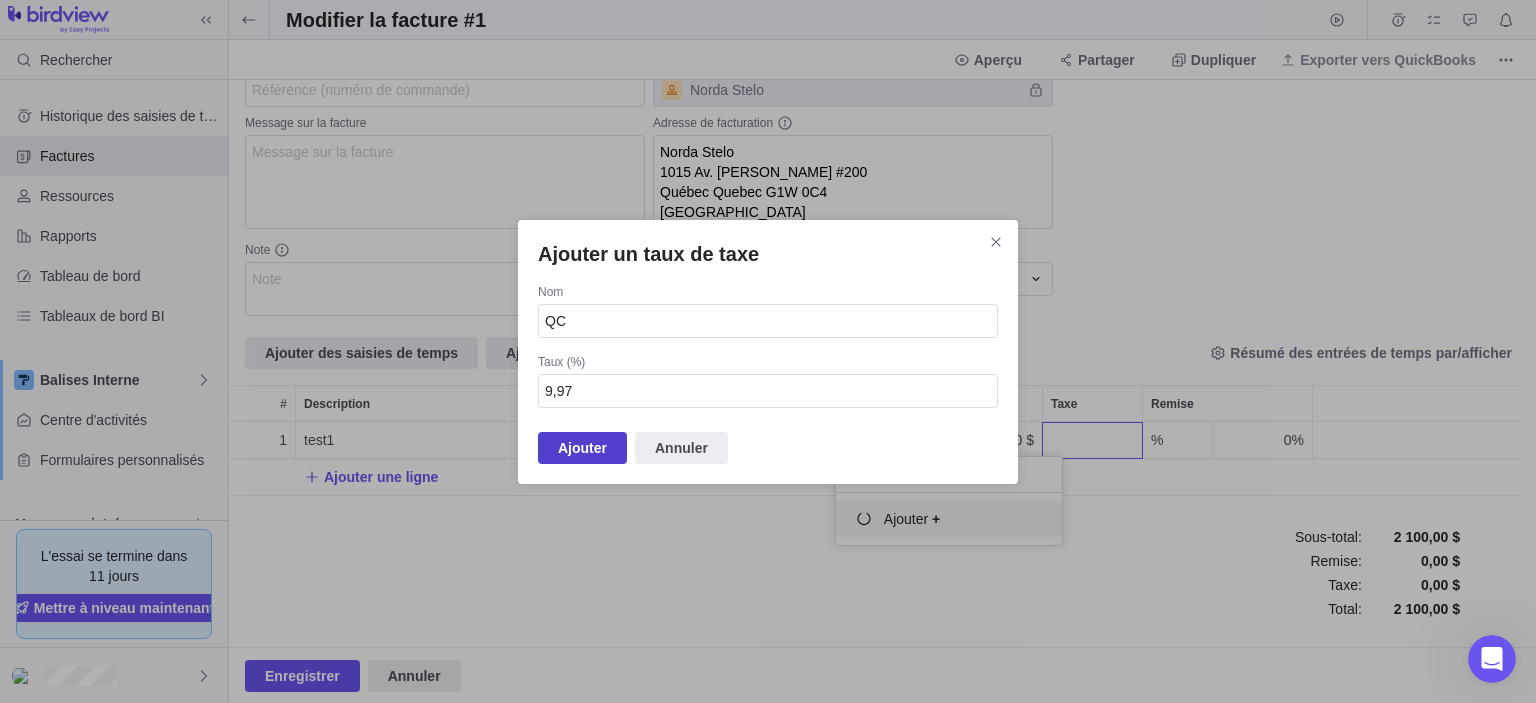 click on "Ajouter" at bounding box center (582, 448) 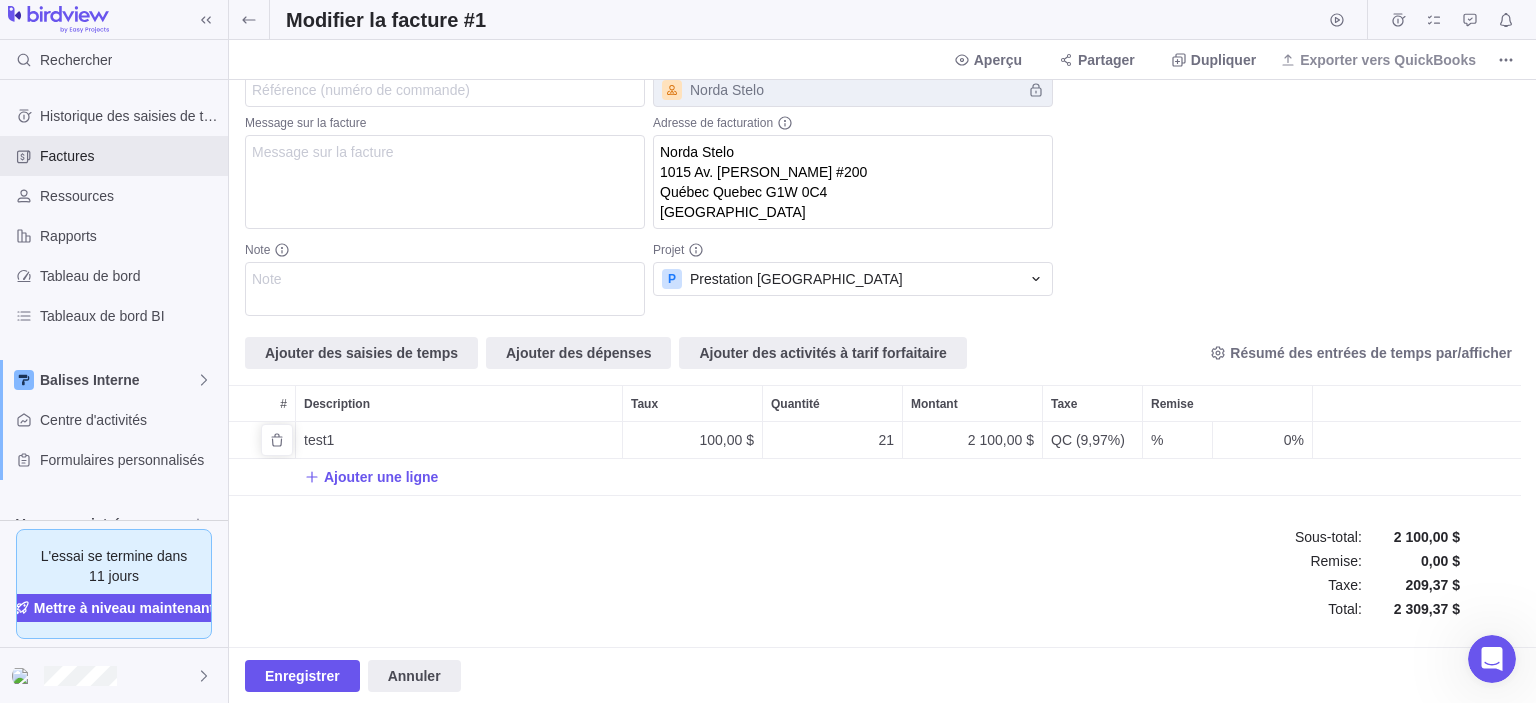 click on "QC (9,97%)" at bounding box center (1088, 440) 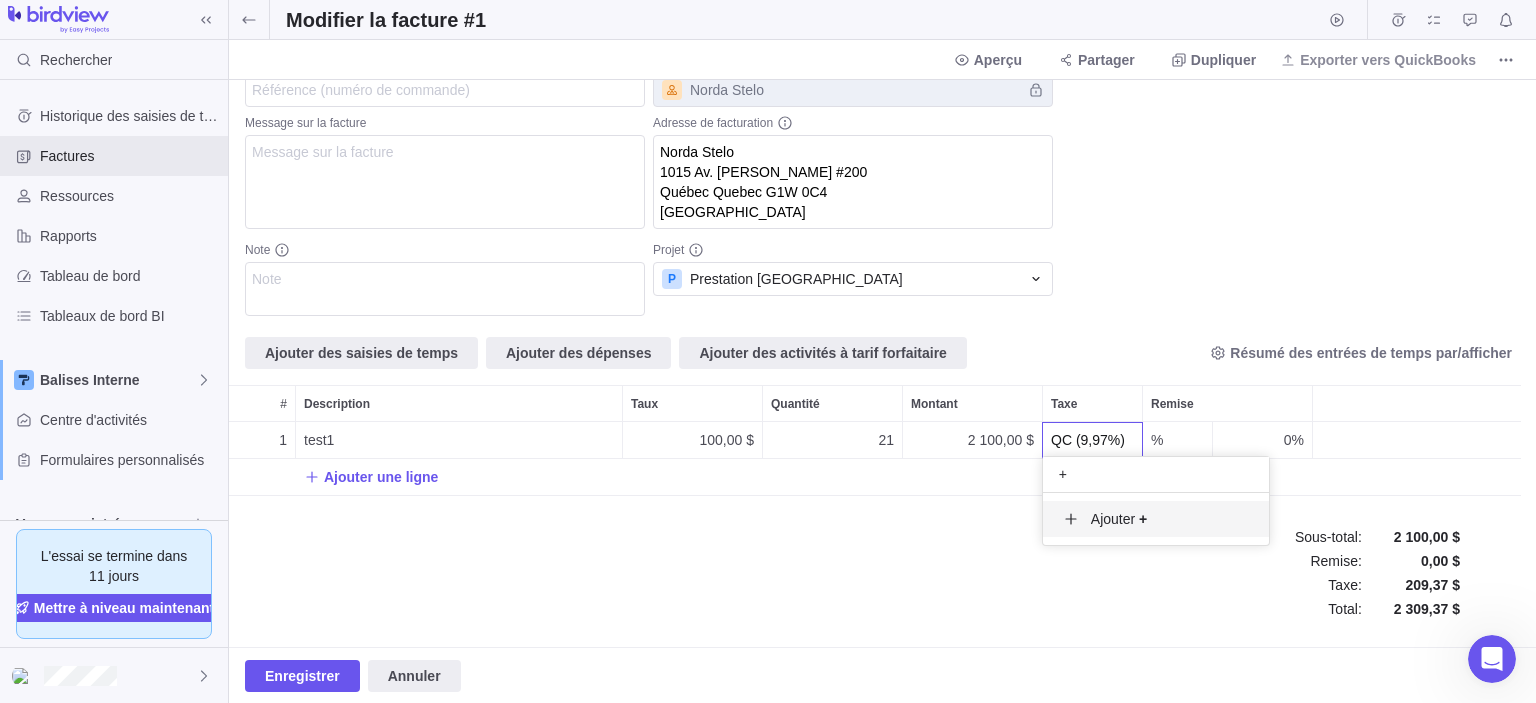 type on "+" 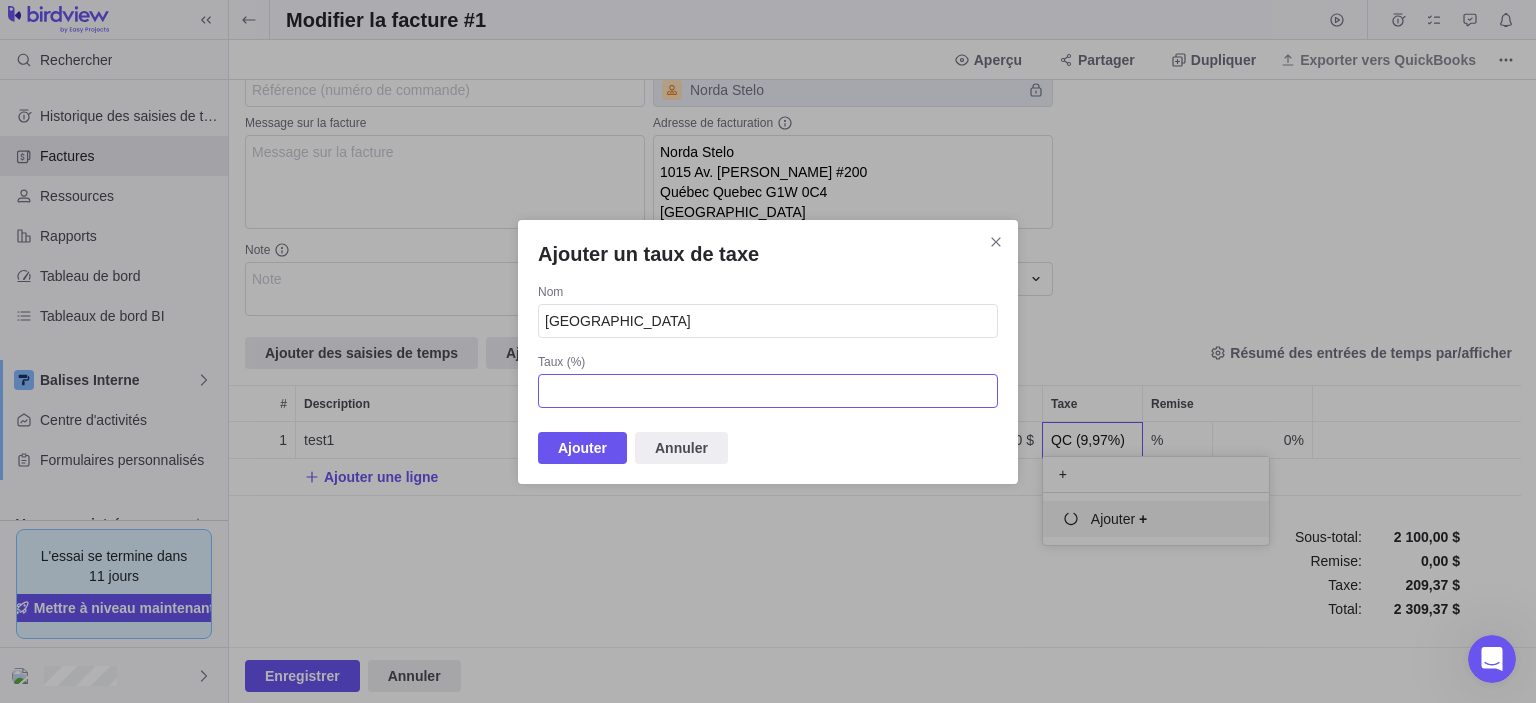 type on "[GEOGRAPHIC_DATA]" 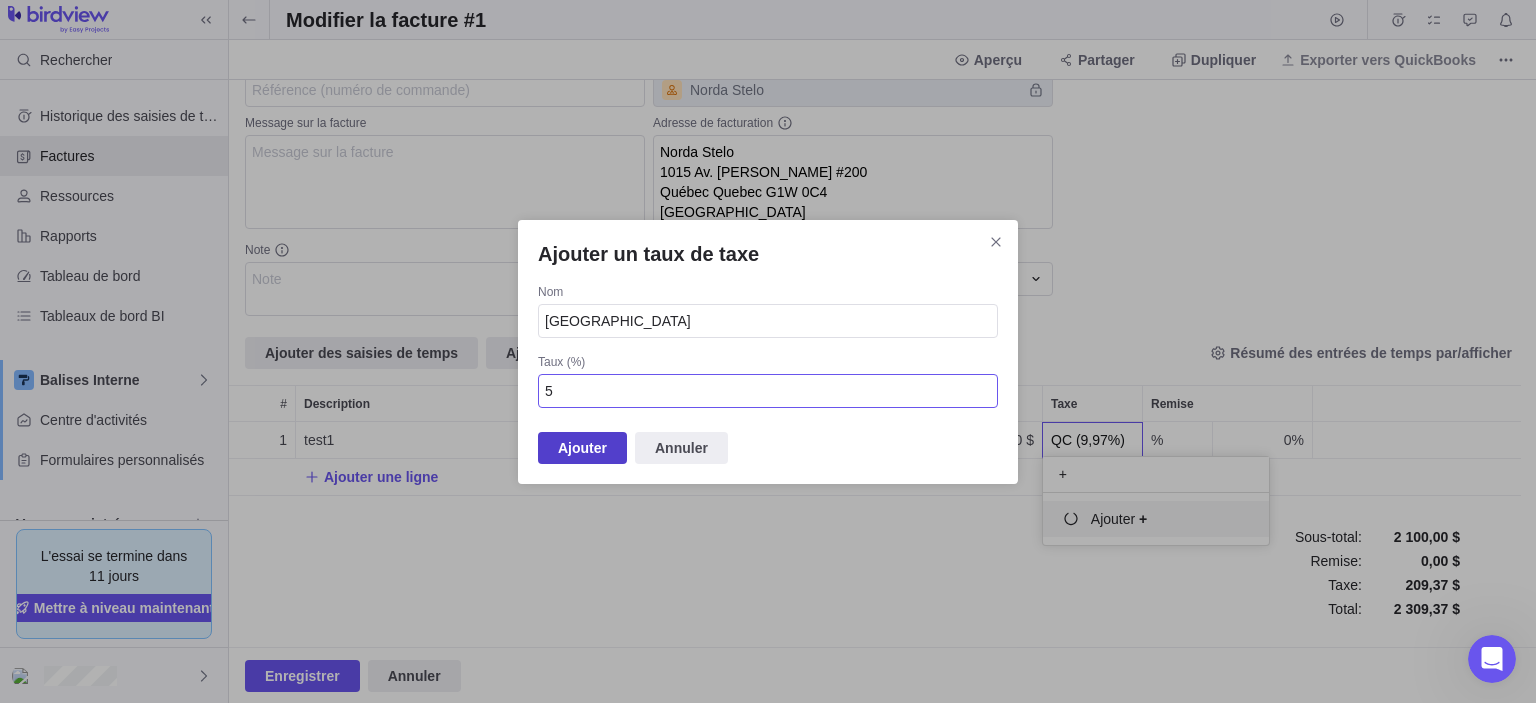 type on "5" 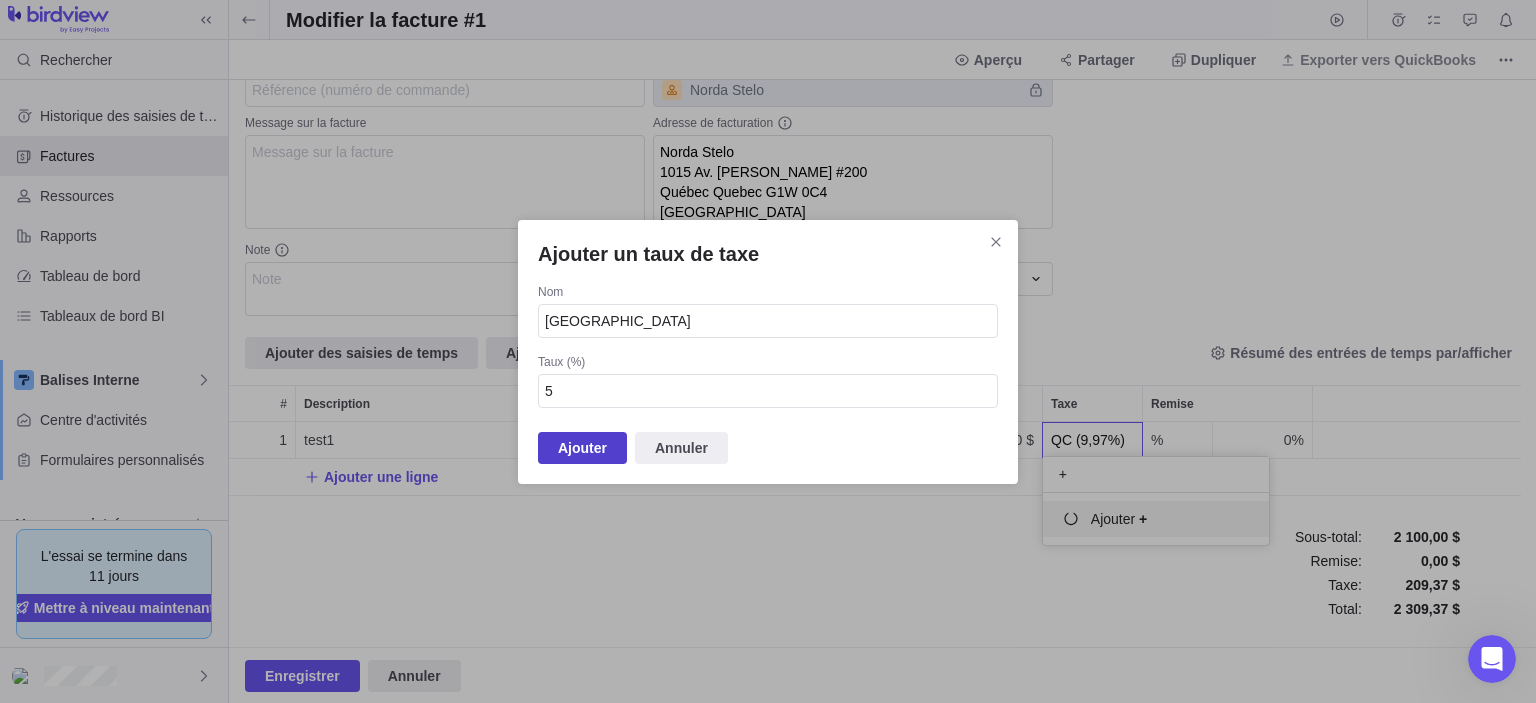 click on "Ajouter" at bounding box center (582, 448) 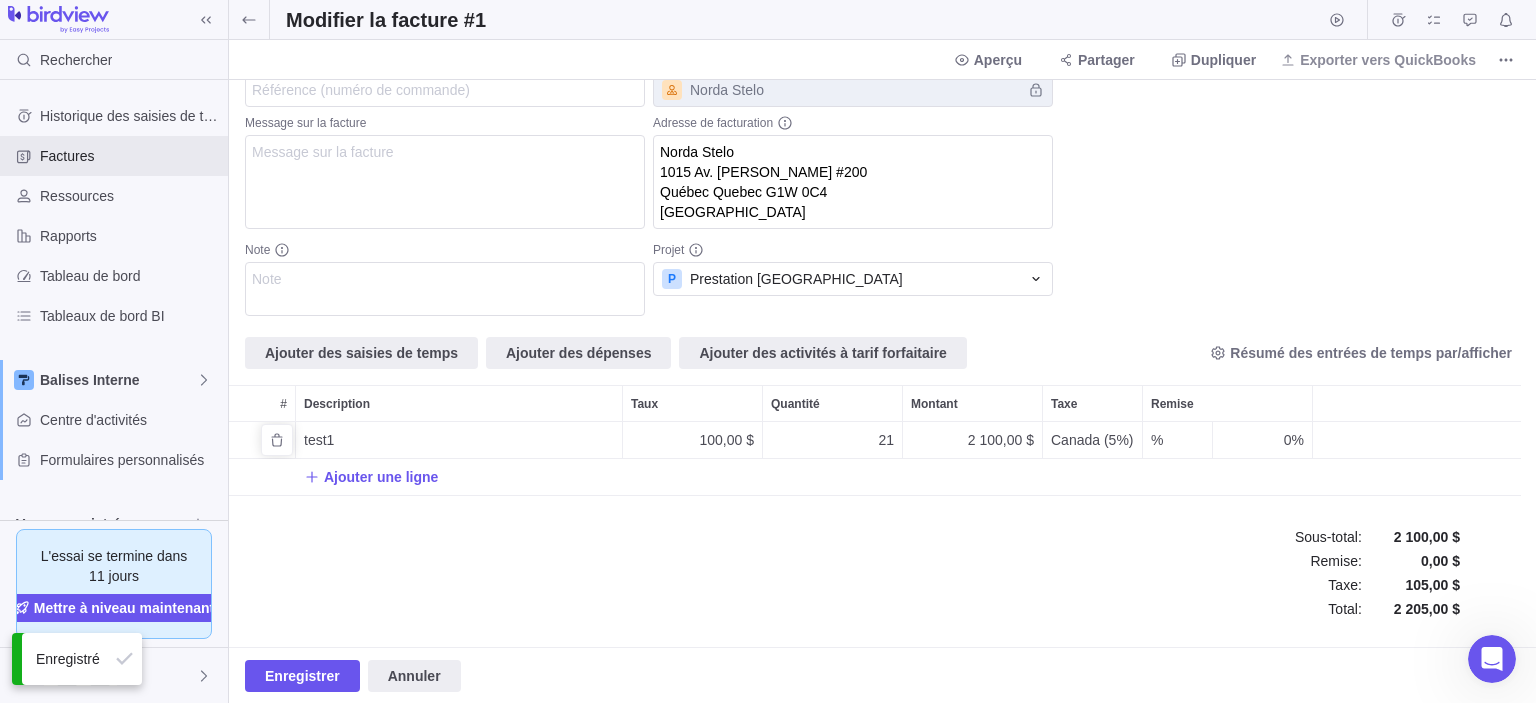 click on "Canada (5%)" at bounding box center [1092, 440] 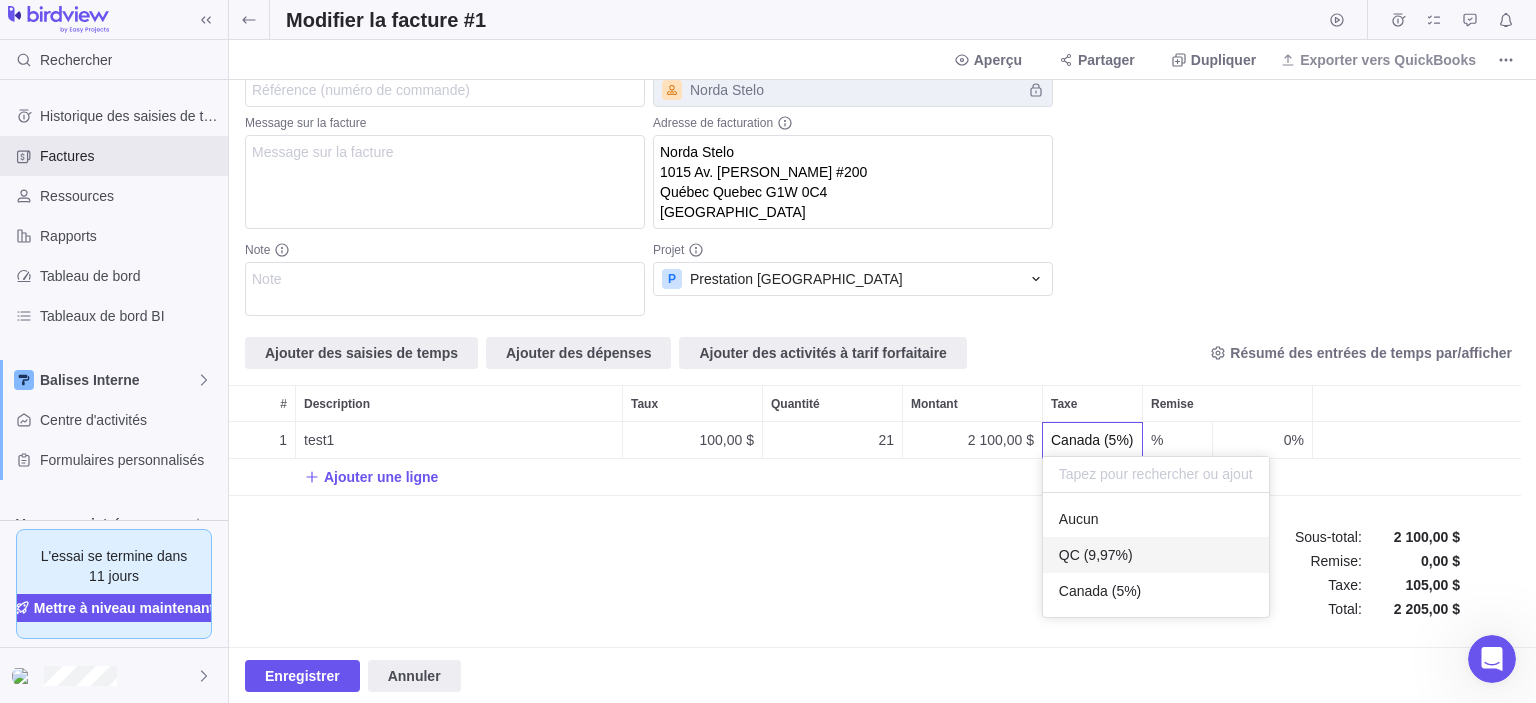 click on "QC (9,97%)" at bounding box center (1096, 555) 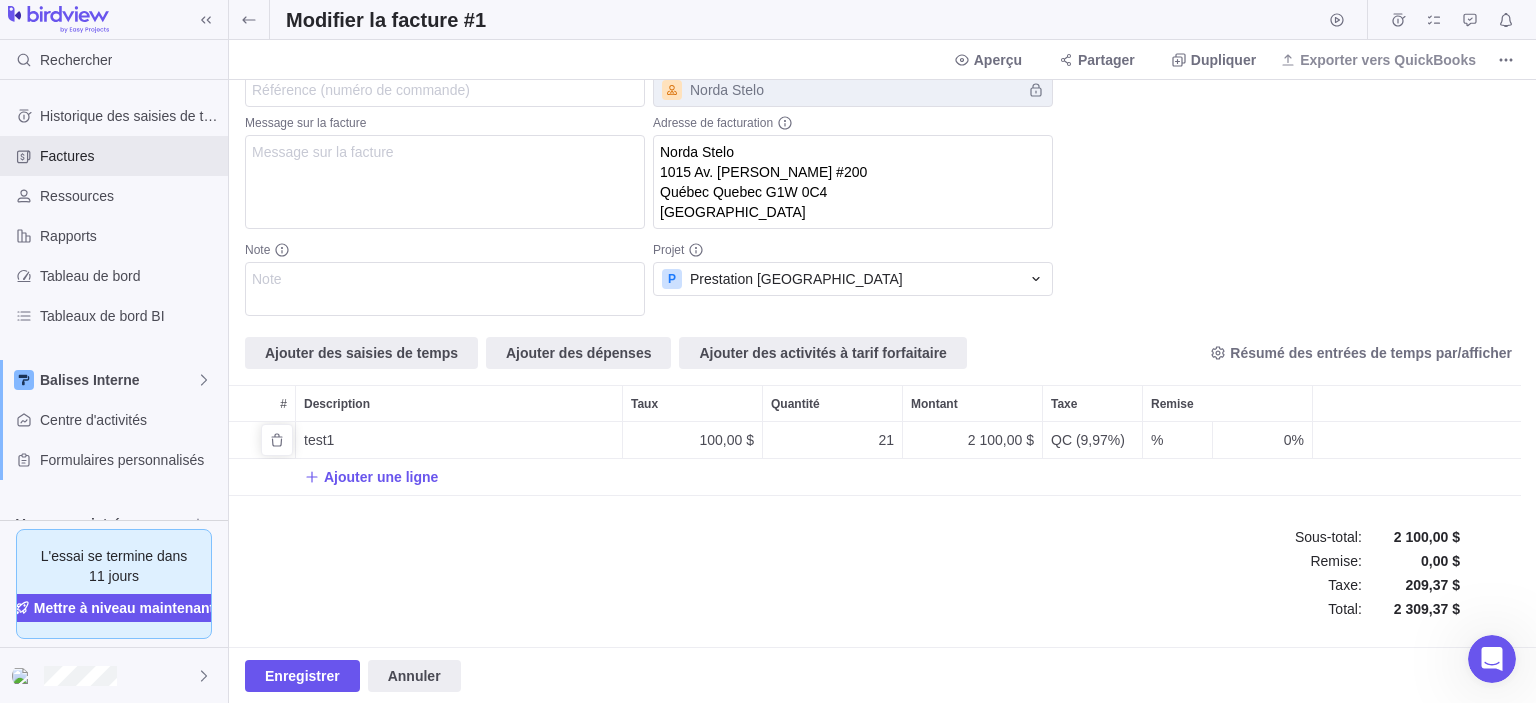 click on "N° de facture 1 Statut Brouillon Référence (numéro de commande) Message sur la facture Note Date de la facture [DATE] Termes Payable à réception Date d’échéance [DATE] Client Norda Stelo Adresse de facturation Norda Stelo
1015 Av. [PERSON_NAME] #200
Québec Quebec G1W 0C4
Canada Projet P Prestation Norda Stelo Ajouter des saisies de temps Ajouter des dépenses Ajouter des activités à tarif forfaitaire Résumé des entrées de temps par/afficher # Description Taux Quantité Montant Taxe Remise   1 test1 100,00 $ 21 2 100,00 $ QC (9,97%) % 0% Ajouter une ligne Sous-total : Remise : Taxe : Total : 2 100,00 $ 0,00 $ 209,37 $ 2 309,37 $" at bounding box center [882, 282] 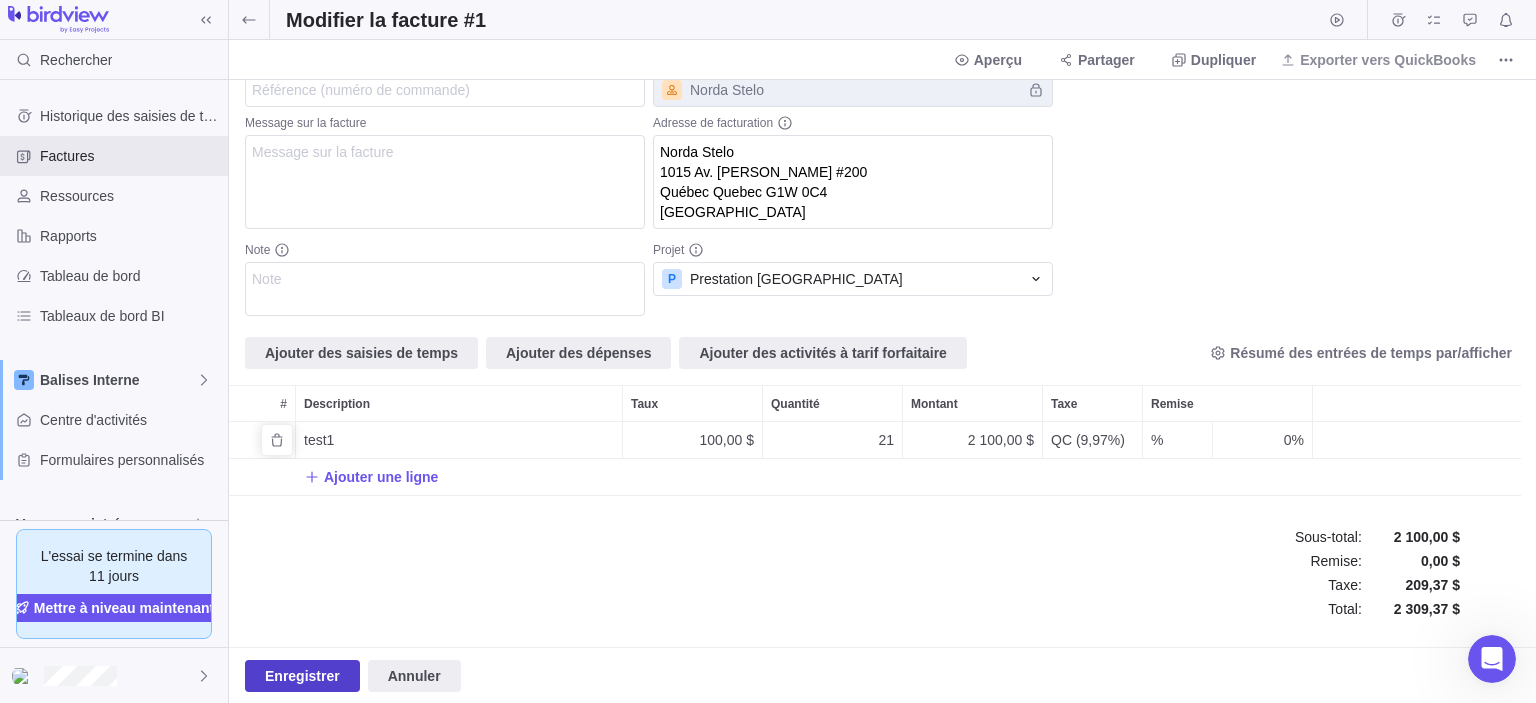 click on "Enregistrer" at bounding box center (302, 676) 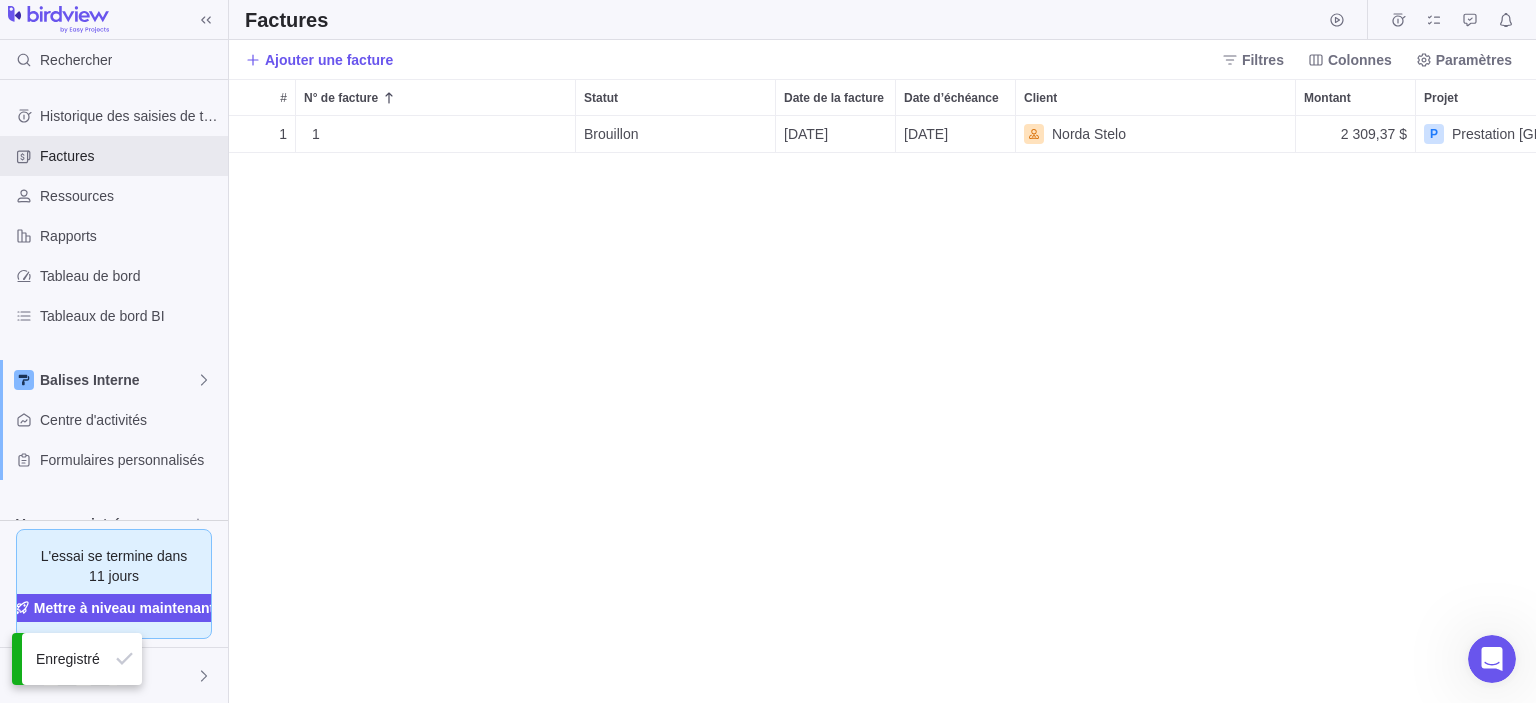 scroll, scrollTop: 16, scrollLeft: 16, axis: both 